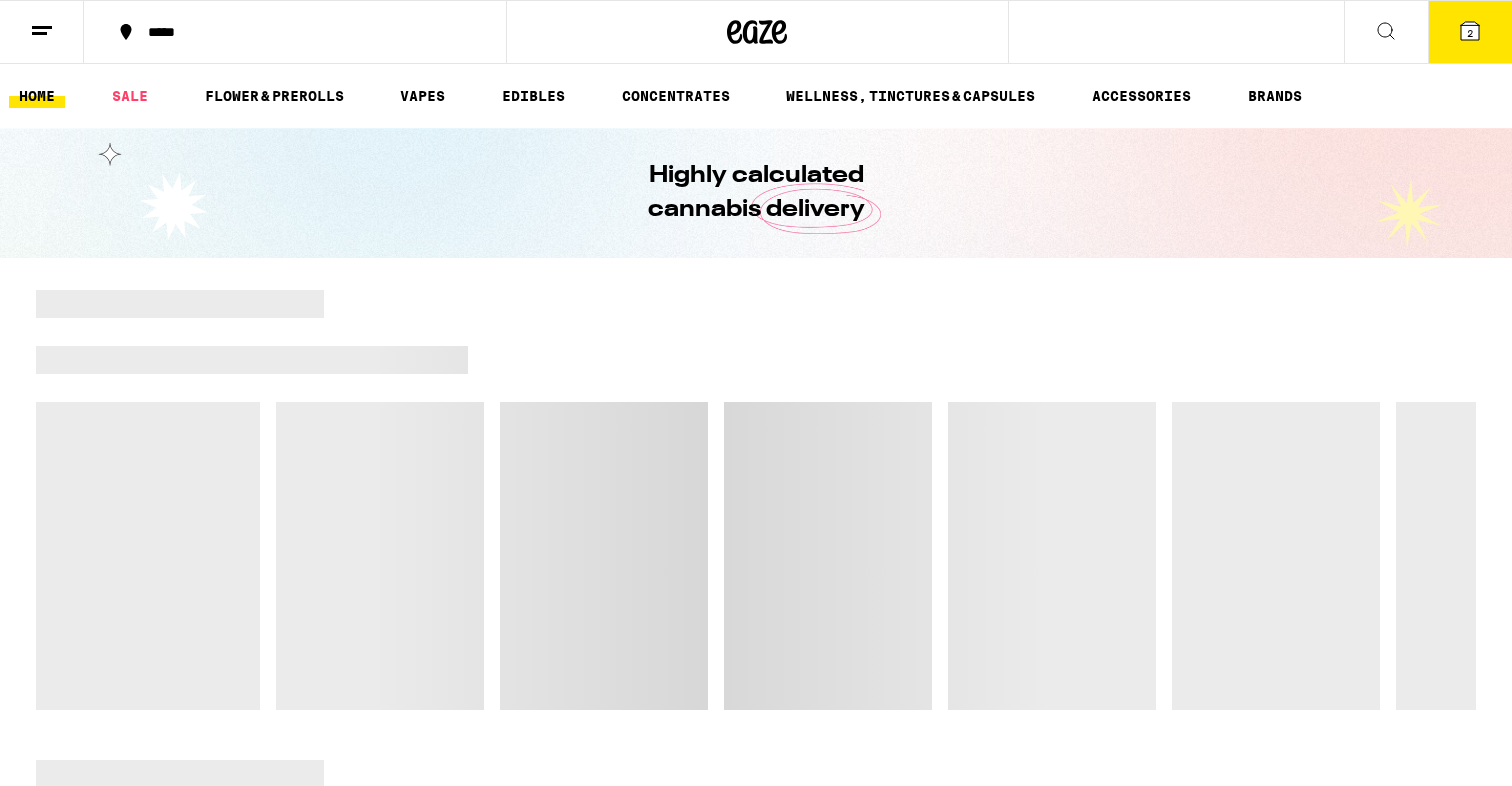 scroll, scrollTop: 0, scrollLeft: 0, axis: both 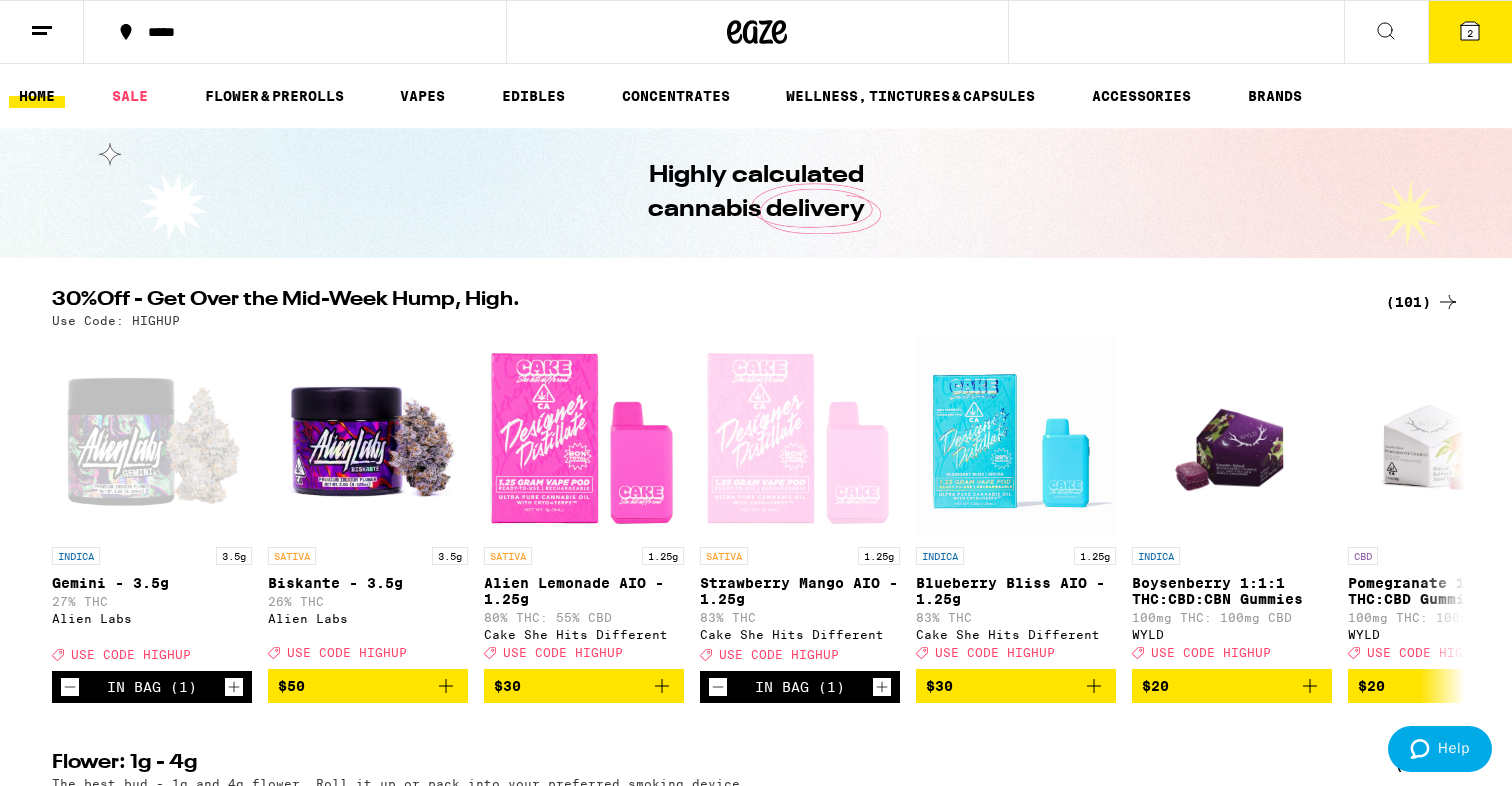 click on "2" at bounding box center [1470, 32] 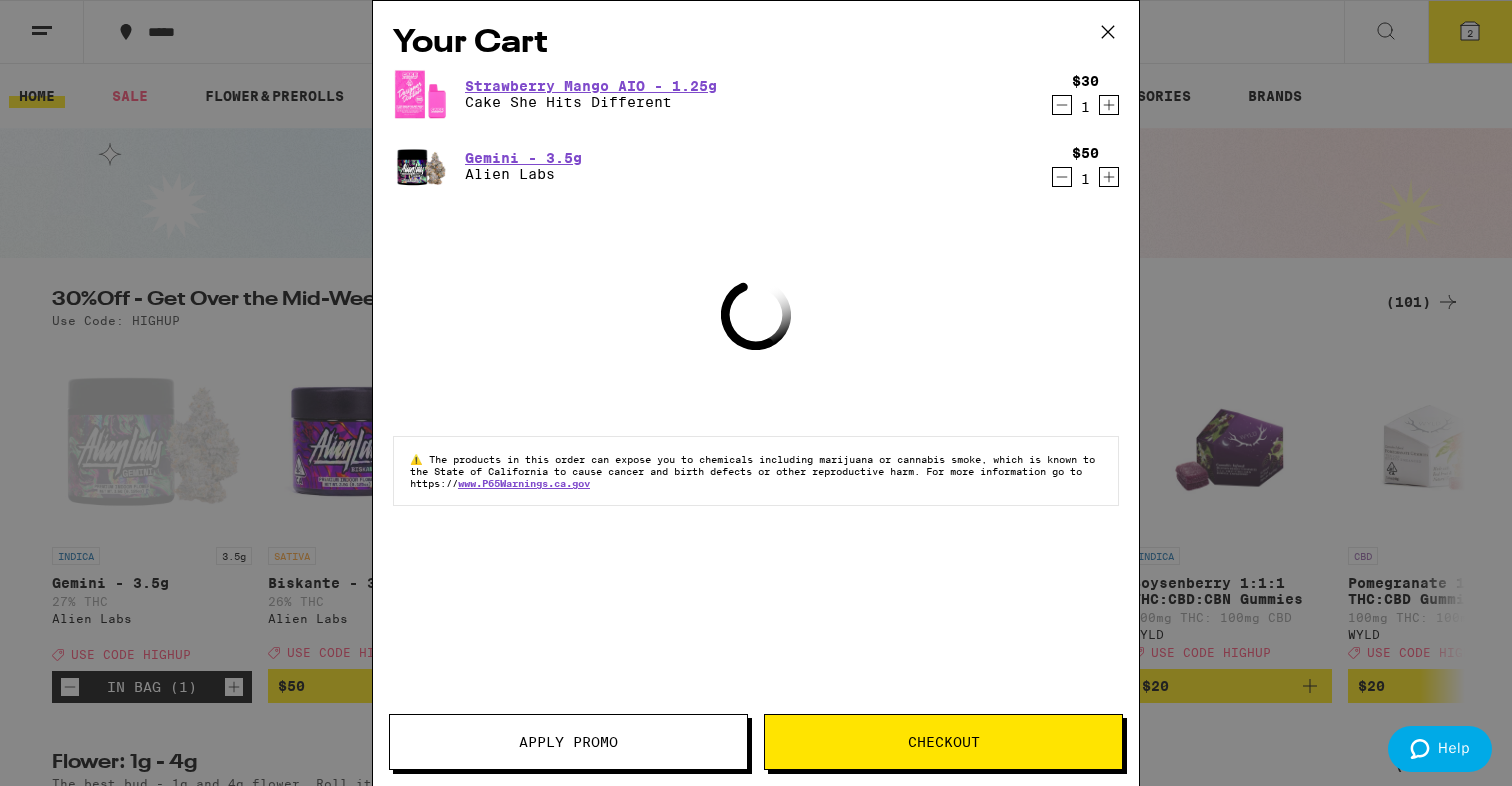 scroll, scrollTop: 0, scrollLeft: 0, axis: both 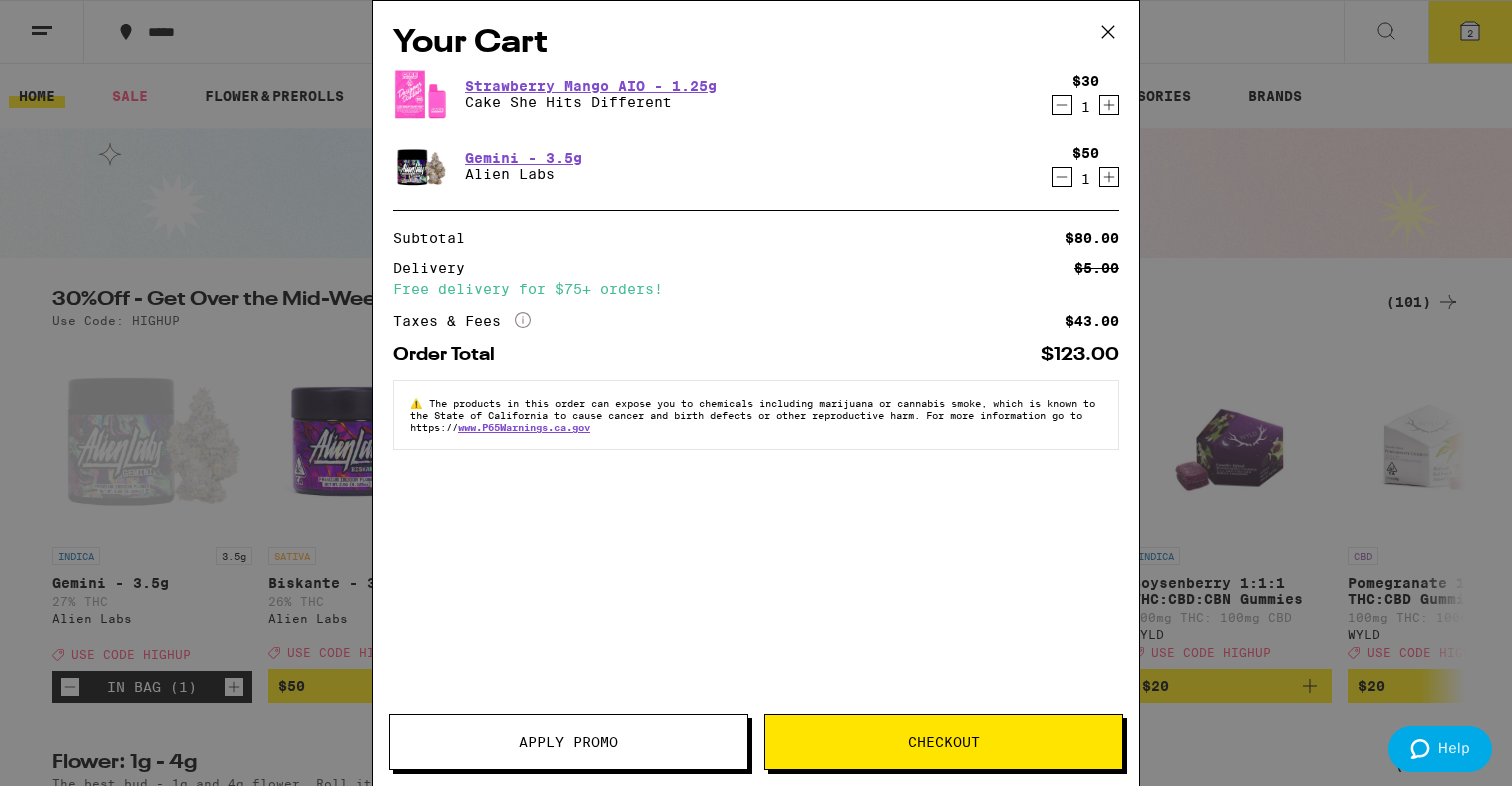 click 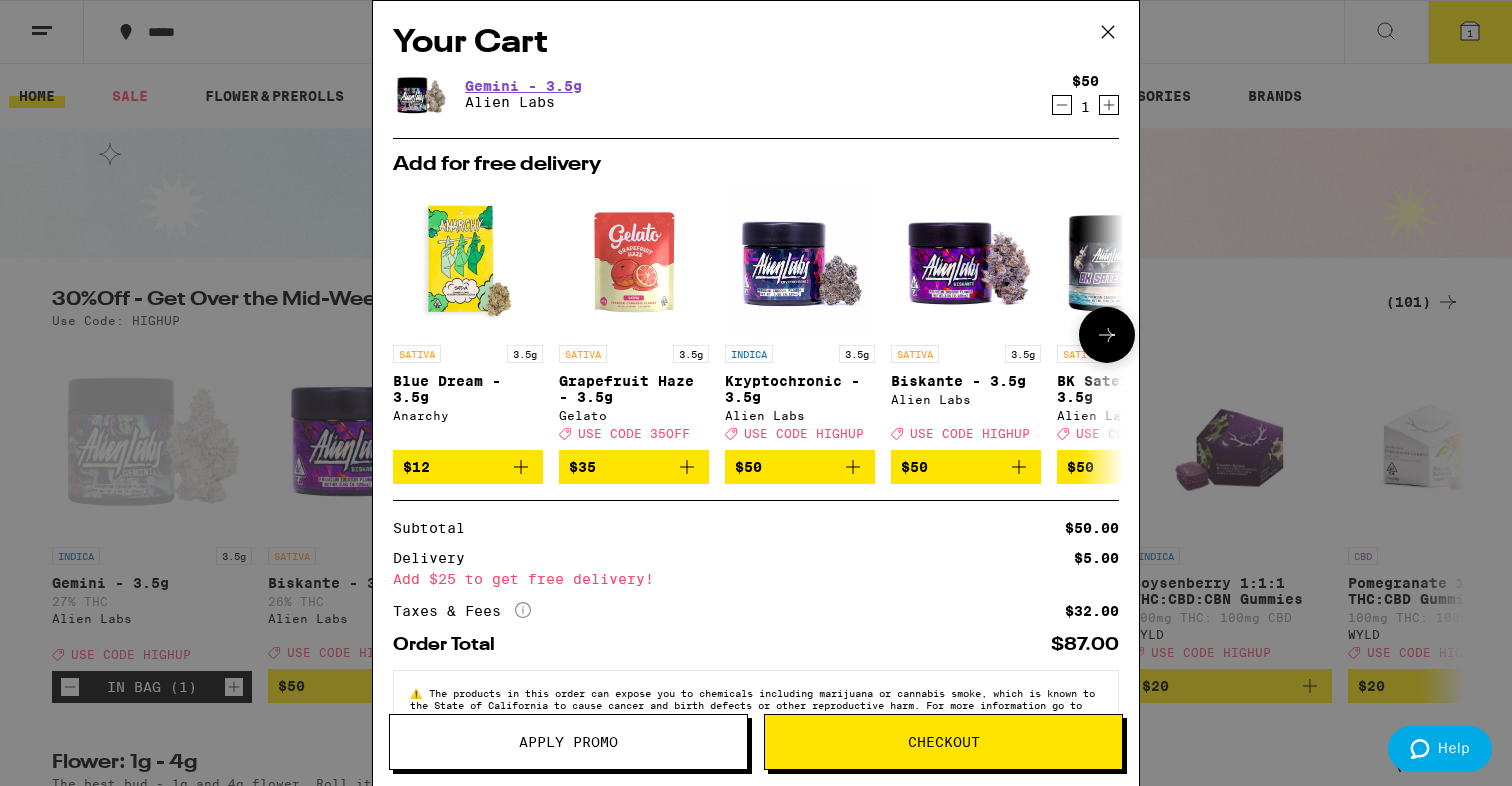 scroll, scrollTop: 64, scrollLeft: 0, axis: vertical 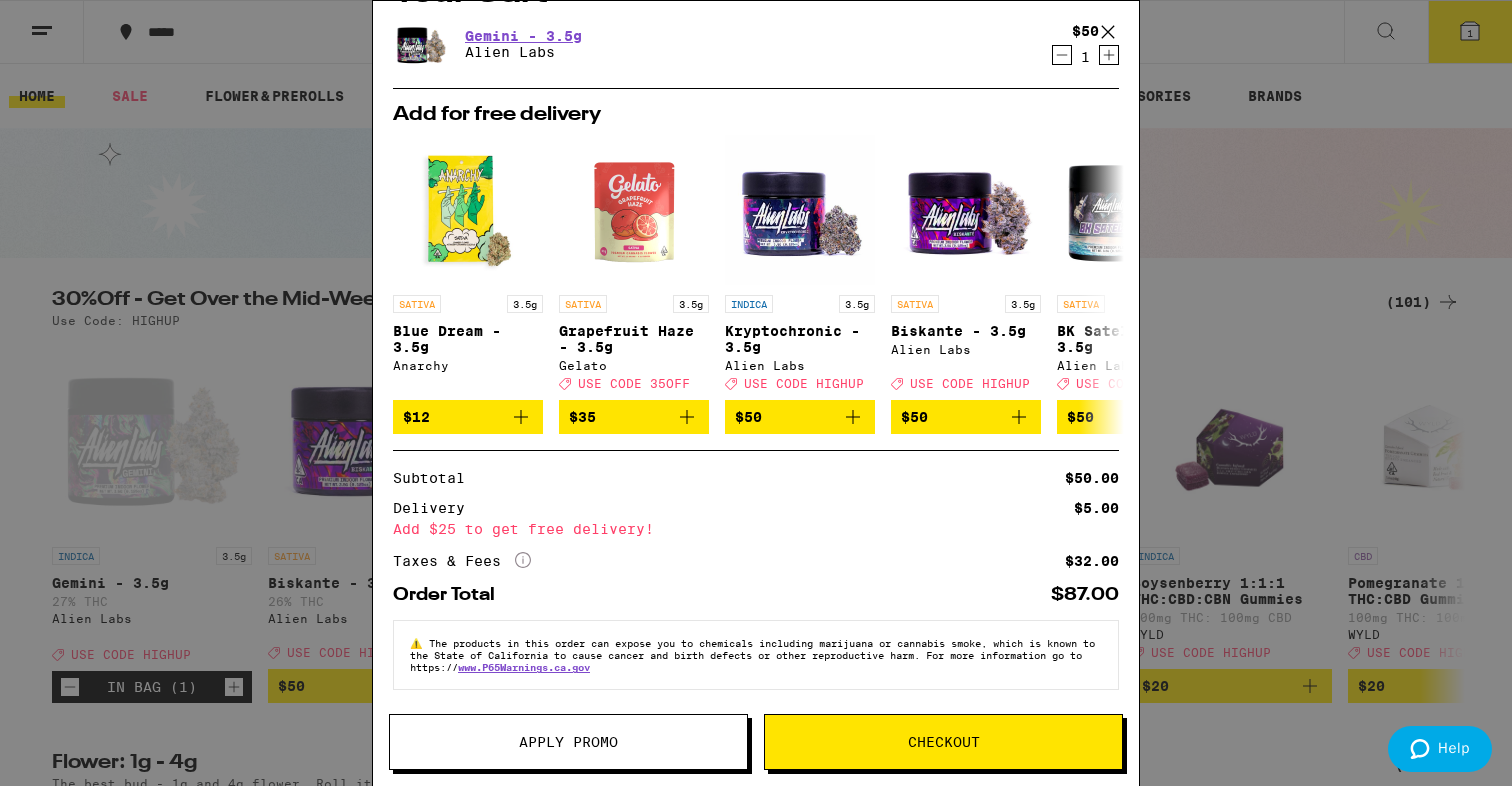 click on "Your Cart Gemini - 3.5g Alien Labs $[PRICE] 1 Add for free delivery SATIVA 3.5g Blue Dream - 3.5g Anarchy $[PRICE] SATIVA 3.5g Grapefruit Haze - 3.5g Gelato Deal Created with Sketch. USE CODE [CODE] $[PRICE] INDICA 3.5g Kryptochronic - 3.5g Alien Labs Deal Created with Sketch. USE CODE [CODE] $[PRICE] SATIVA 3.5g Biskante - 3.5g Alien Labs Deal Created with Sketch. USE CODE [CODE] $[PRICE] SATIVA 3.5g BK Satellite - 3.5g Alien Labs Deal Created with Sketch. USE CODE [CODE] $[PRICE] HYBRID 3.5g Zangria - 3.5g Alien Labs Deal Created with Sketch. USE CODE [CODE] $[PRICE] INDICA 3.5g Melted Strawberries - 3.5g Ember Valley Deal Created with Sketch. USE CODE [CODE] $[PRICE] INDICA 3.5g Brain Dead - 3.5g CAM Deal Created with Sketch. USE CODE [CODE] $[PRICE] SATIVA 3.5g Super Silver Haze - 3.5g CAM Deal Created with Sketch. USE CODE [CODE] $[PRICE] INDICA 3.5g Banana OG - 3.5g Anarchy $[PRICE] Subtotal $[PRICE] Delivery $[PRICE] Add $[PRICE] to get free delivery! Taxes & Fees More Info $[PRICE] Order Total $[PRICE] ⚠️ www.P65Warnings.ca.gov Apply Promo Checkout" at bounding box center (756, 393) 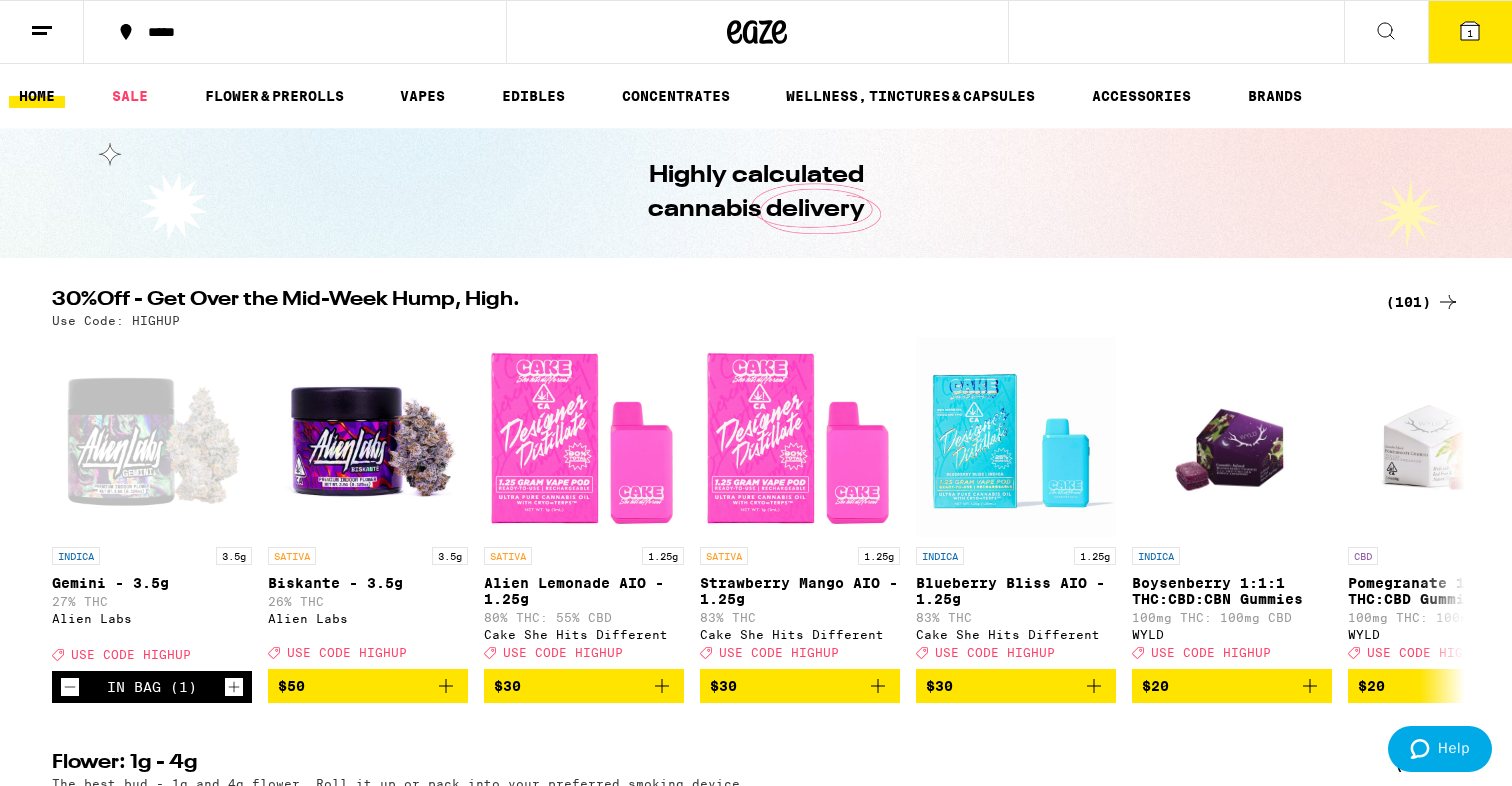 scroll, scrollTop: 0, scrollLeft: 0, axis: both 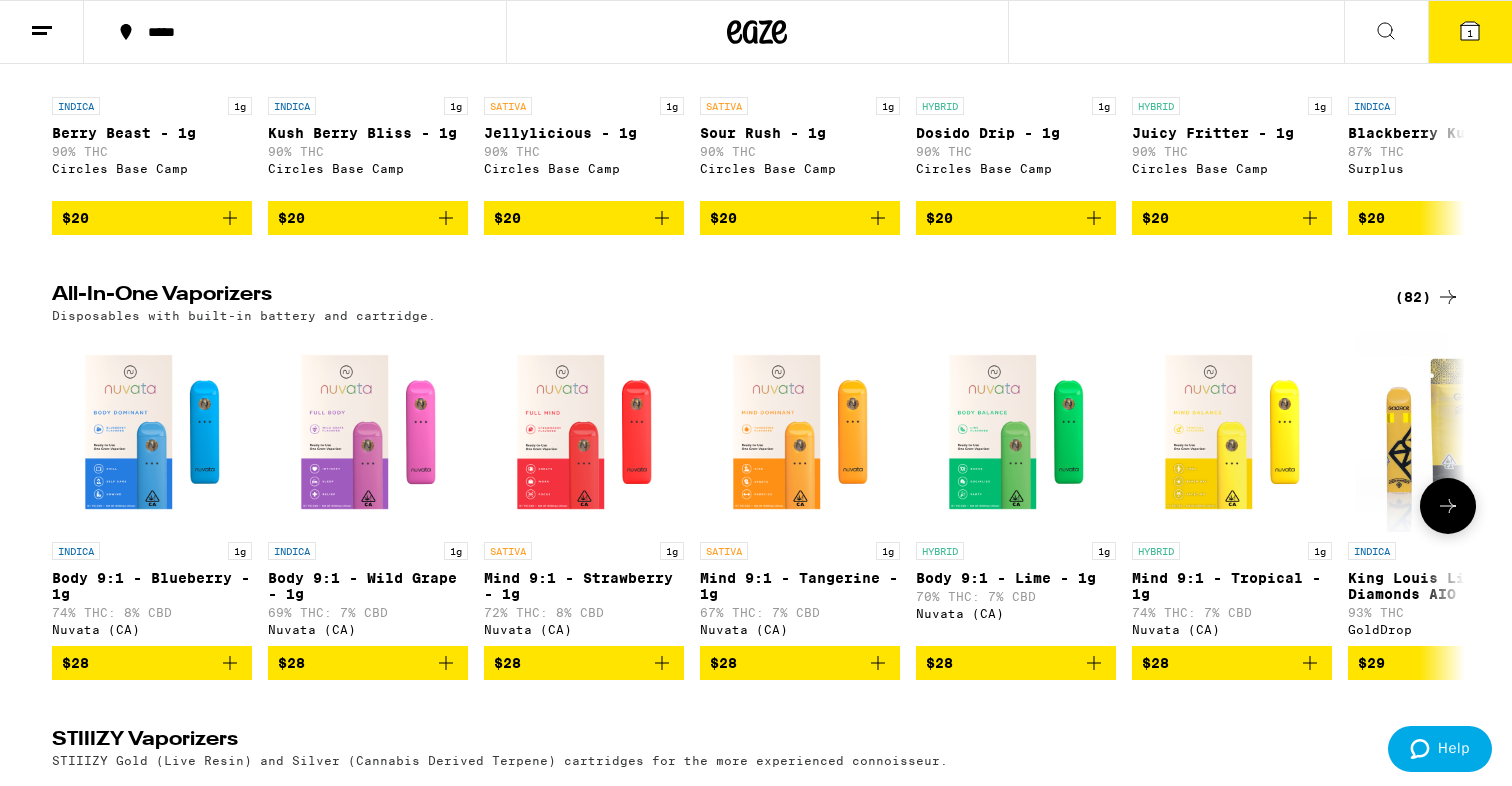click 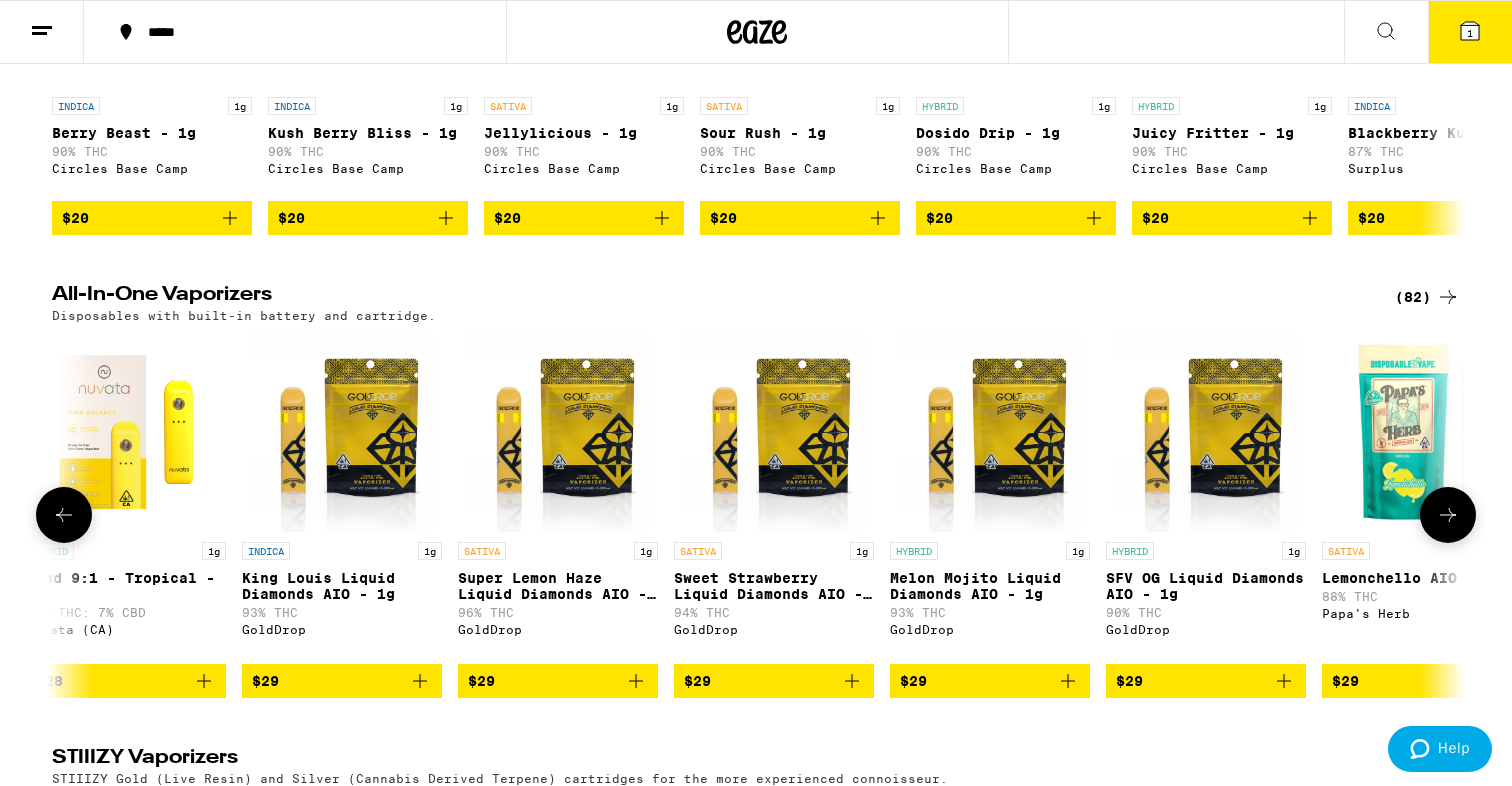 click at bounding box center [1448, 515] 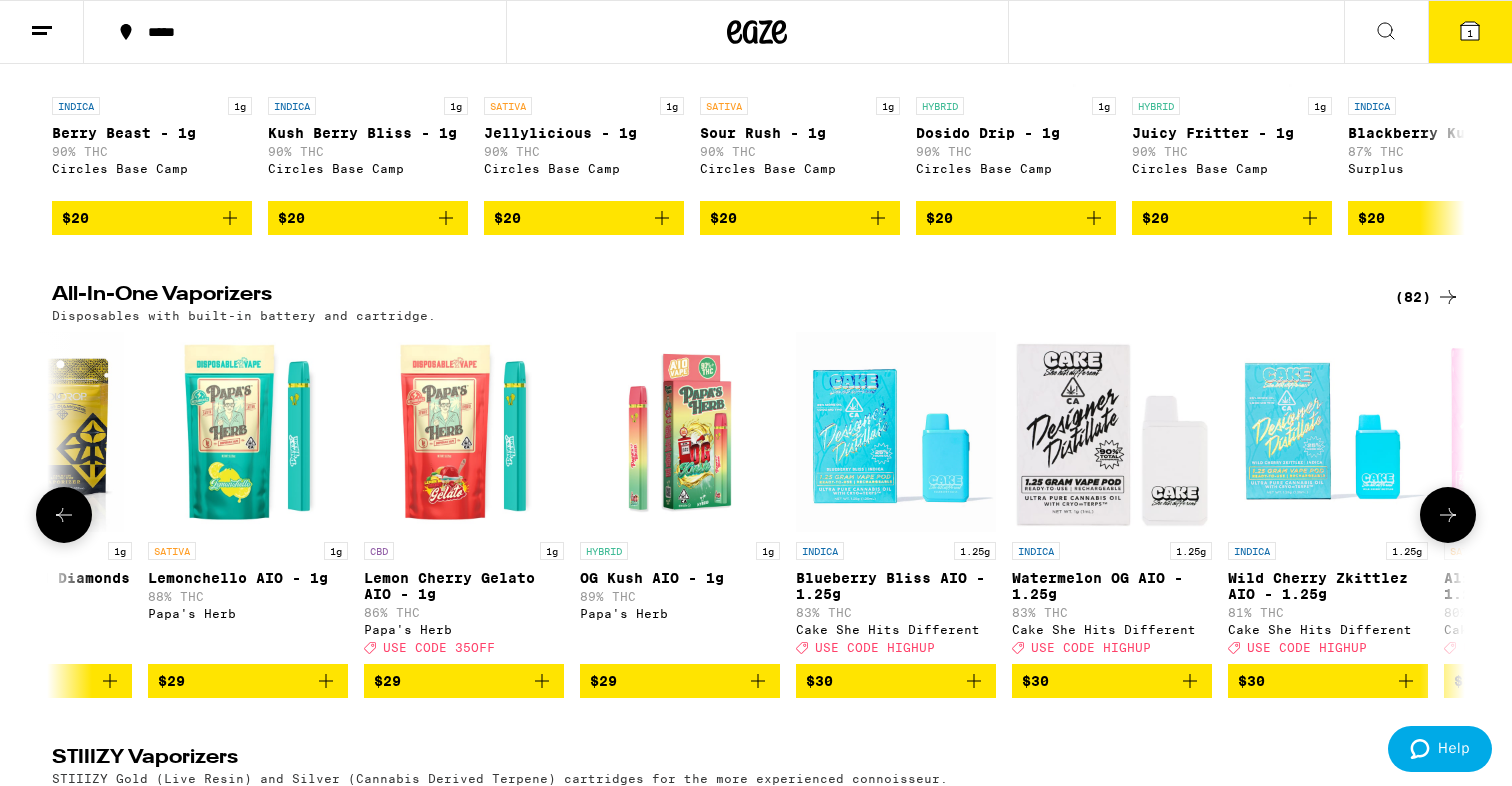 click at bounding box center [1448, 515] 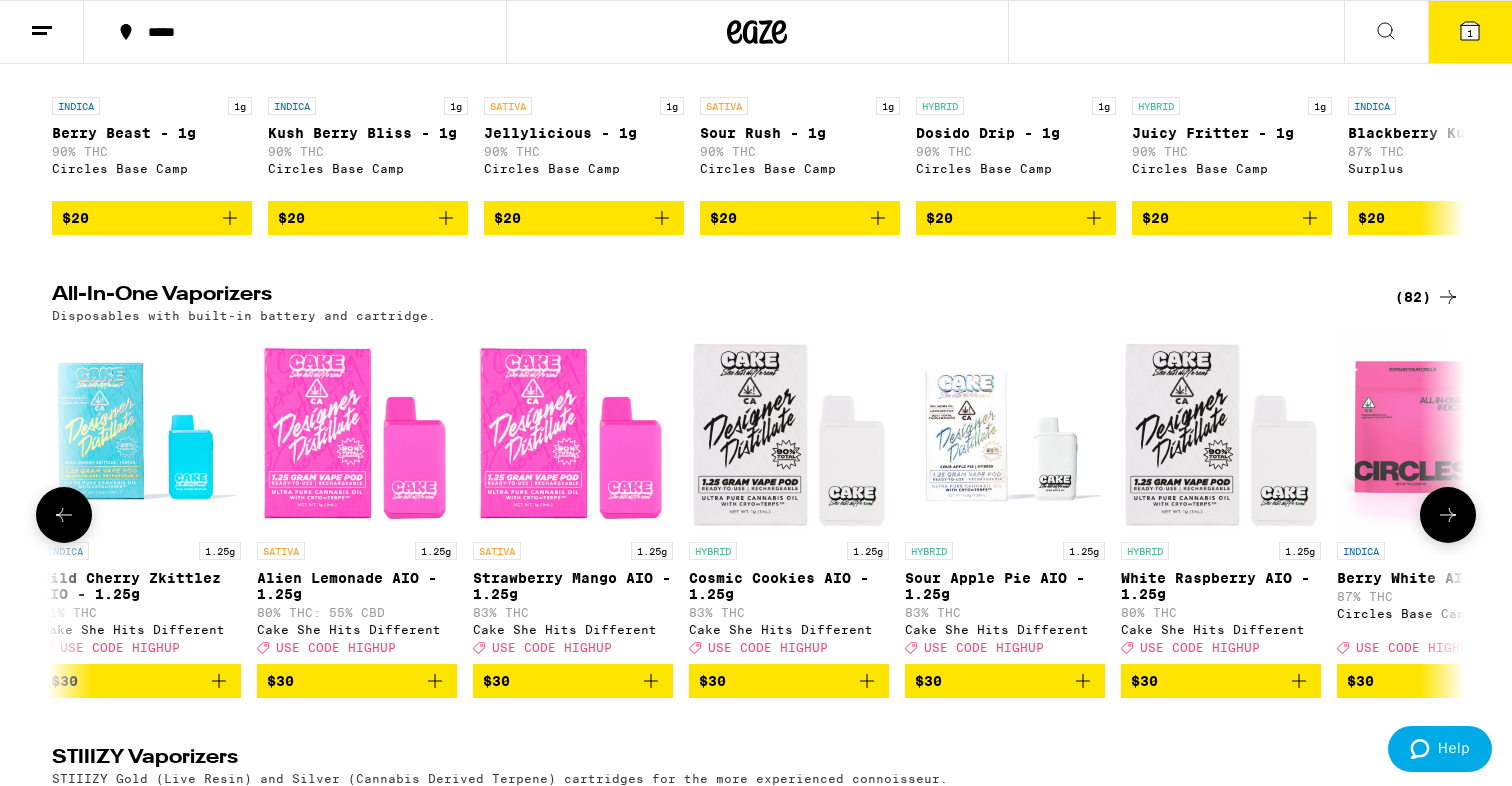 click at bounding box center [1448, 515] 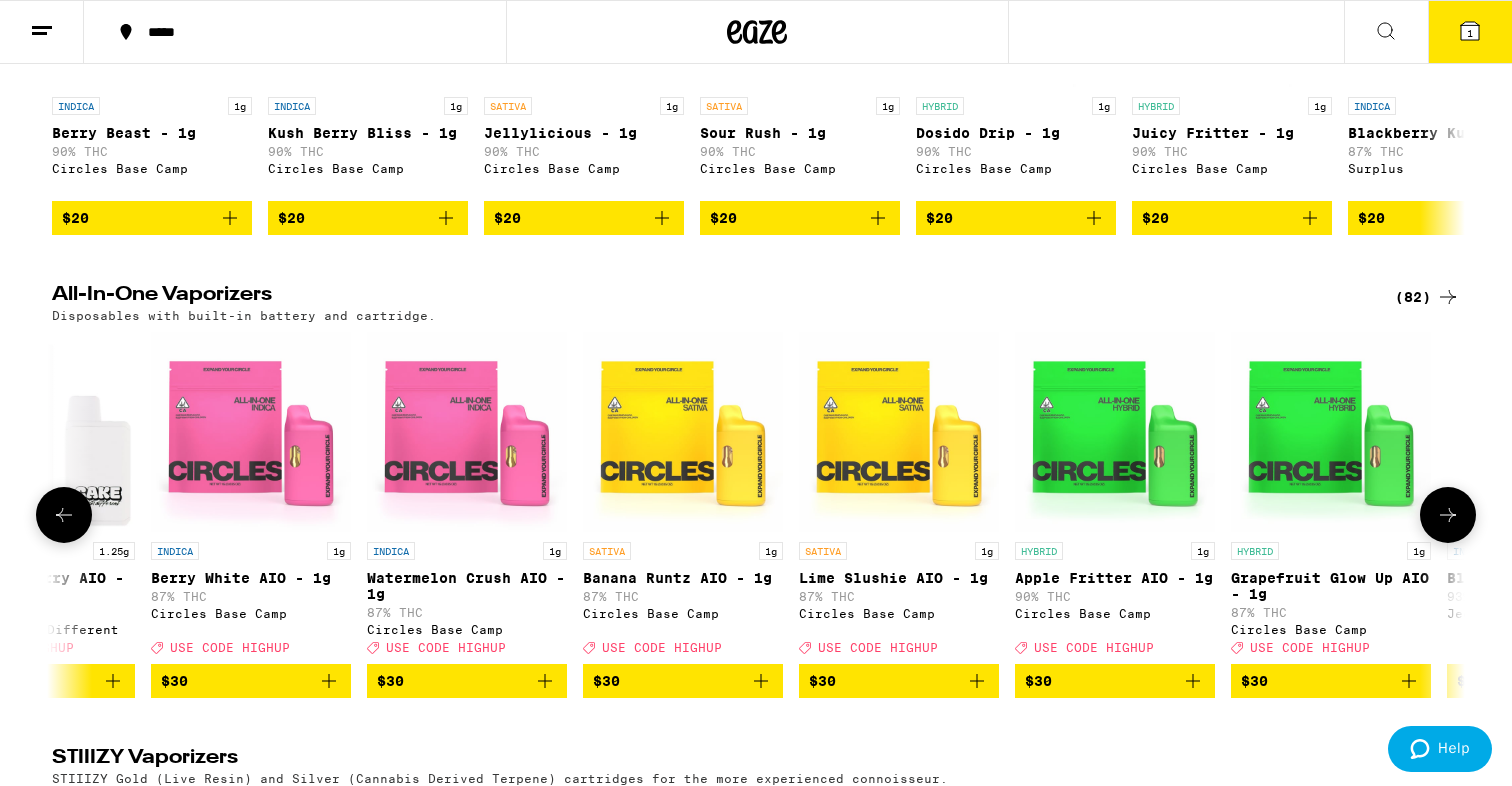 click at bounding box center (1448, 515) 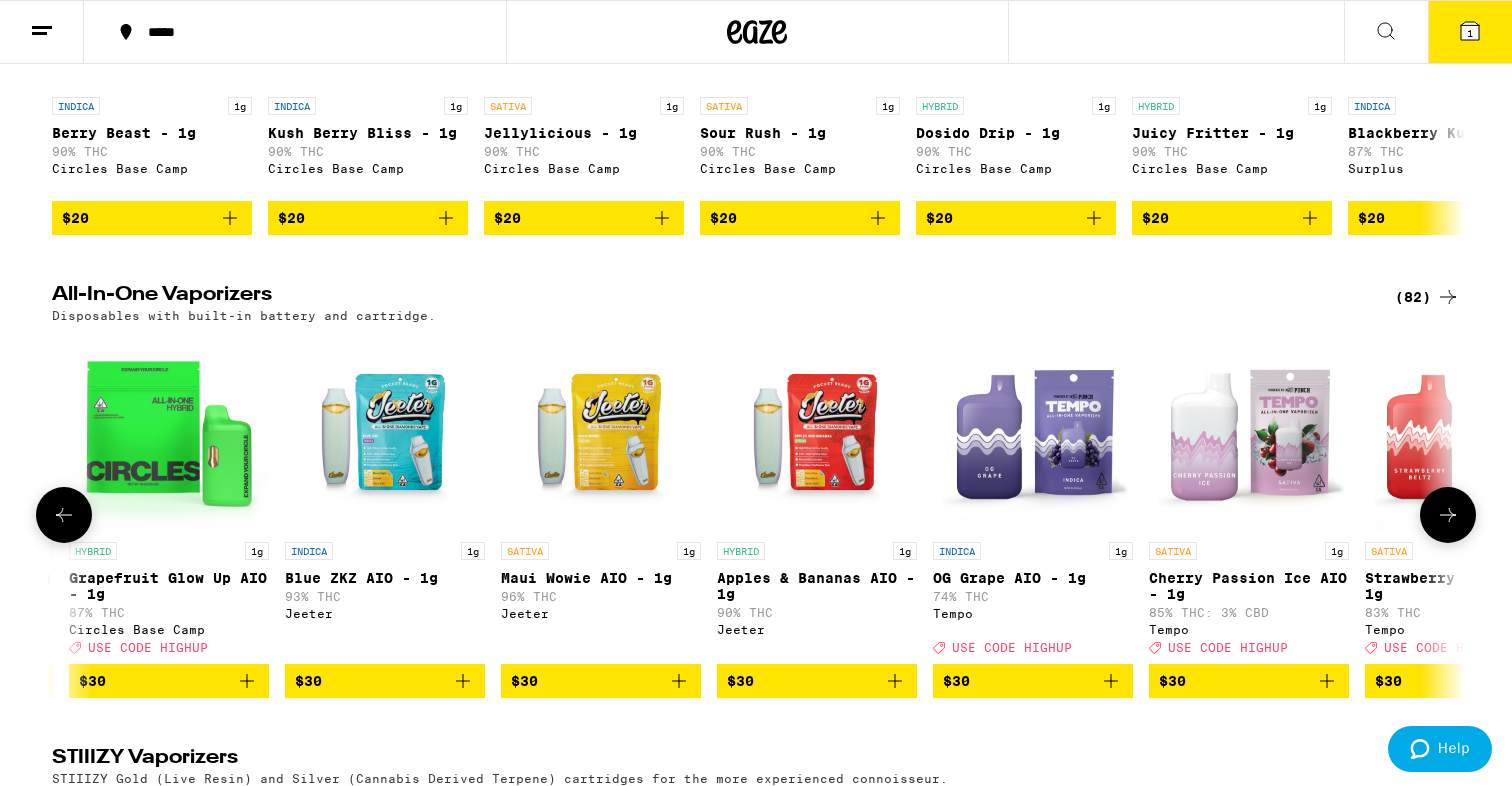 click at bounding box center (1448, 515) 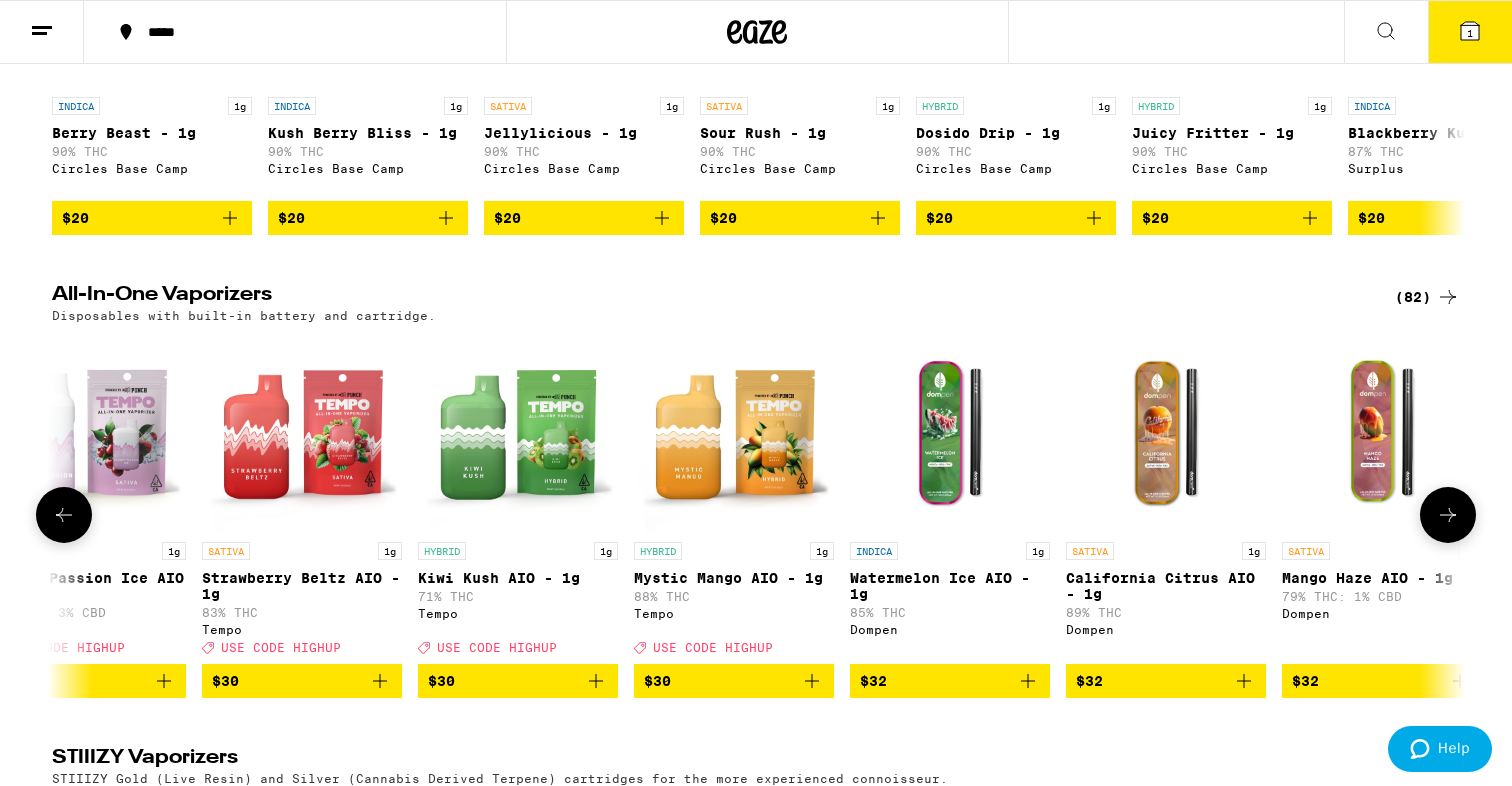 click at bounding box center (1448, 515) 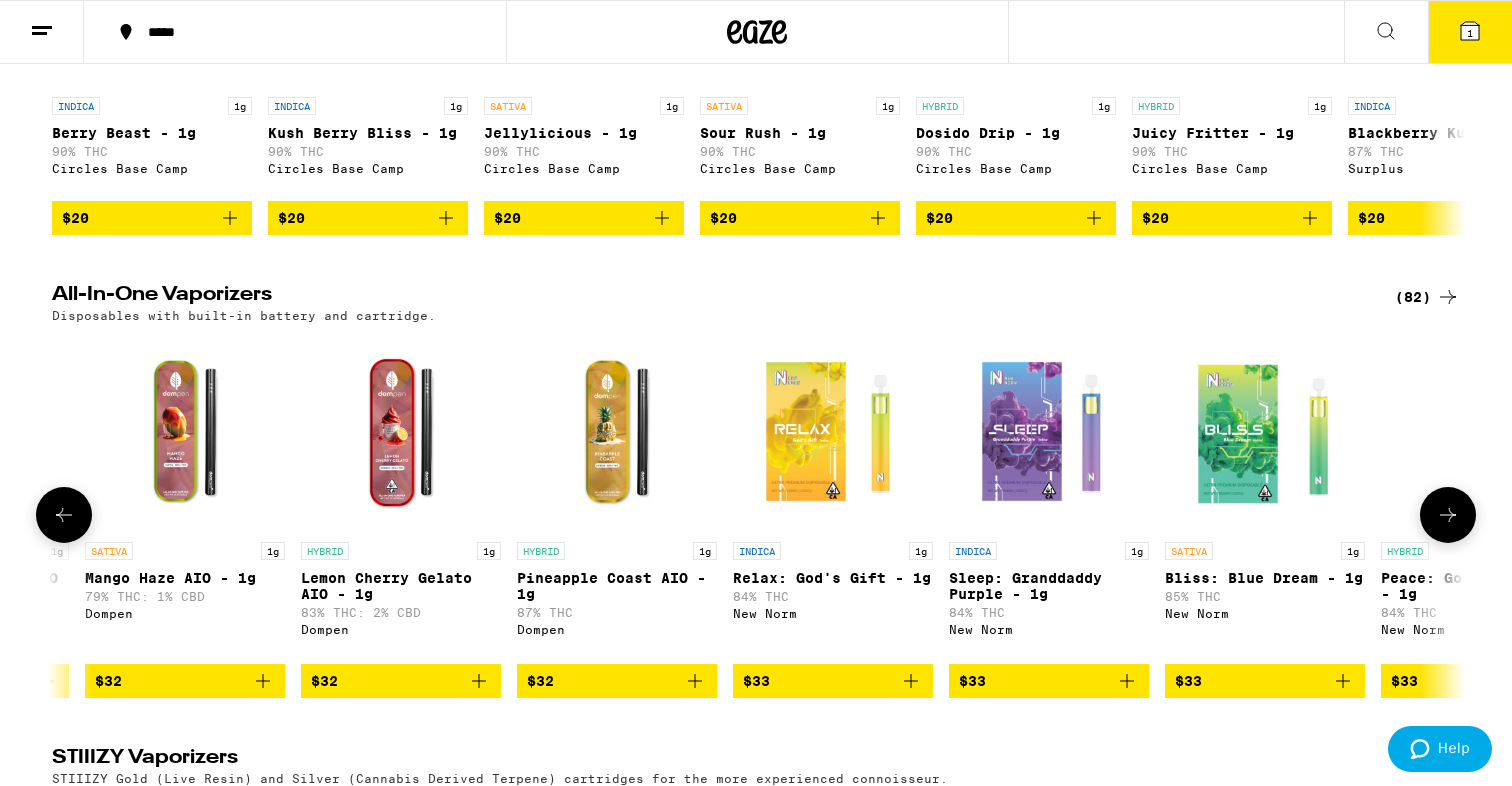 click at bounding box center (1448, 515) 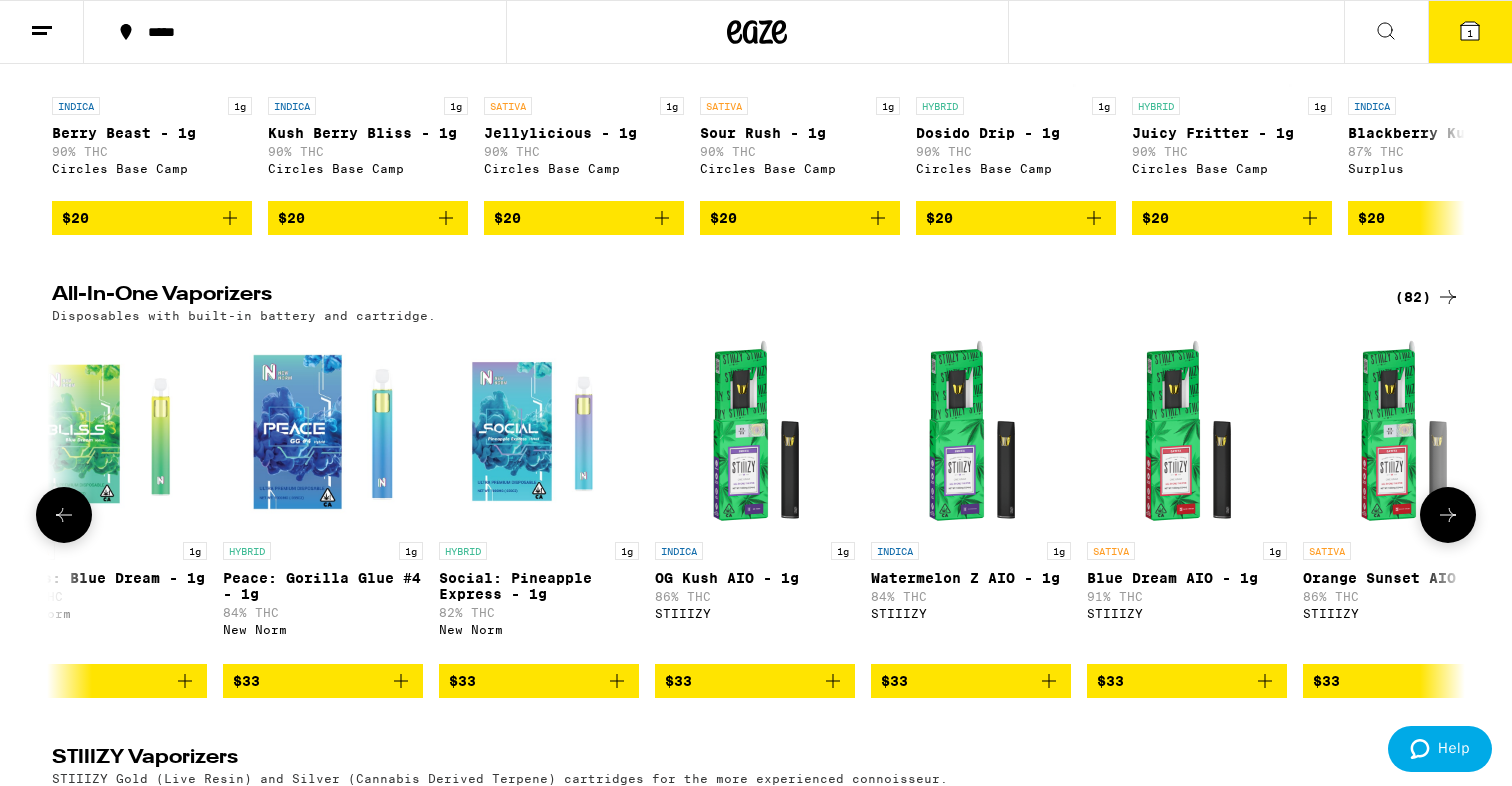click at bounding box center (1448, 515) 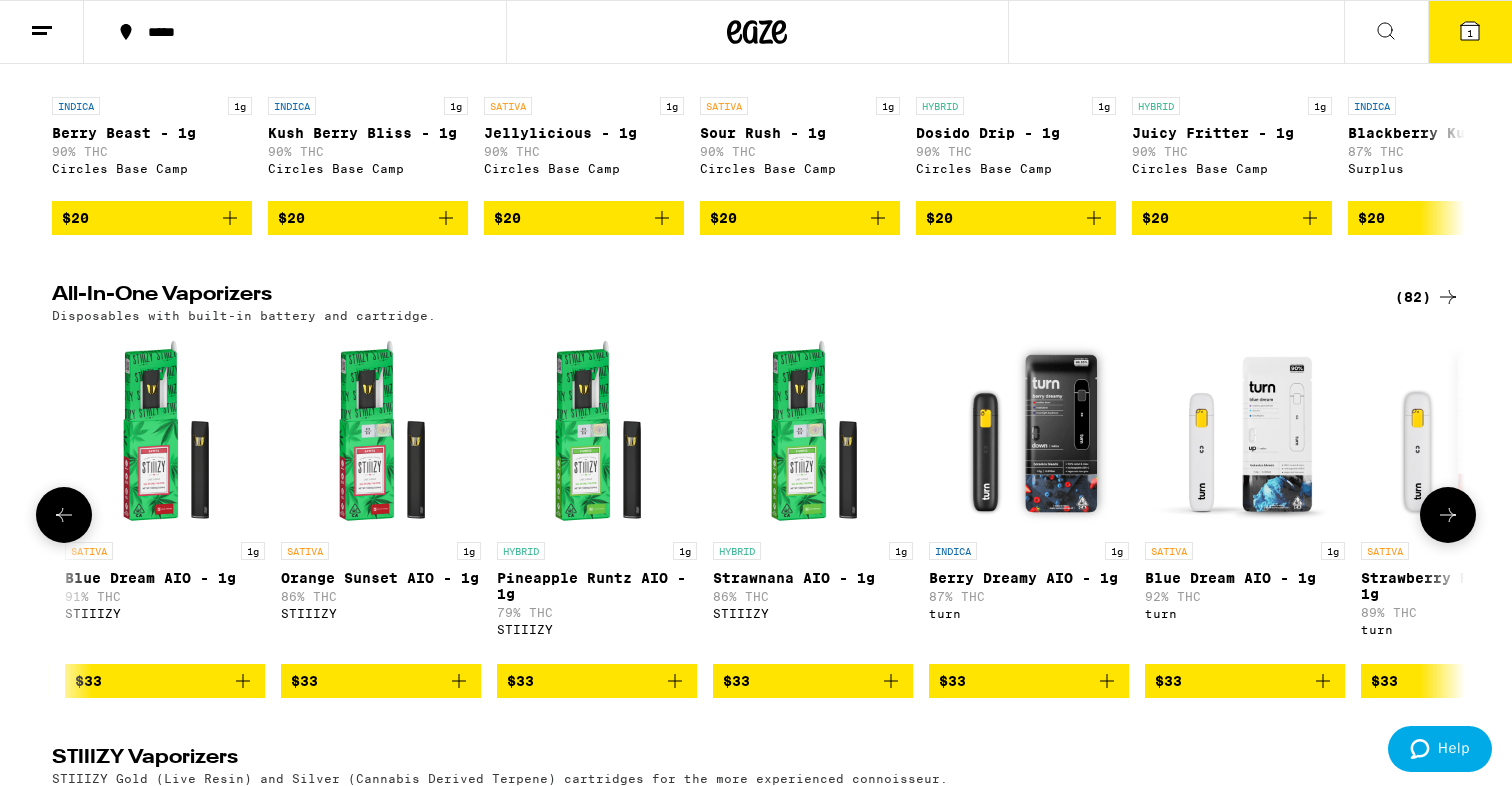 click at bounding box center [1448, 515] 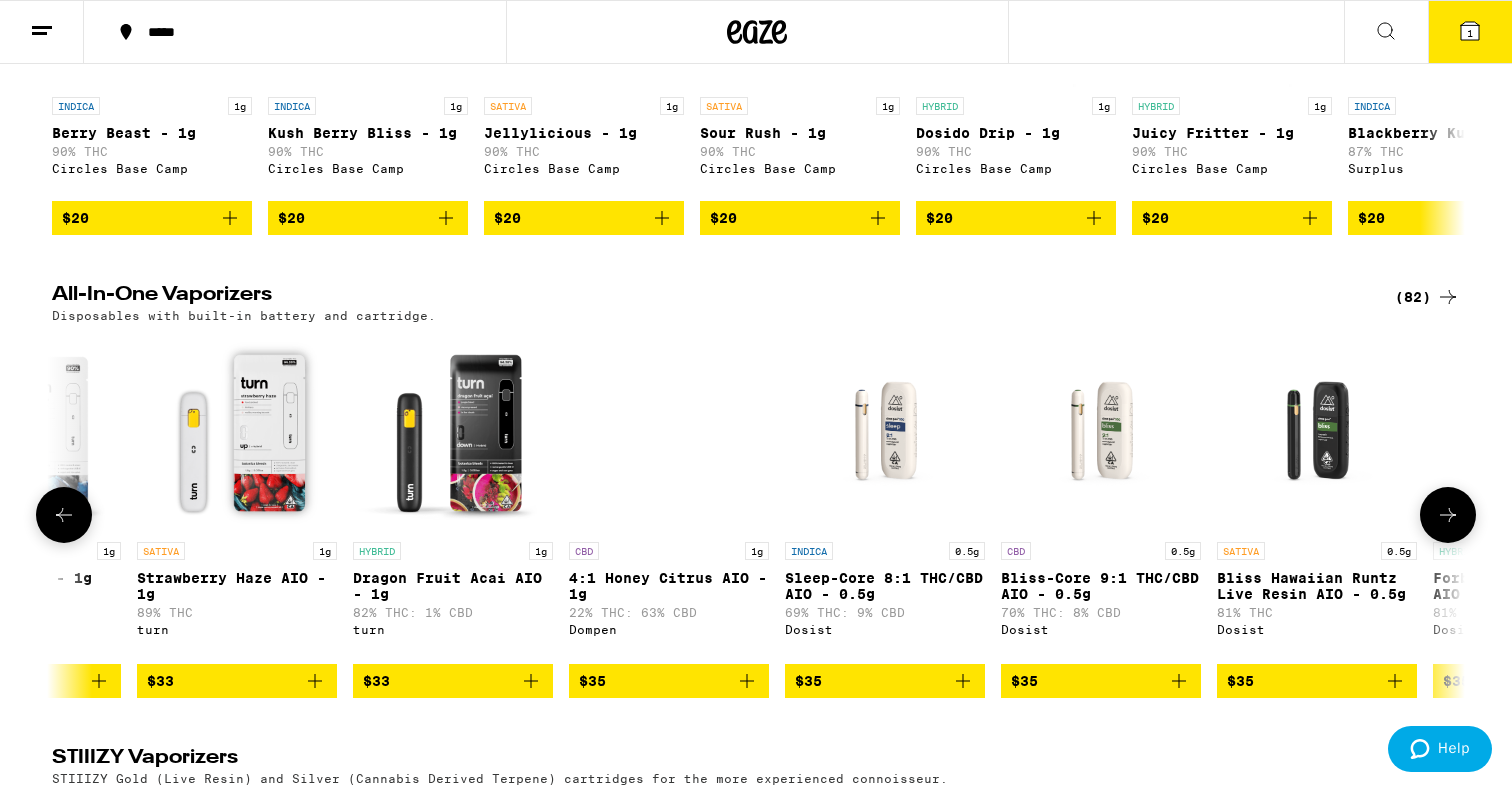 scroll, scrollTop: 0, scrollLeft: 11580, axis: horizontal 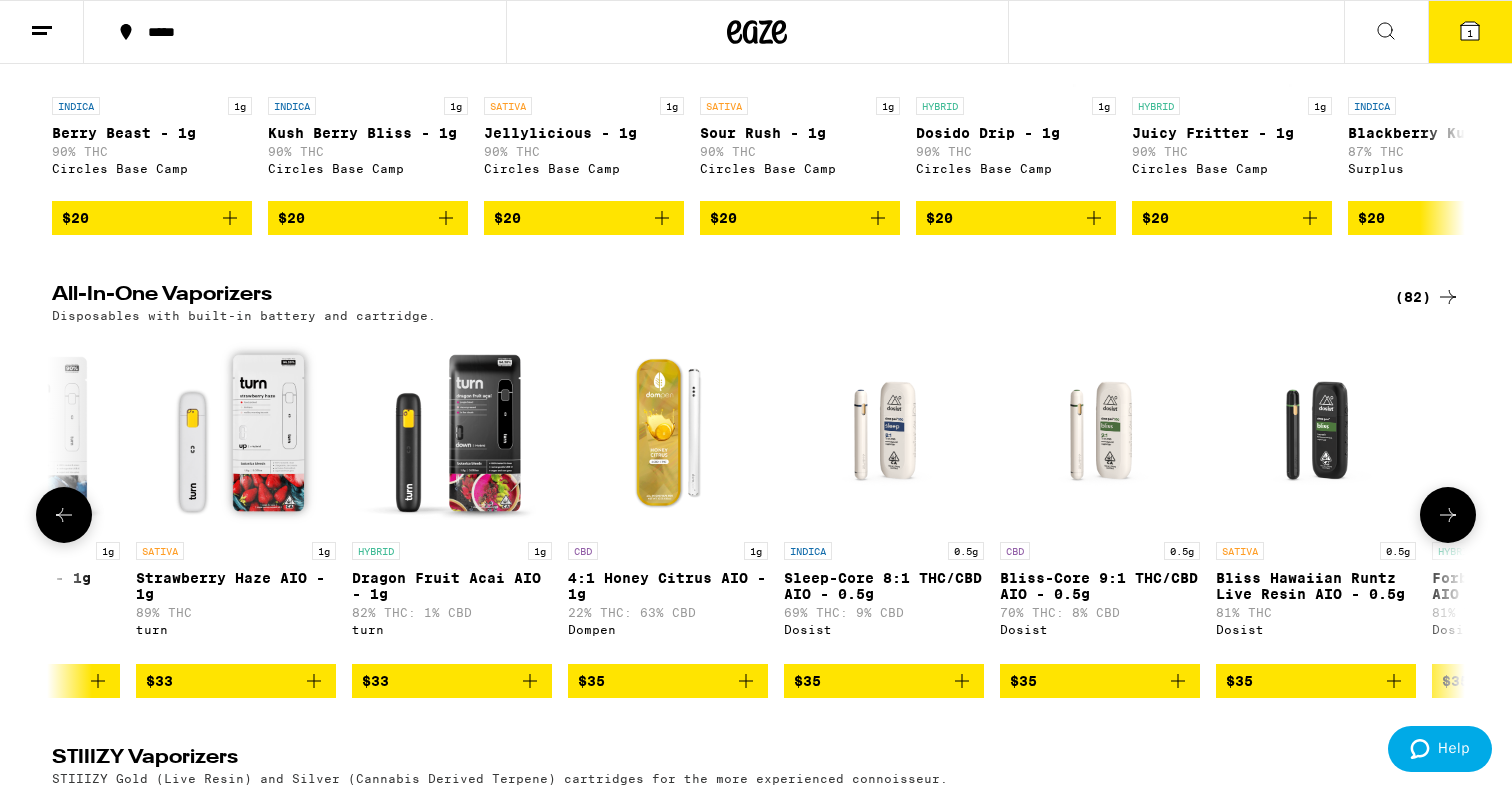 click 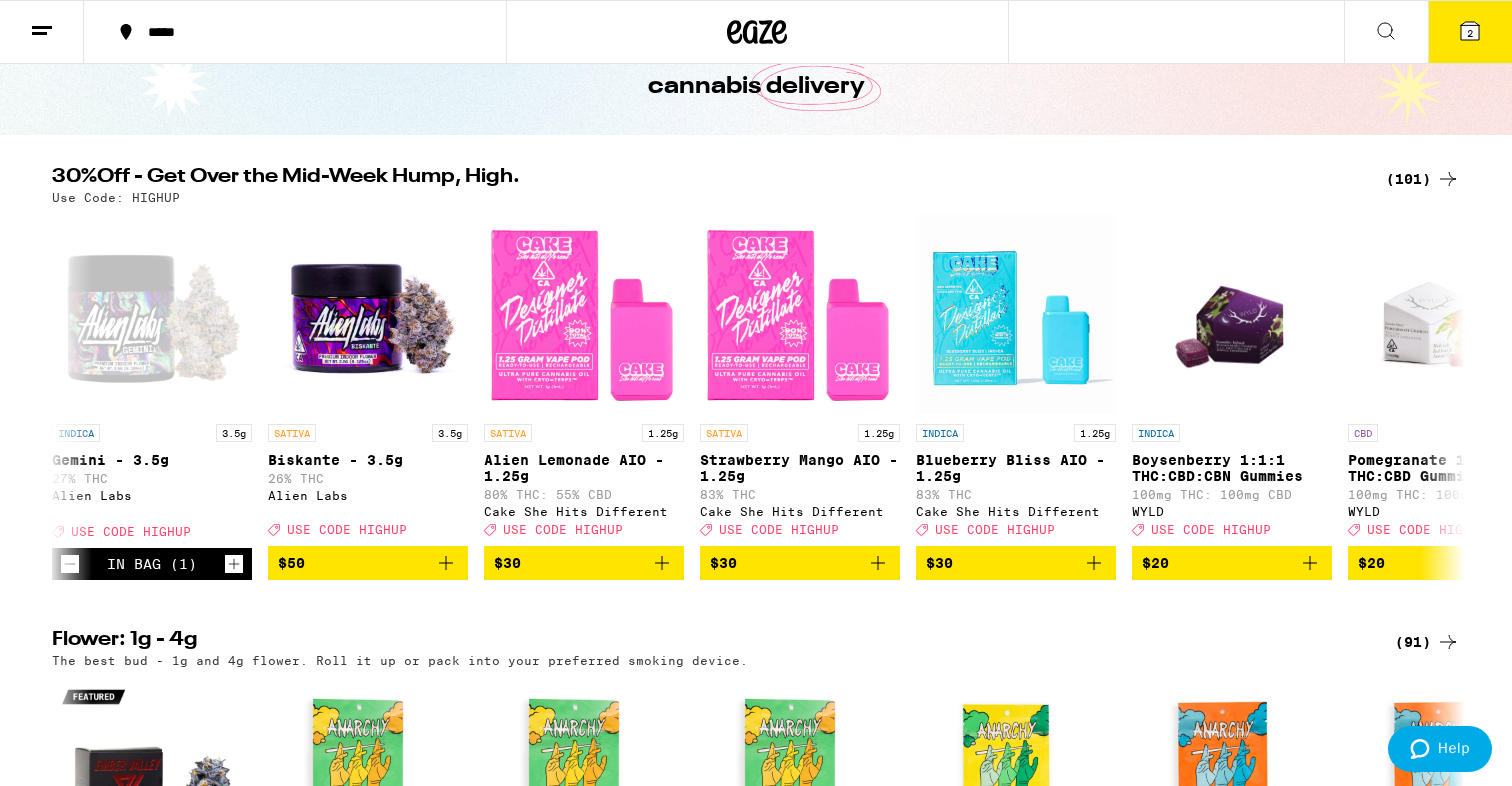 scroll, scrollTop: 0, scrollLeft: 0, axis: both 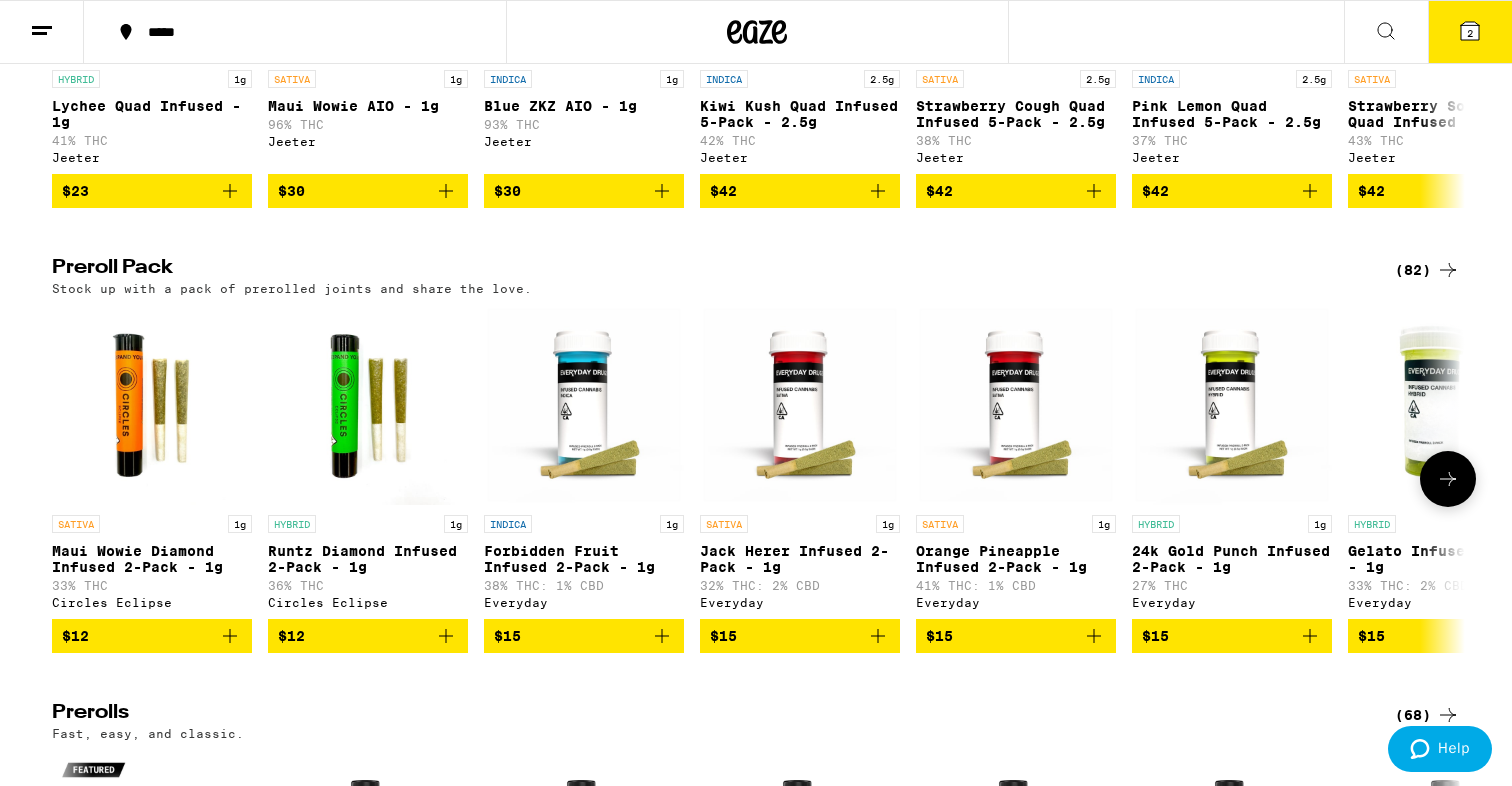 click at bounding box center (1448, 479) 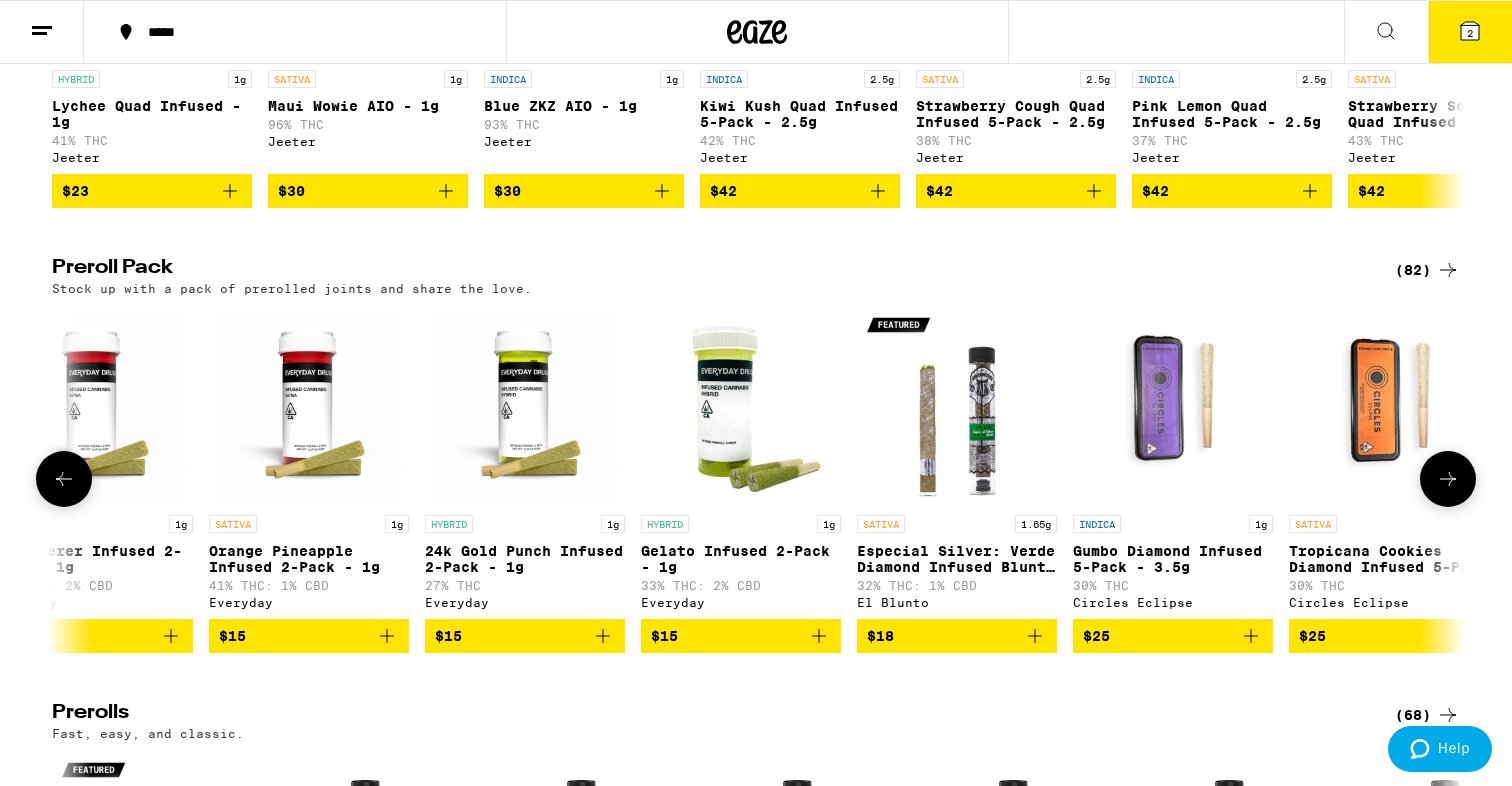 click at bounding box center [1448, 479] 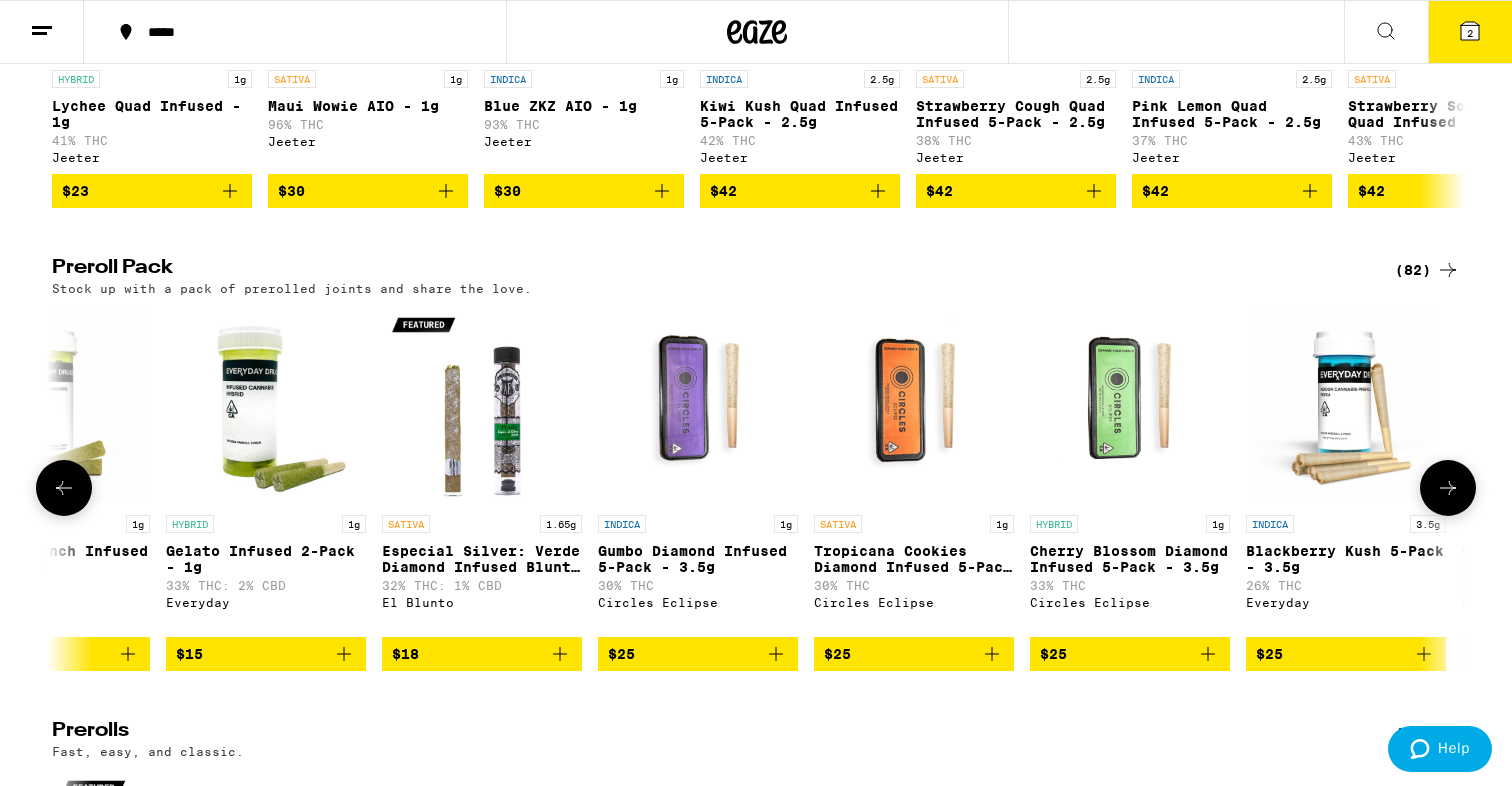 click at bounding box center (1448, 488) 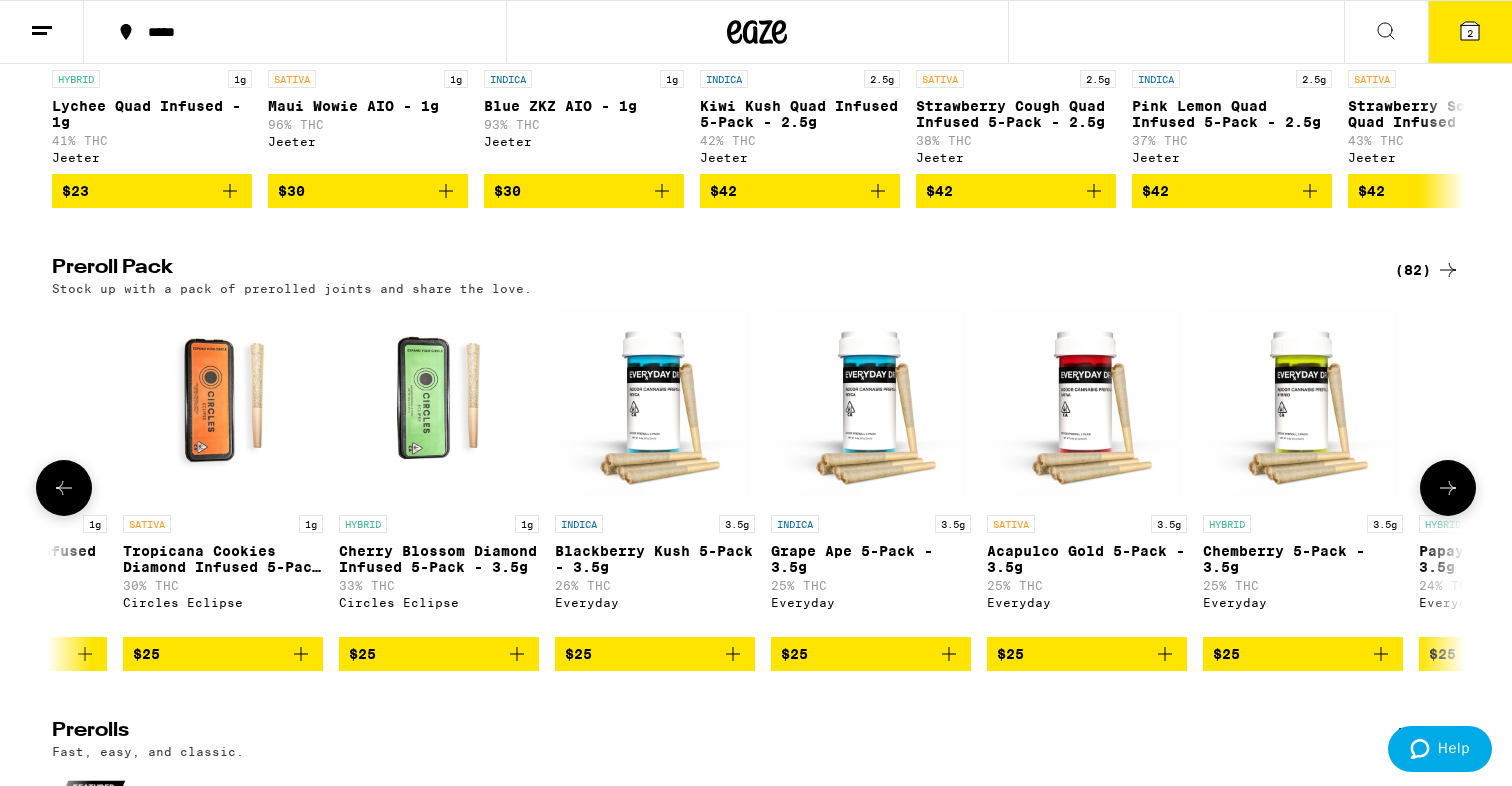 click at bounding box center [1448, 488] 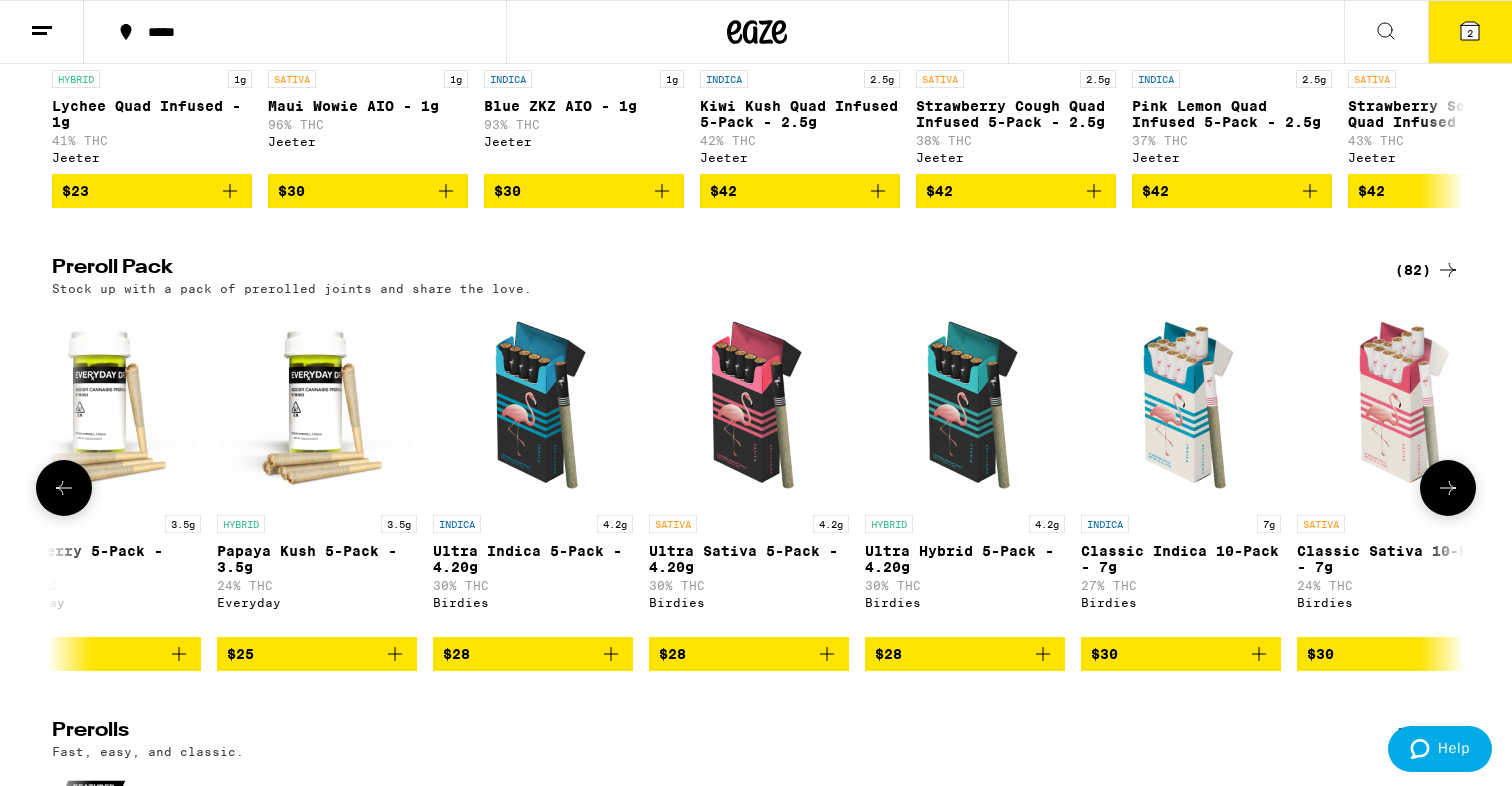 click at bounding box center [1448, 488] 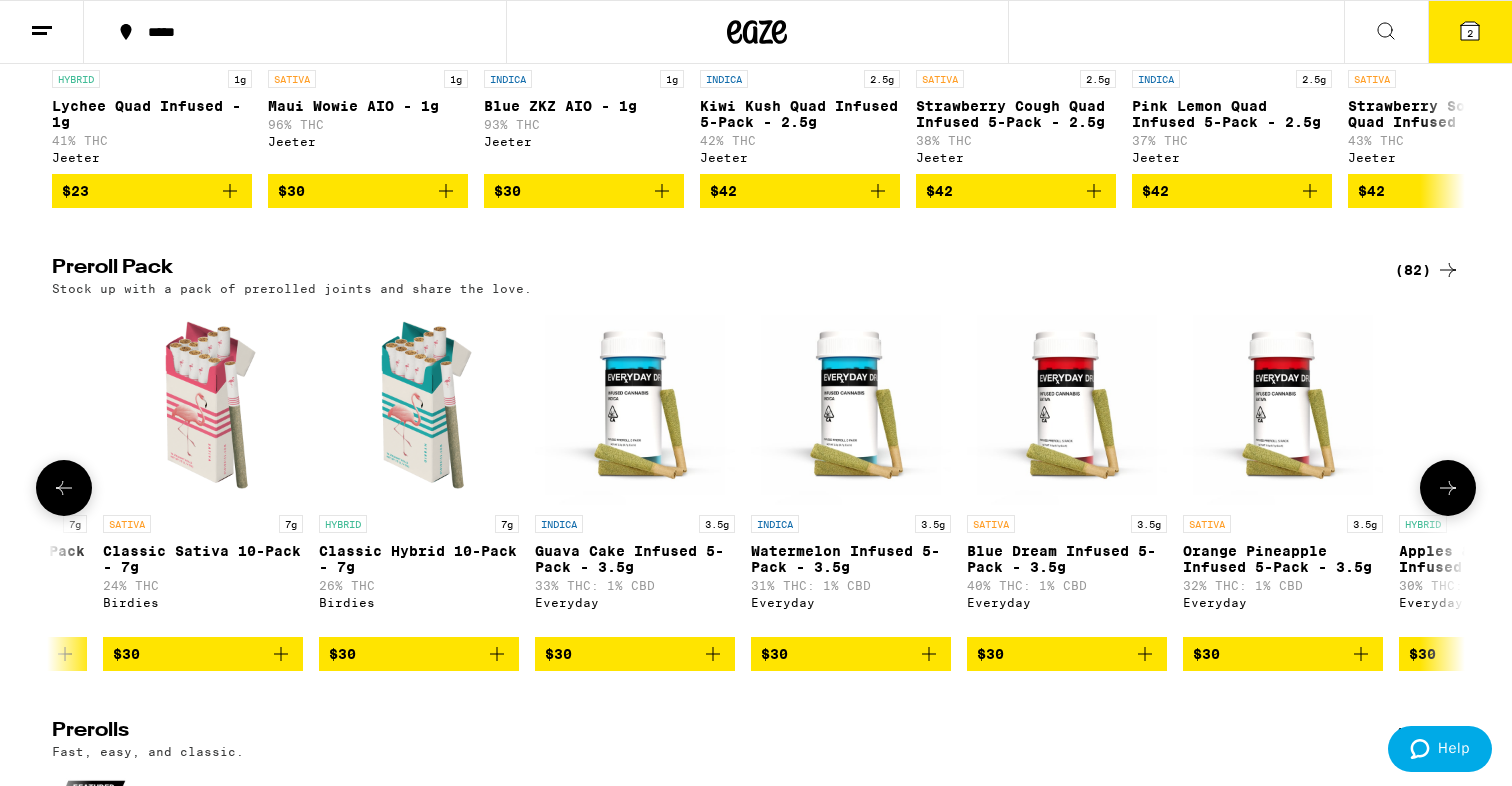 click at bounding box center [1448, 488] 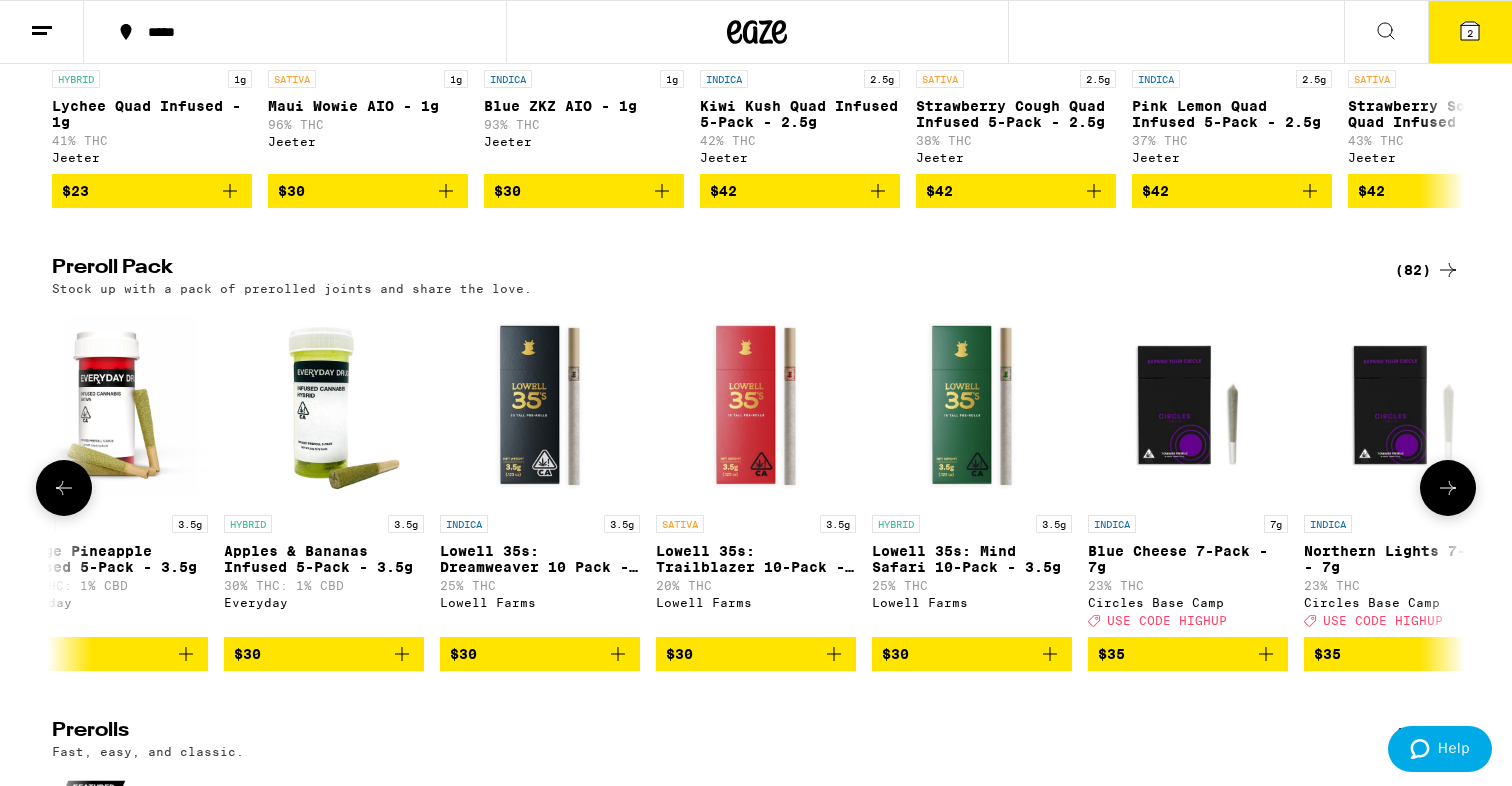 click at bounding box center [1448, 488] 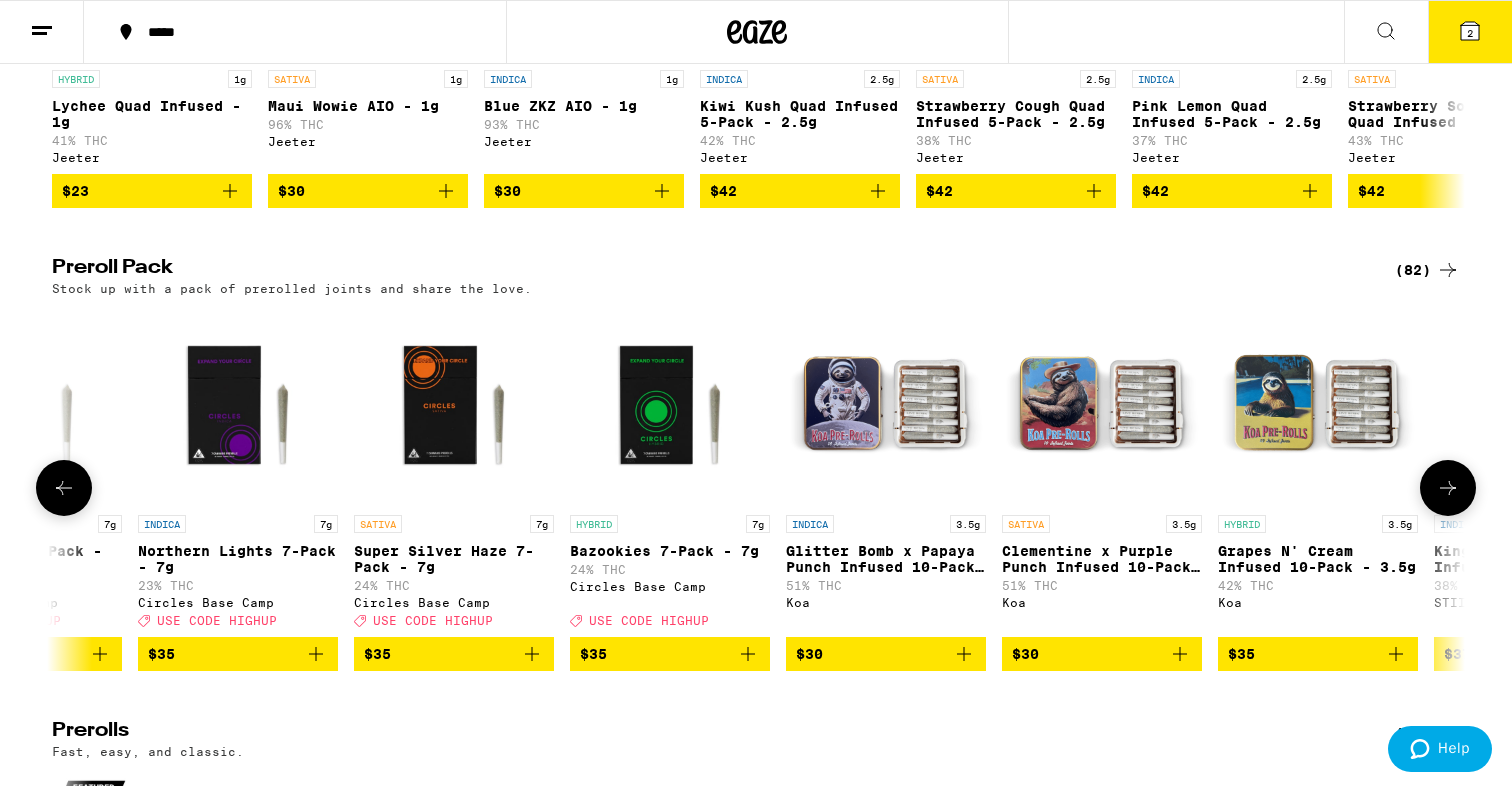 click at bounding box center (1448, 488) 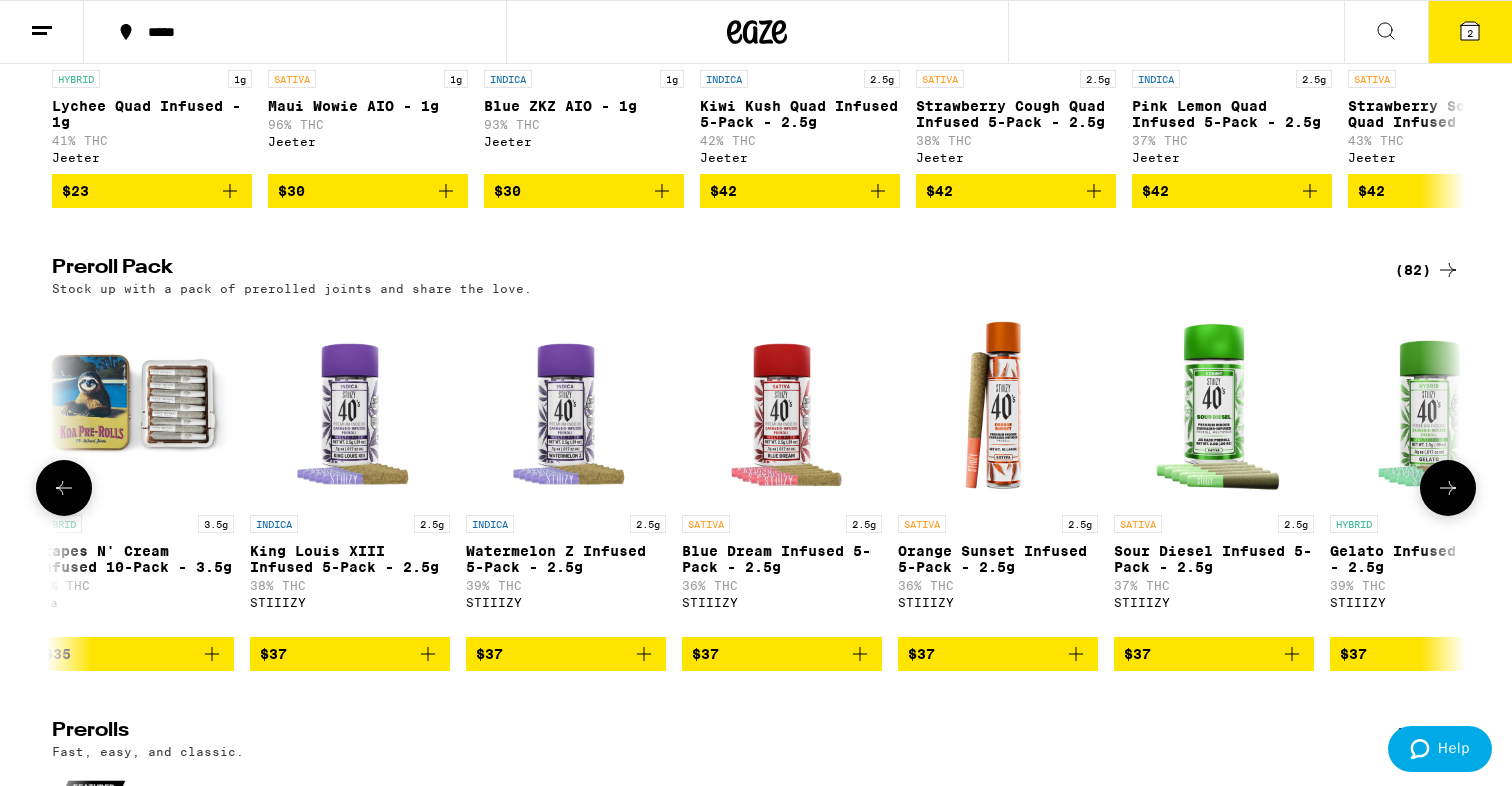 click at bounding box center (1448, 488) 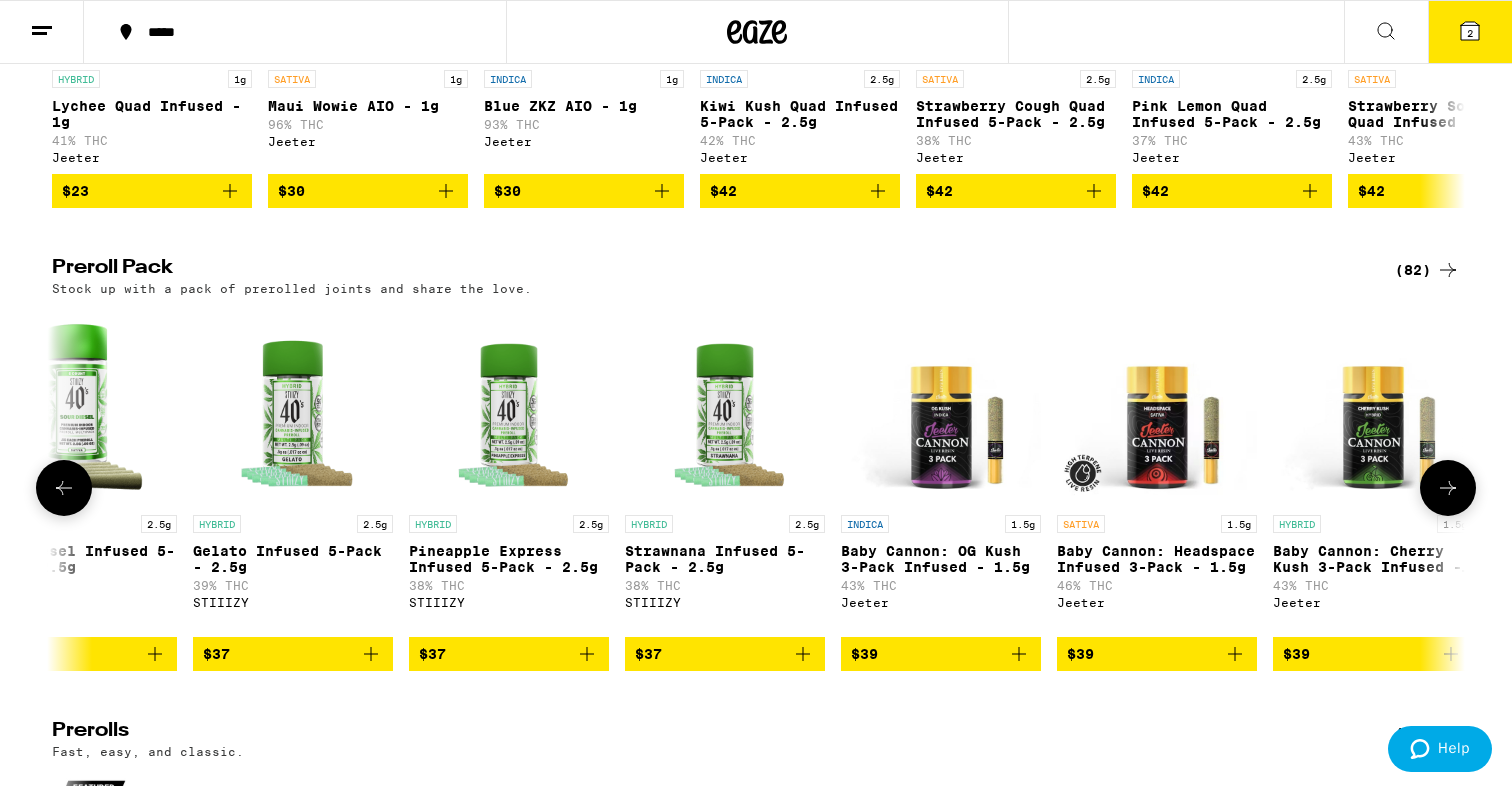 click at bounding box center (1448, 488) 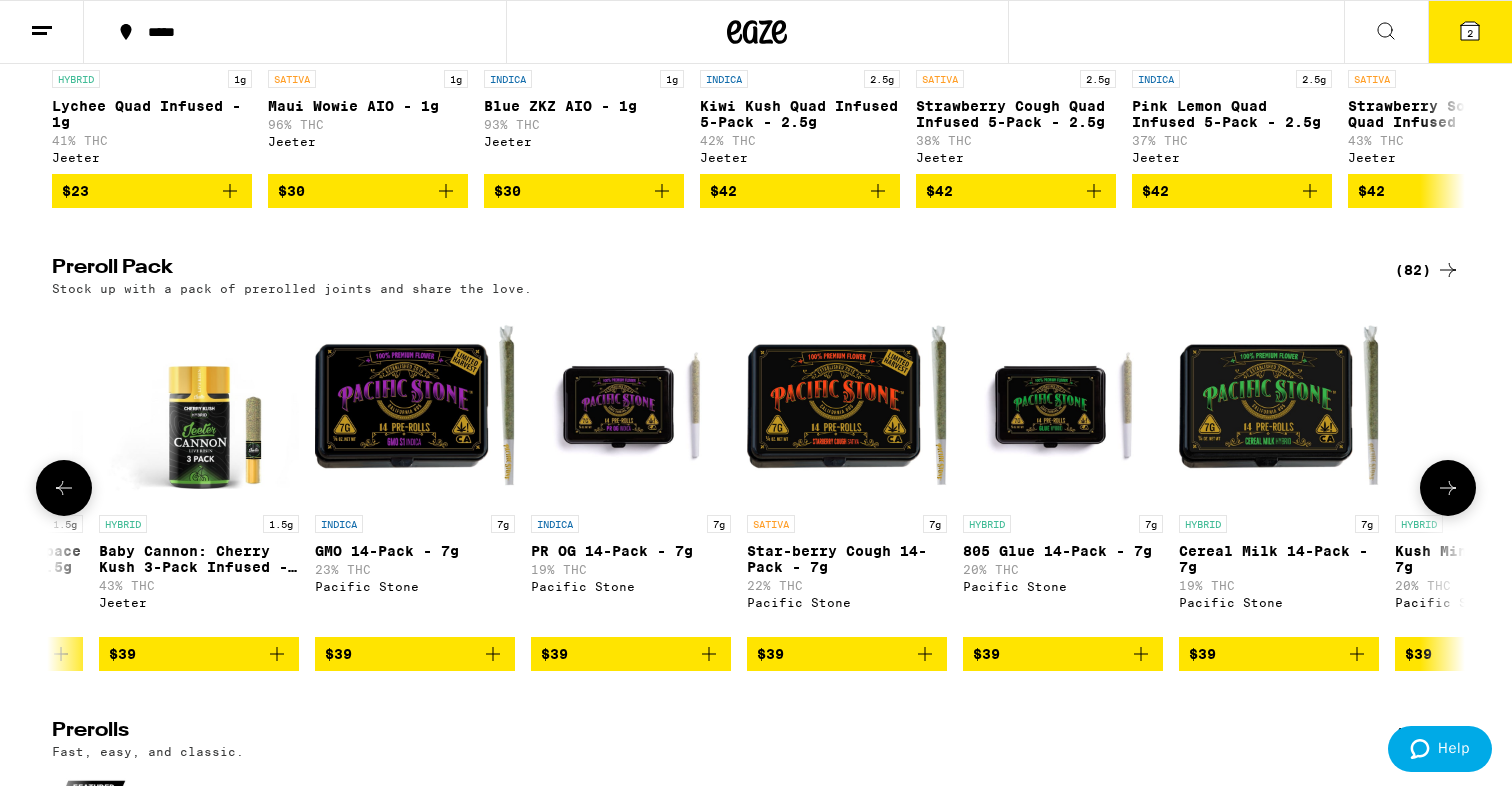 click at bounding box center [1448, 488] 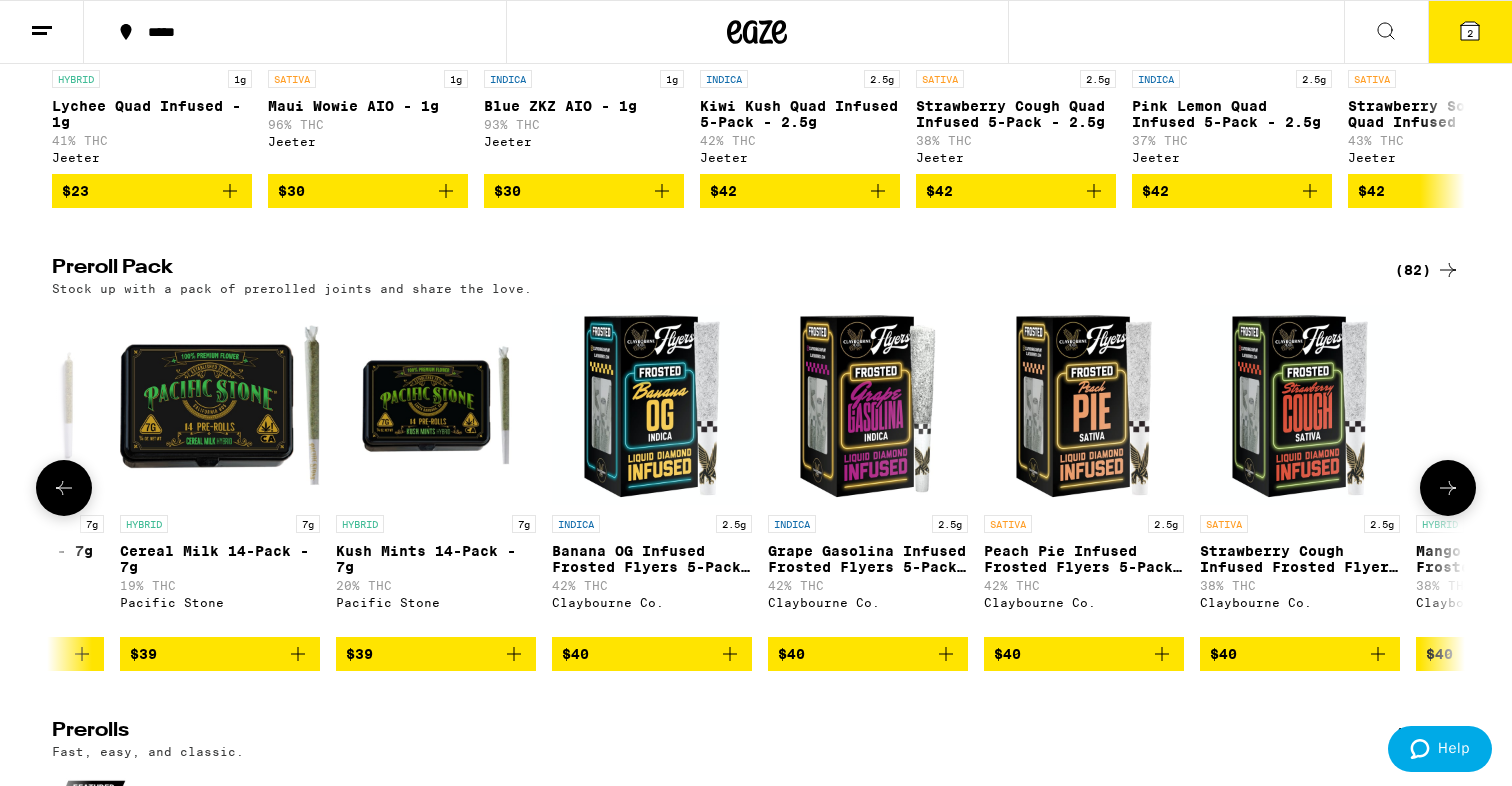 click at bounding box center (1448, 488) 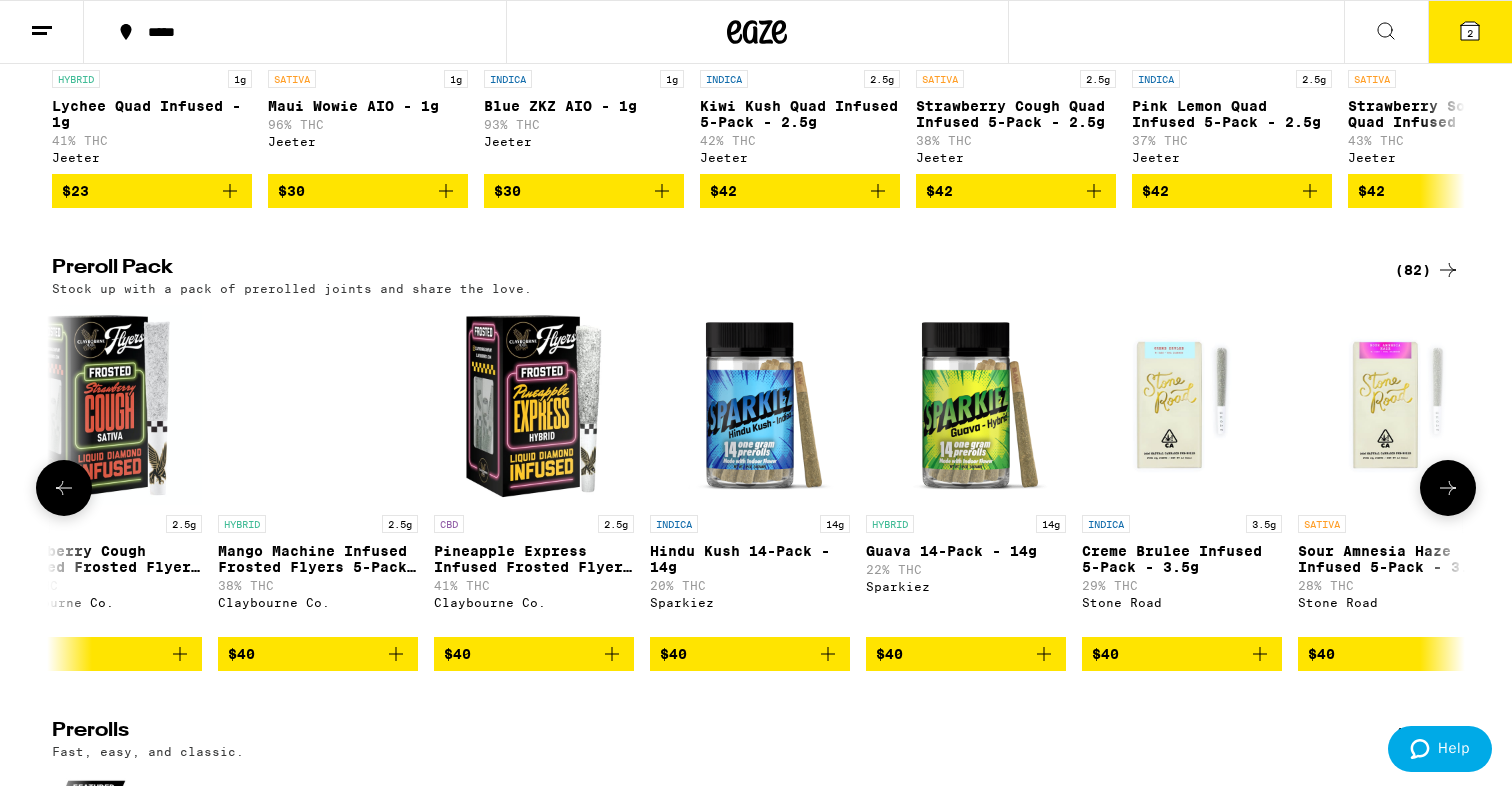 click at bounding box center [1448, 488] 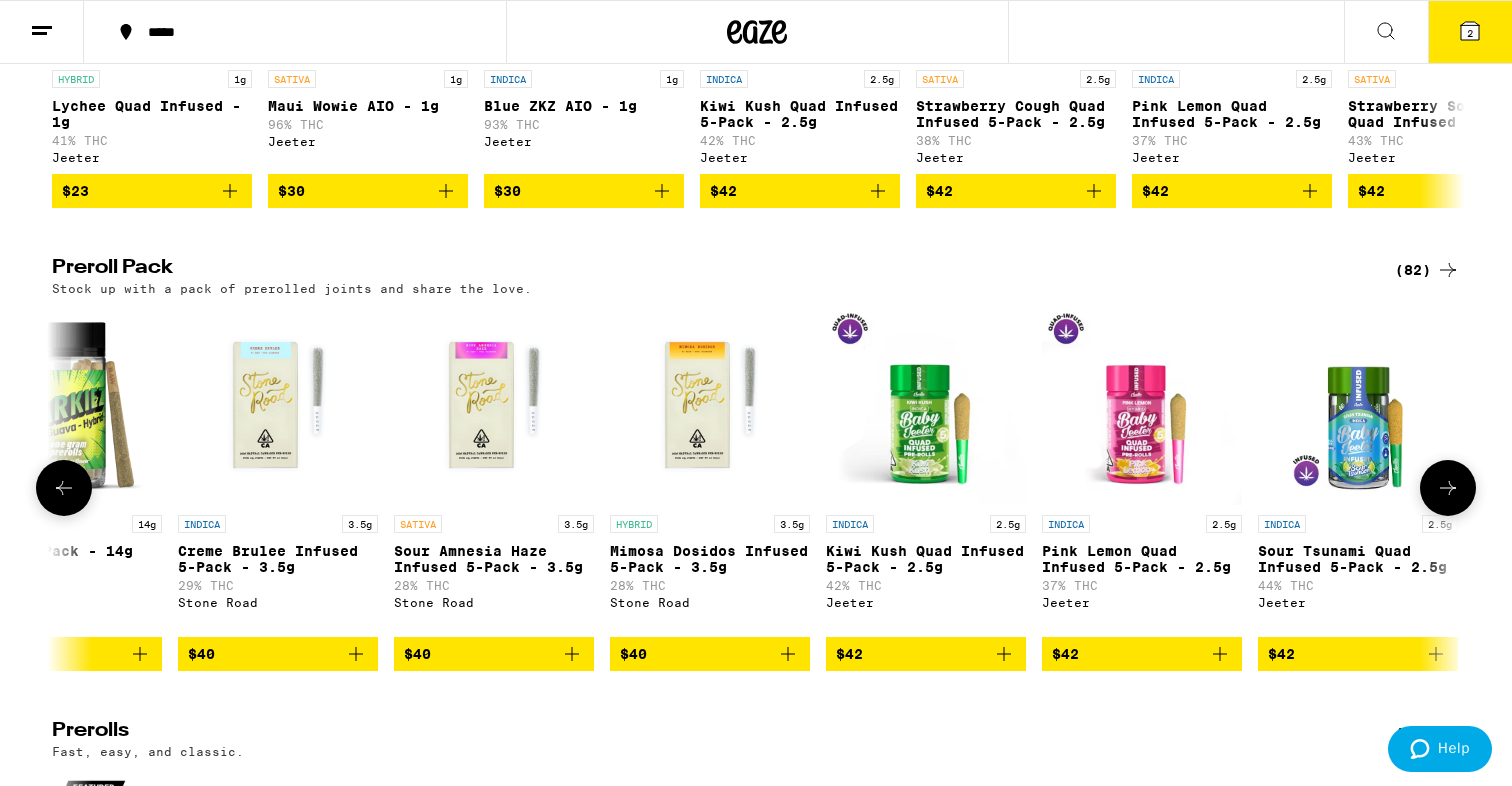 scroll, scrollTop: 0, scrollLeft: 13245, axis: horizontal 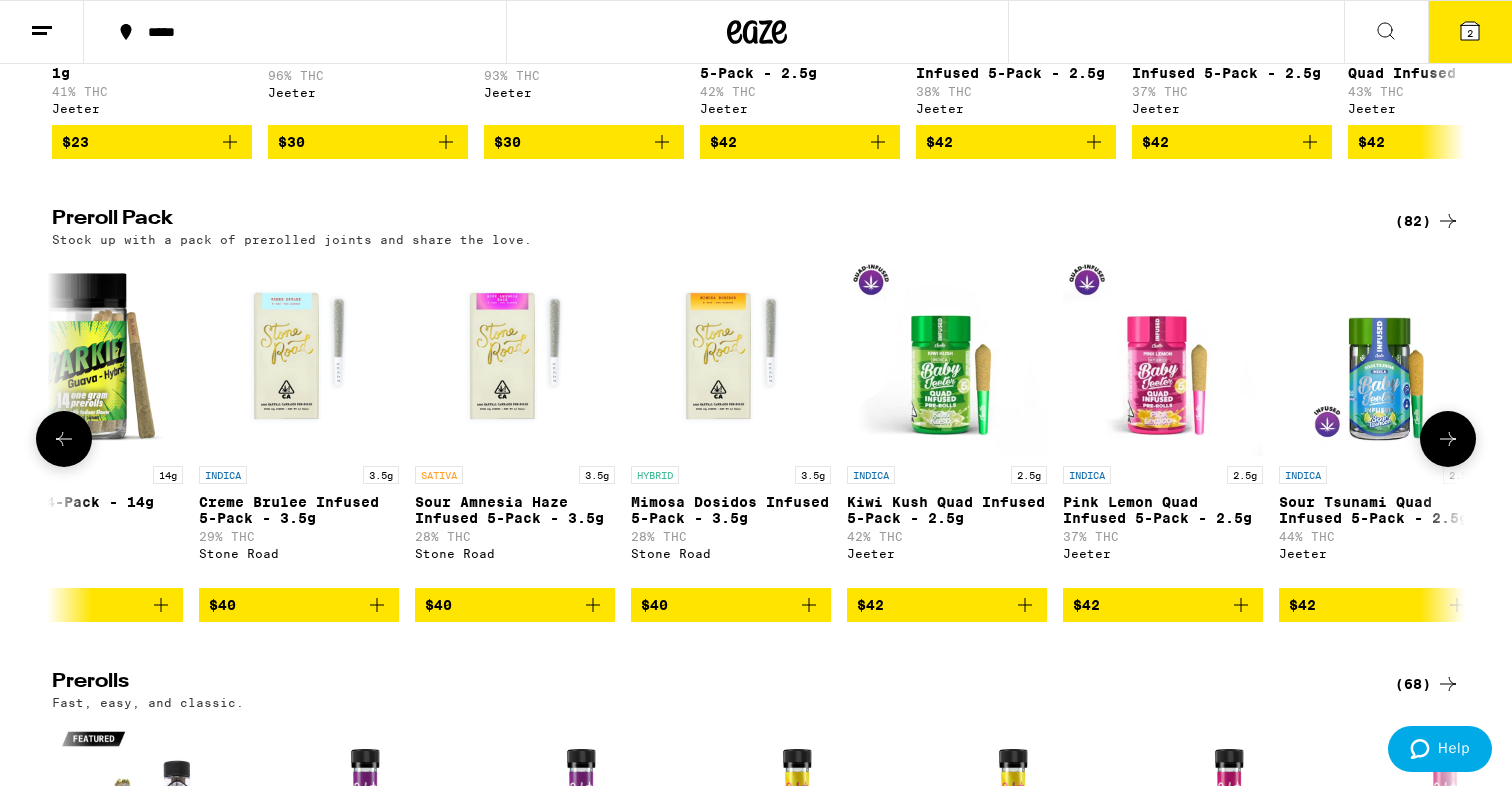 click 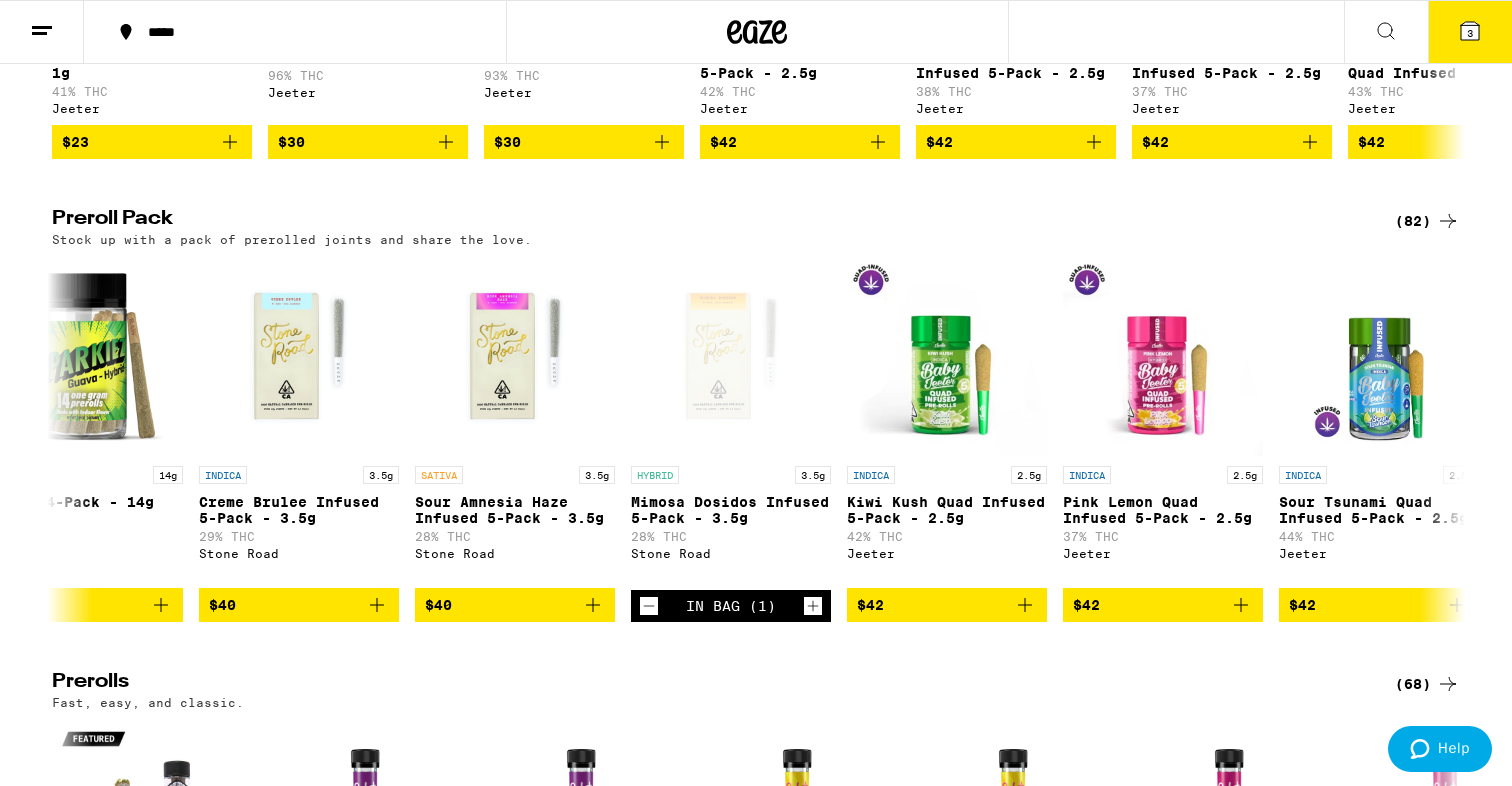 click 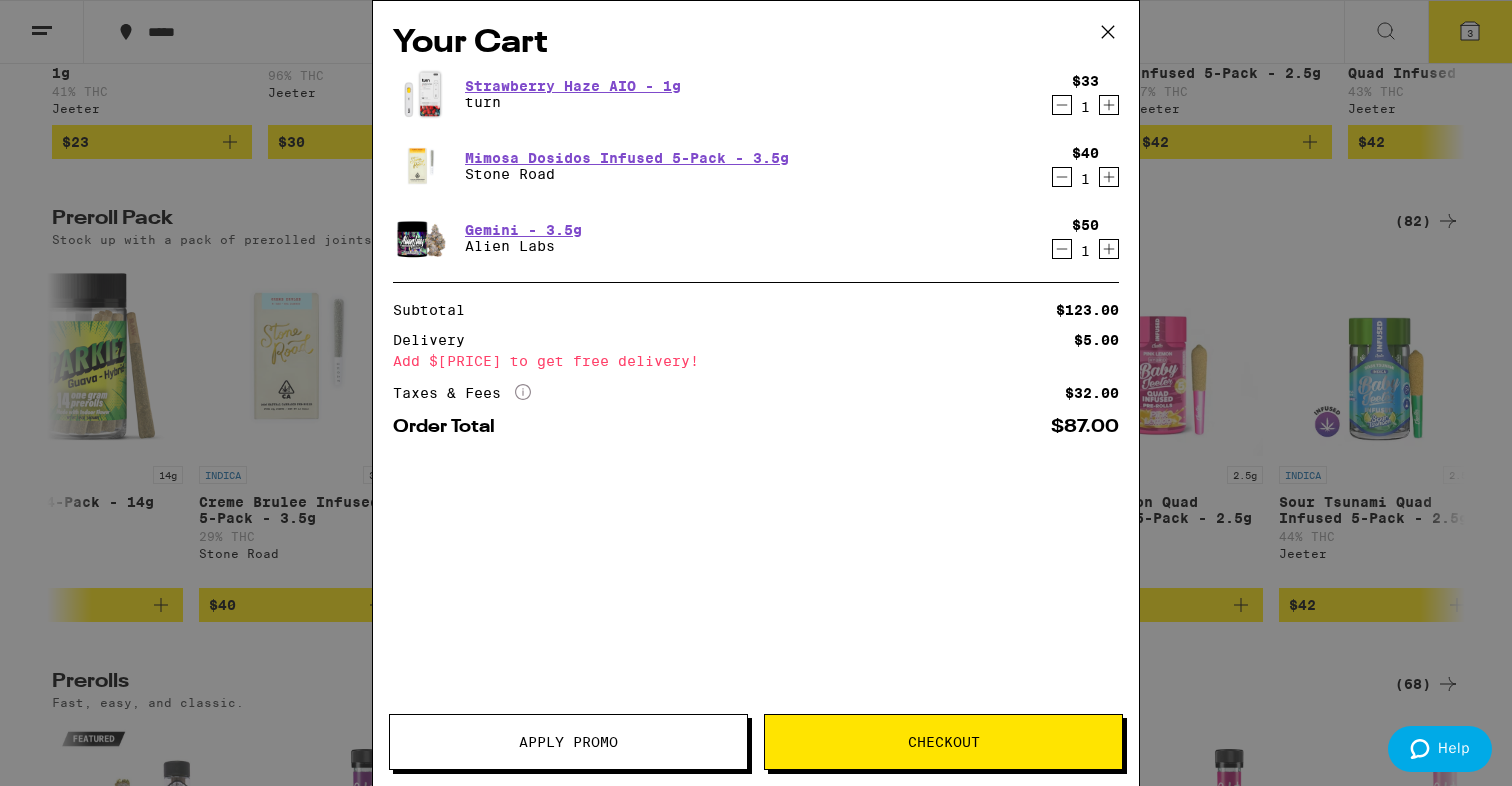 scroll, scrollTop: 3682, scrollLeft: 0, axis: vertical 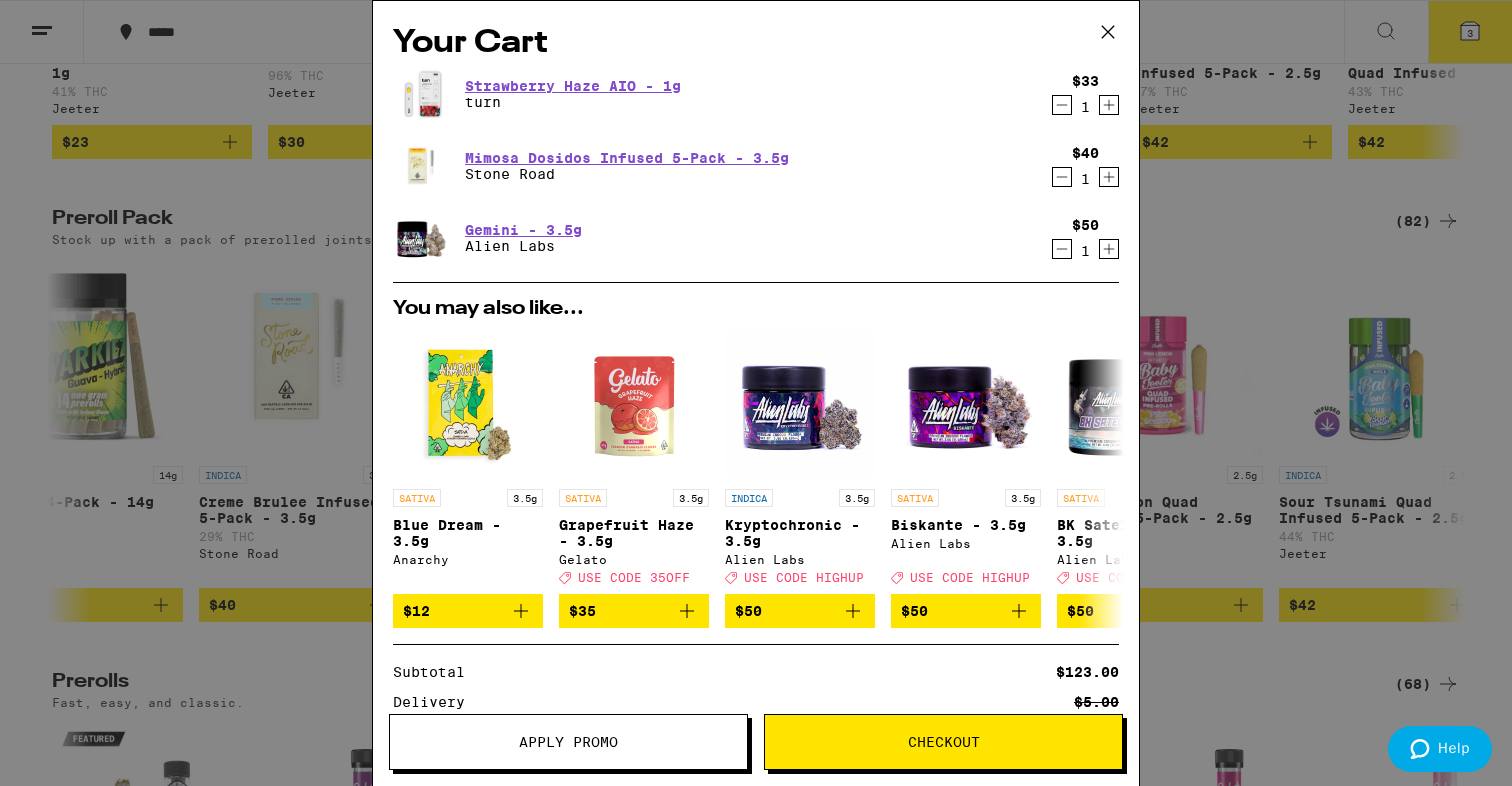 click 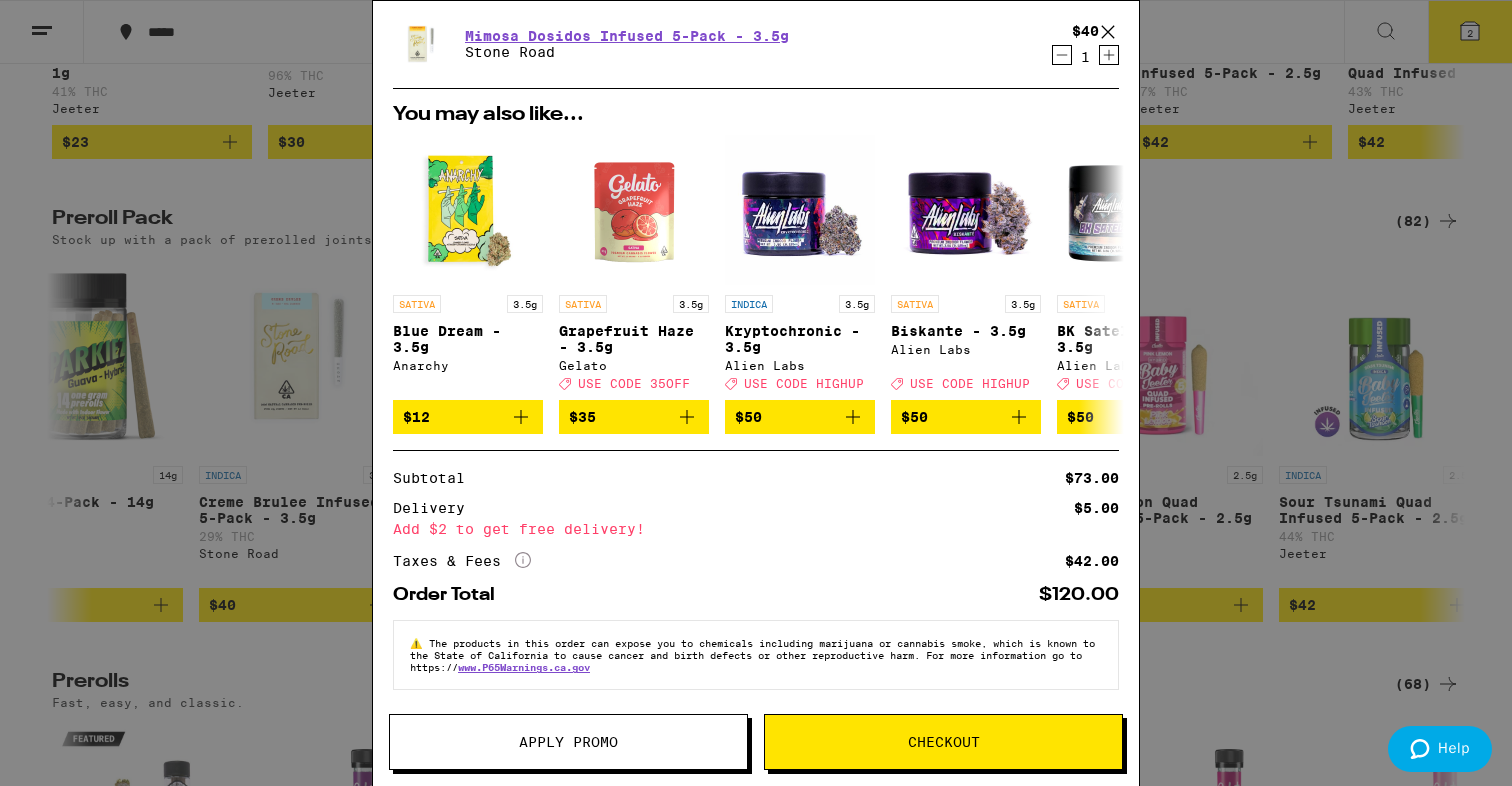 scroll, scrollTop: 0, scrollLeft: 0, axis: both 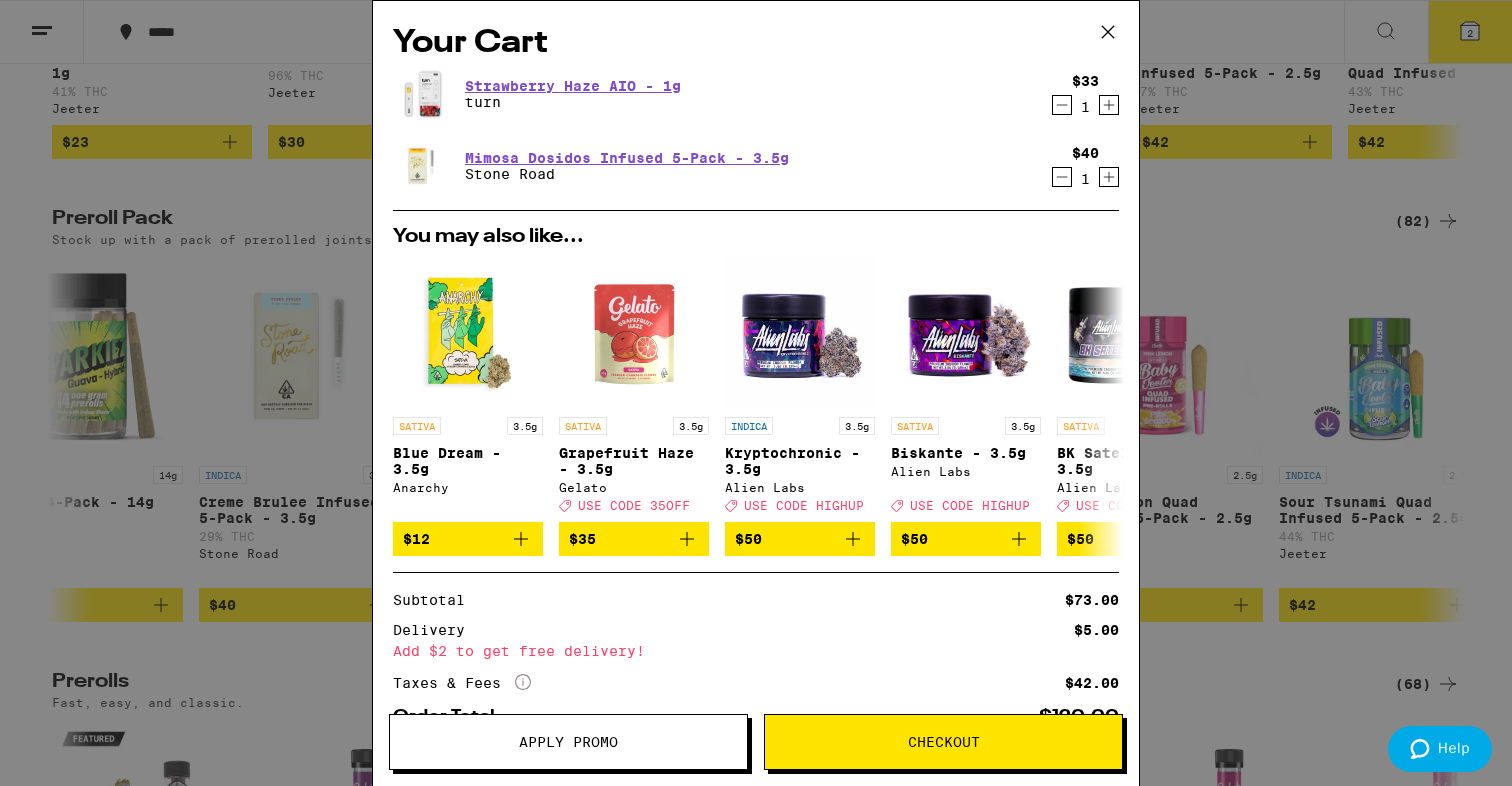 click on "Your Cart Strawberry Haze AIO - 1g turn $[PRICE] 1 Mimosa Dosidos Infused 5-Pack - 3.5g Stone Road $[PRICE] 1 You may also like... SATIVA 3.5g Blue Dream - 3.5g Anarchy $[PRICE] SATIVA 3.5g Grapefruit Haze - 3.5g Gelato Deal Created with Sketch. USE CODE [CODE] $[PRICE] INDICA 3.5g Kryptochronic - 3.5g Alien Labs Deal Created with Sketch. USE CODE [CODE] $[PRICE] SATIVA 3.5g Biskante - 3.5g Alien Labs Deal Created with Sketch. USE CODE [CODE] $[PRICE] SATIVA 3.5g BK Satellite - 3.5g Alien Labs Deal Created with Sketch. USE CODE [CODE] $[PRICE] HYBRID 3.5g Zangria - 3.5g Alien Labs Deal Created with Sketch. USE CODE [CODE] $[PRICE] INDICA 3.5g Melted Strawberries - 3.5g Ember Valley Deal Created with Sketch. USE CODE [CODE] $[PRICE] INDICA 3.5g Brain Dead - 3.5g CAM Deal Created with Sketch. USE CODE [CODE] $[PRICE] SATIVA 3.5g Super Silver Haze - 3.5g CAM Deal Created with Sketch. USE CODE [CODE] $[PRICE] INDICA 3.5g Banana OG - 3.5g Anarchy $[PRICE] Subtotal $[PRICE] Delivery $[PRICE] Add $[PRICE] to get free delivery! Taxes & Fees More Info $[PRICE] Order Total $[PRICE] ⚠️" at bounding box center [756, 393] 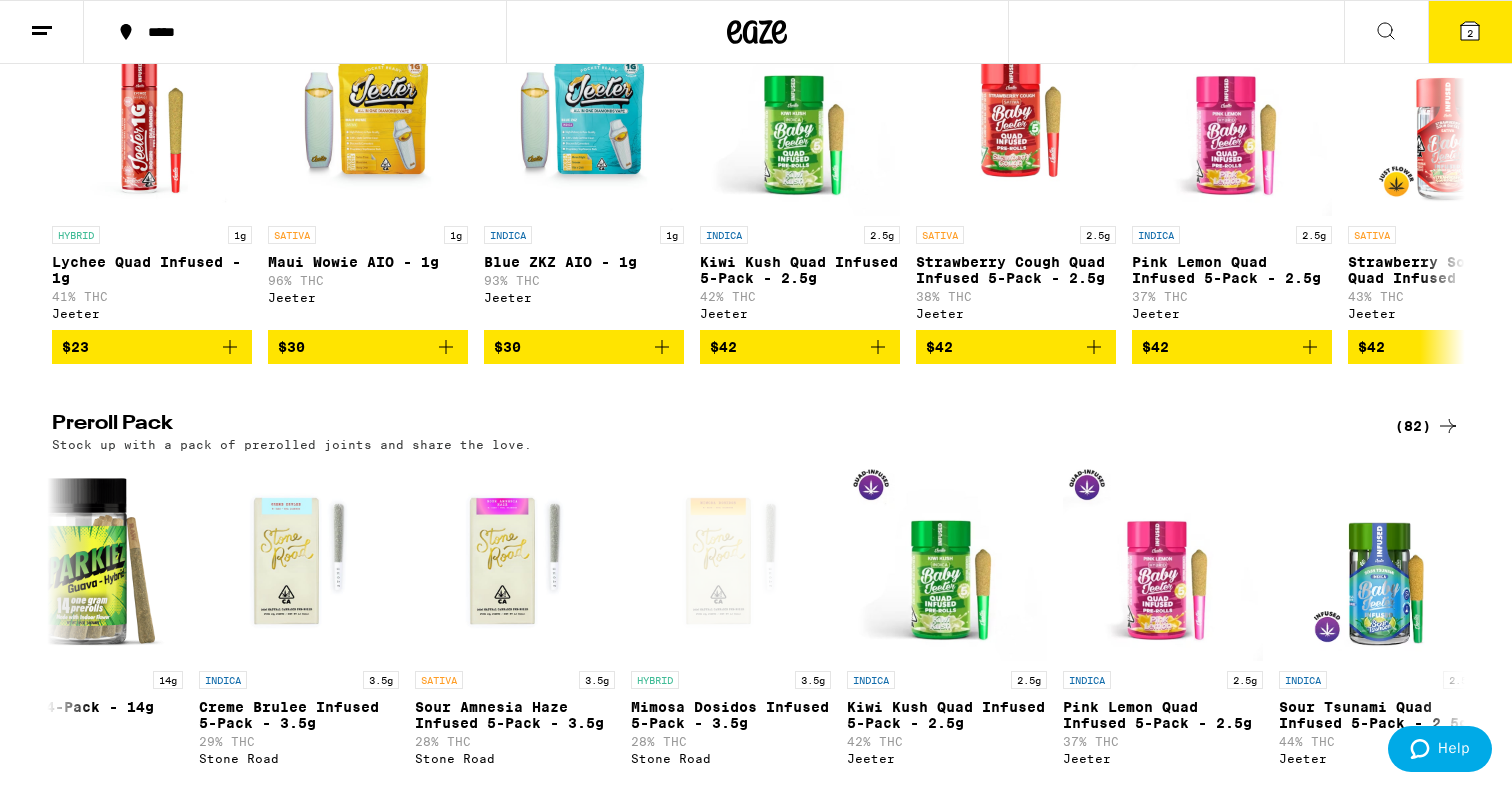 scroll, scrollTop: 4678, scrollLeft: 0, axis: vertical 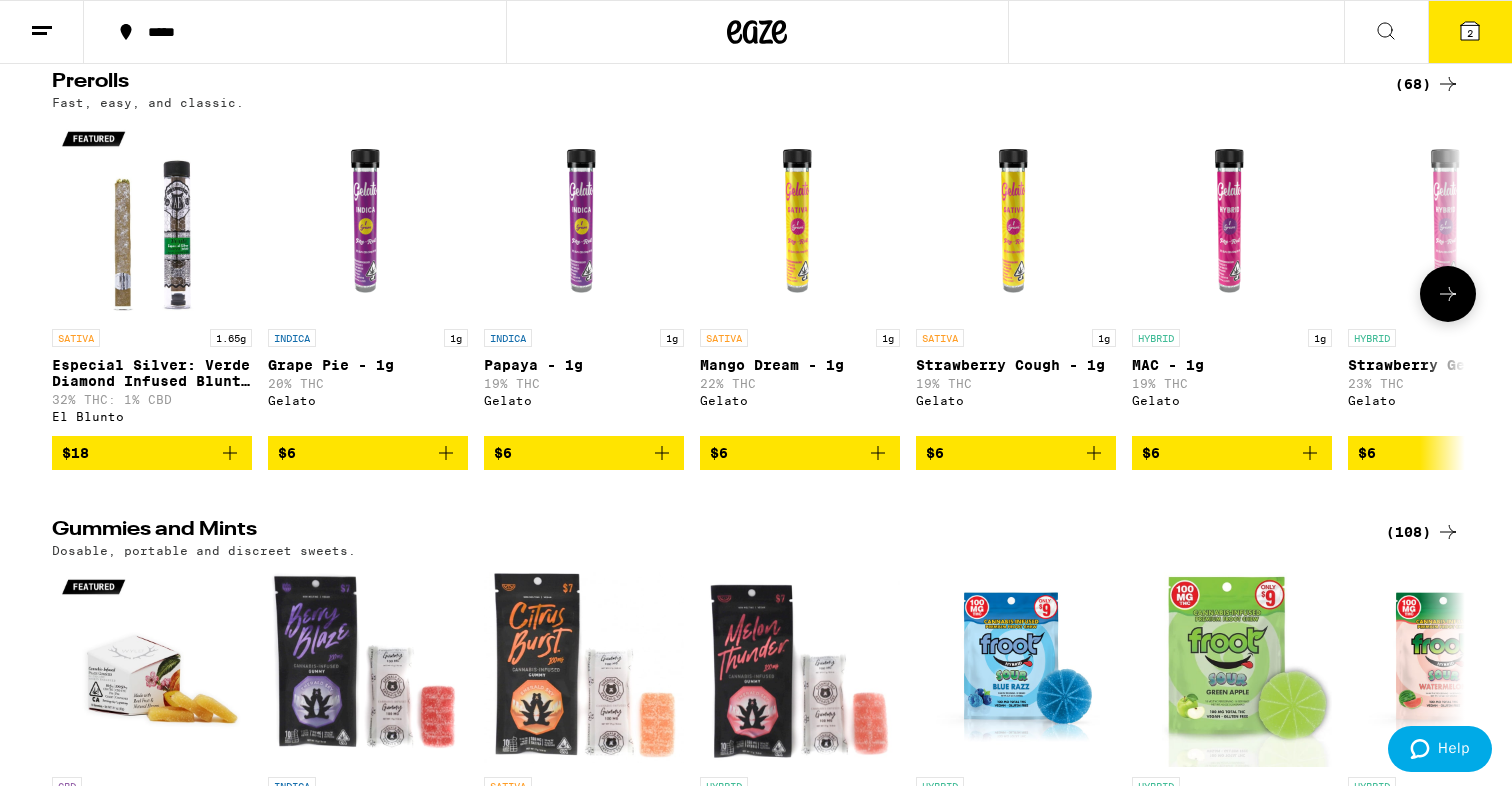 click at bounding box center (1448, 294) 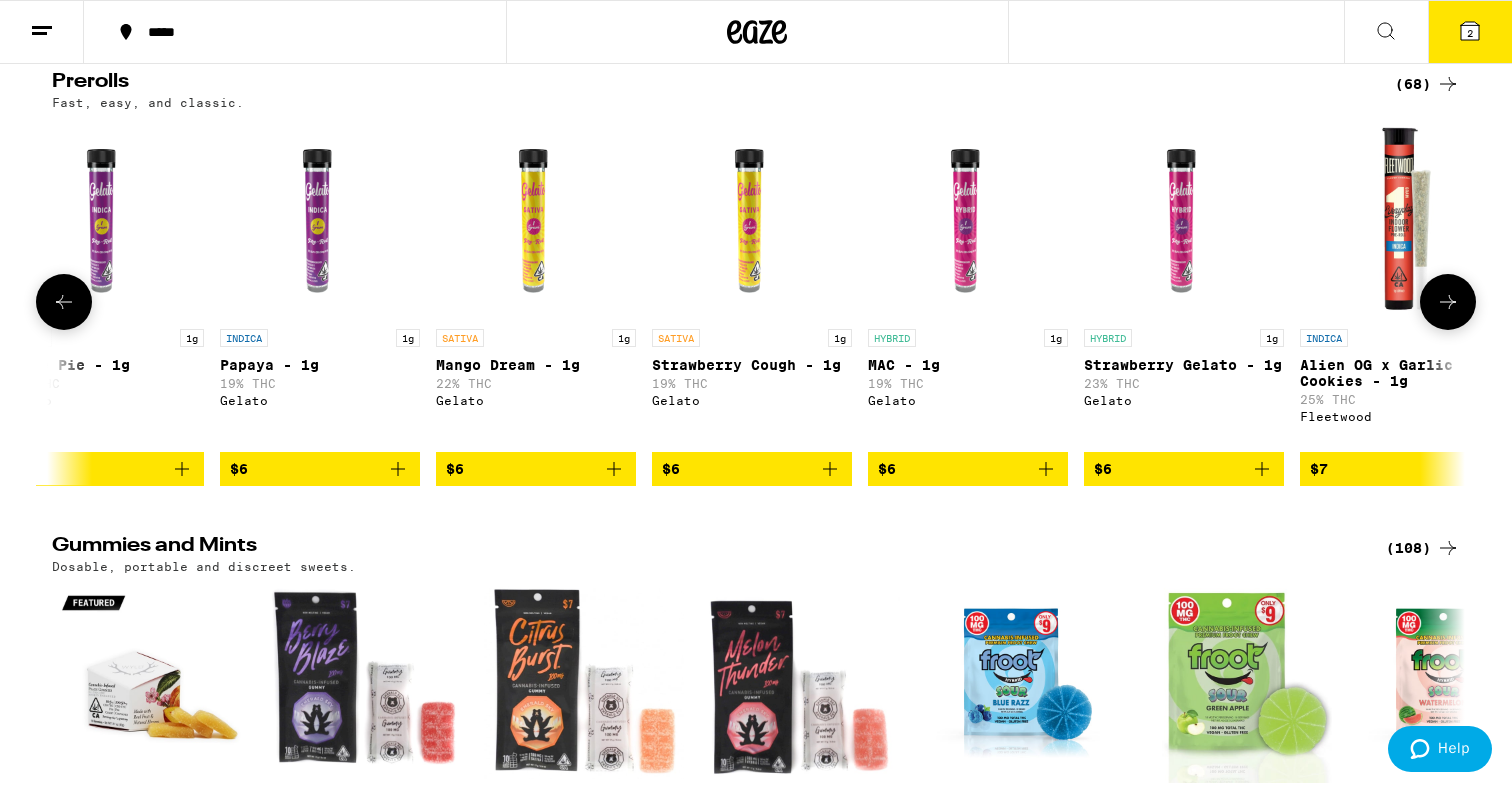 click at bounding box center [1448, 302] 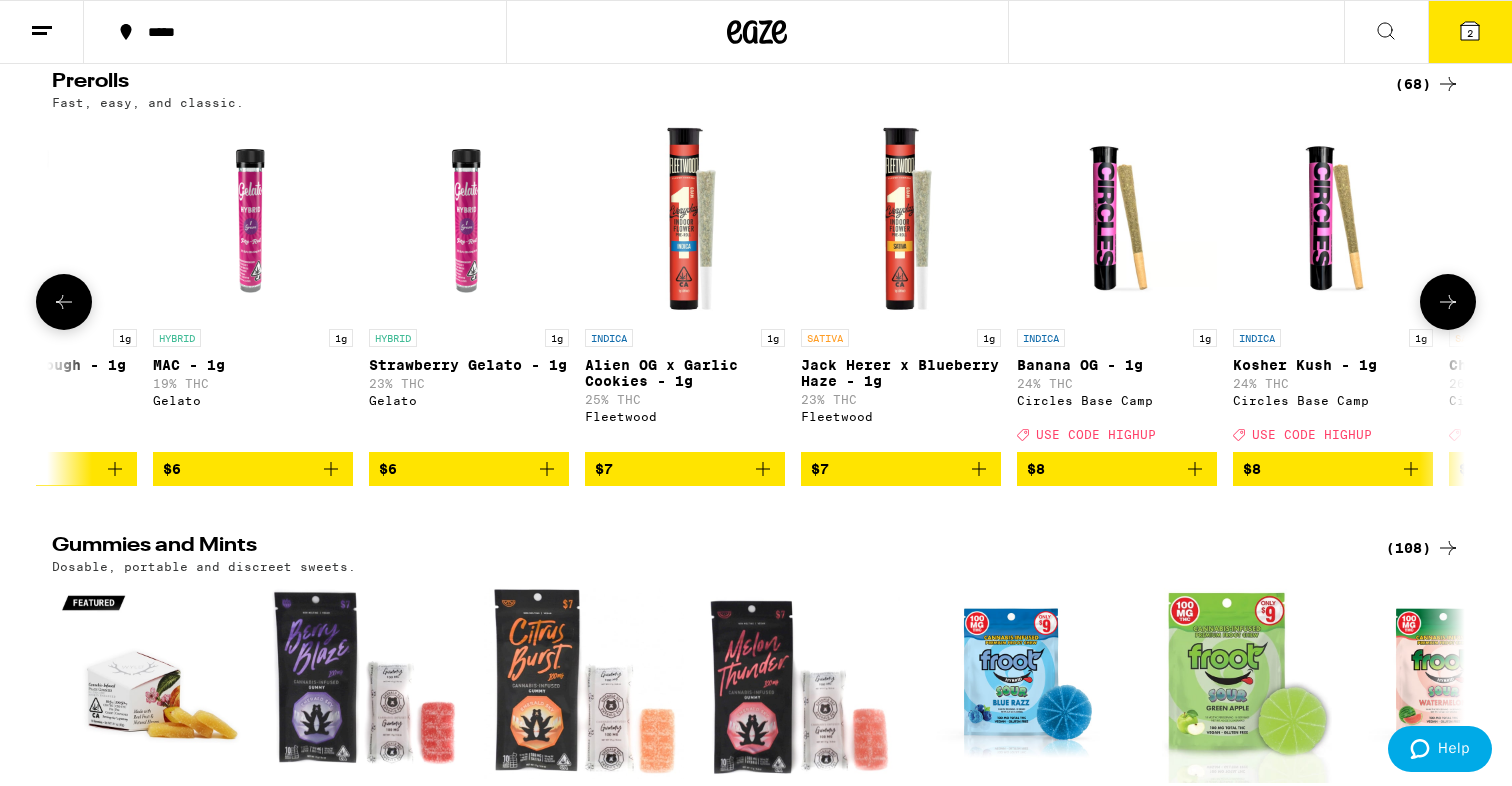 click at bounding box center (1448, 302) 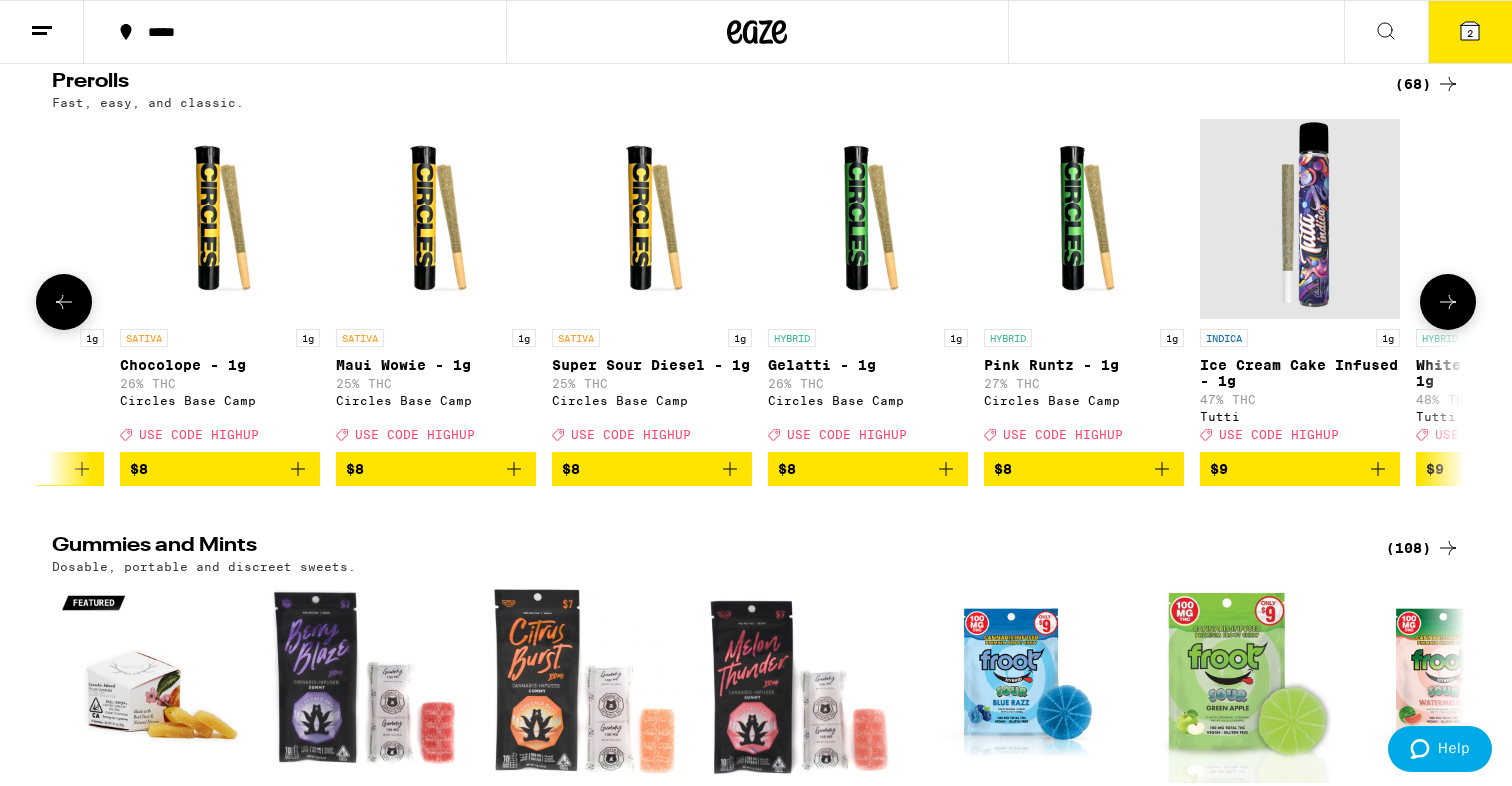 click at bounding box center [1448, 302] 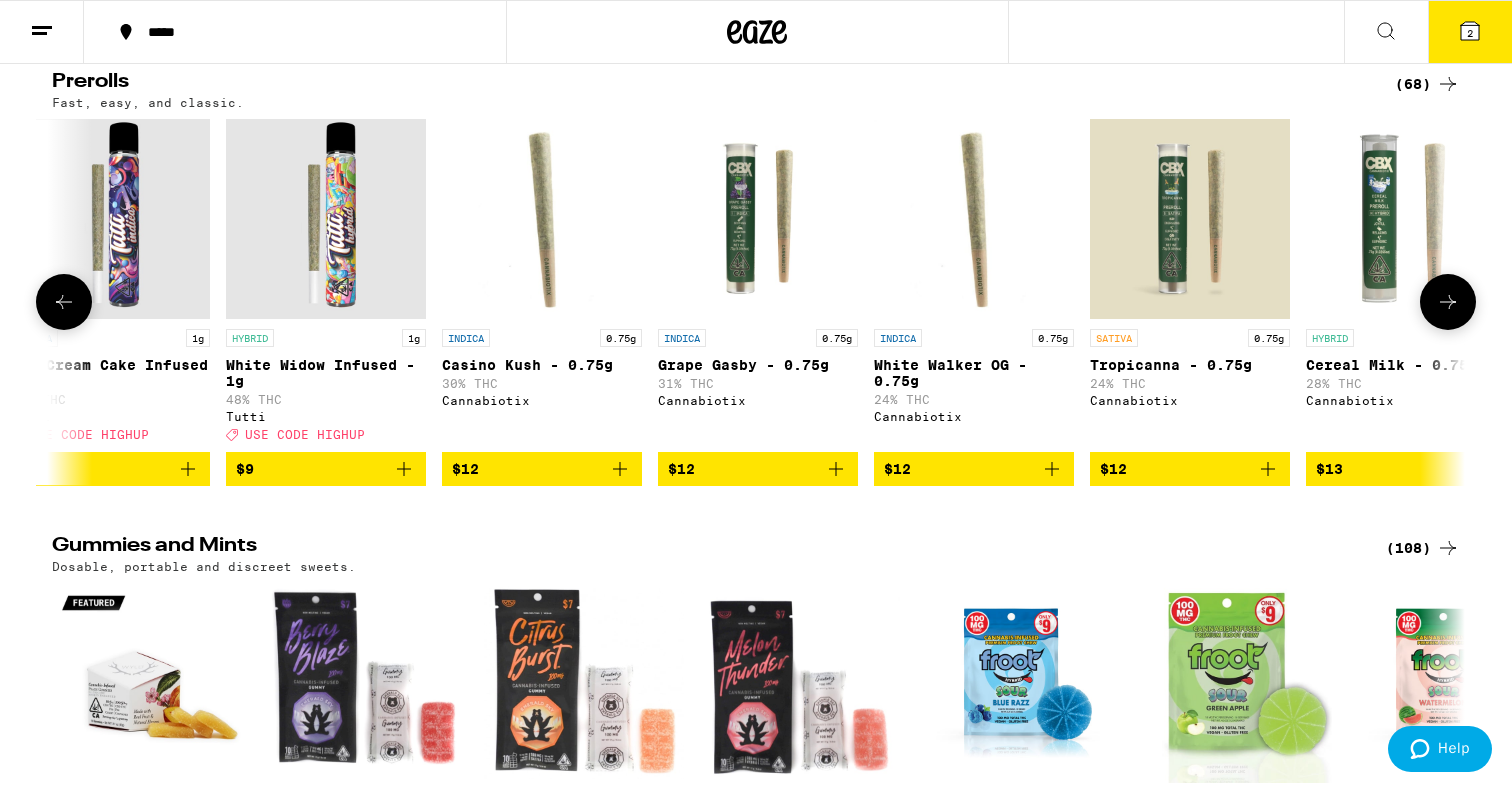 click at bounding box center [1448, 302] 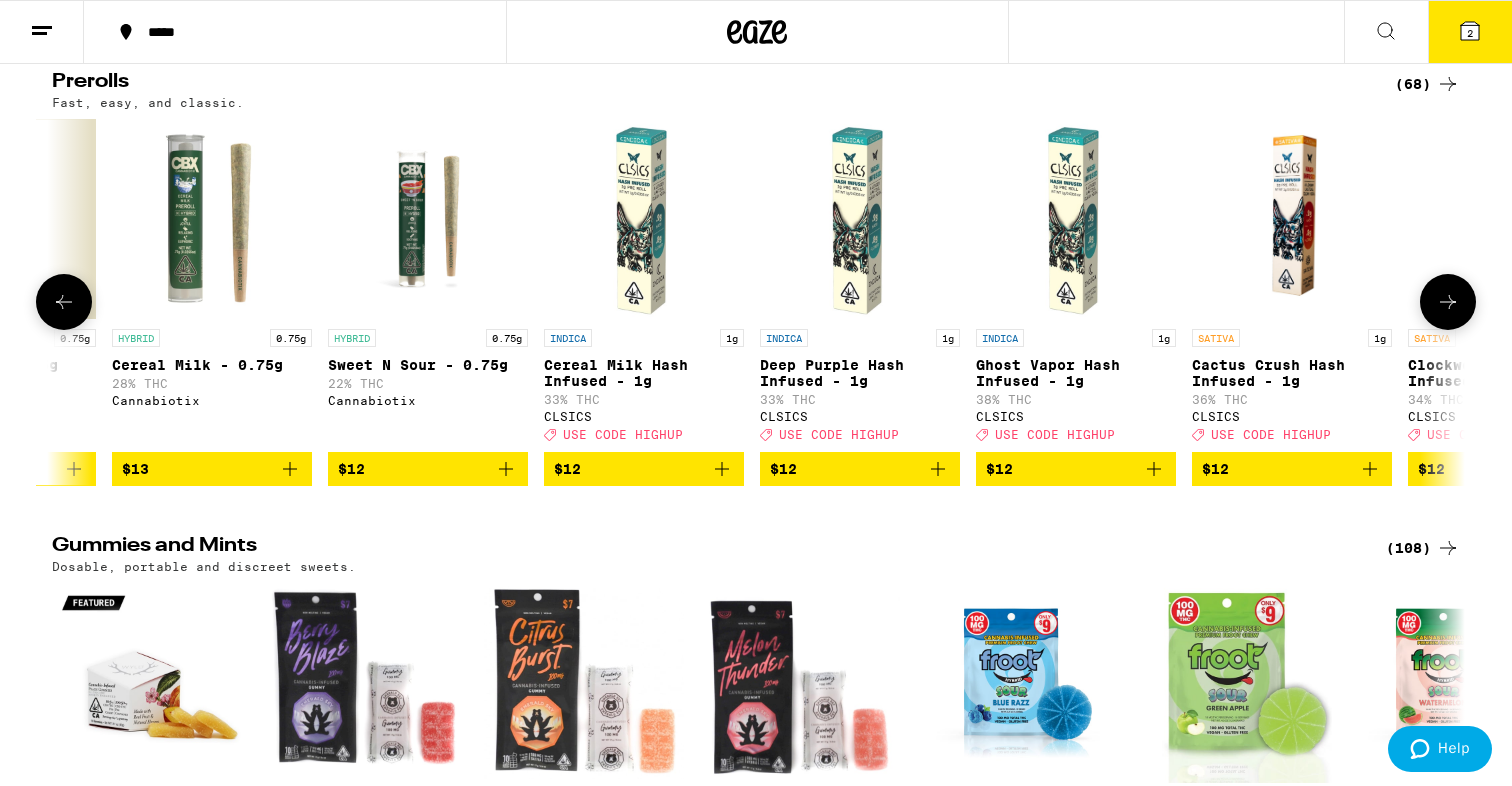 click at bounding box center [1448, 302] 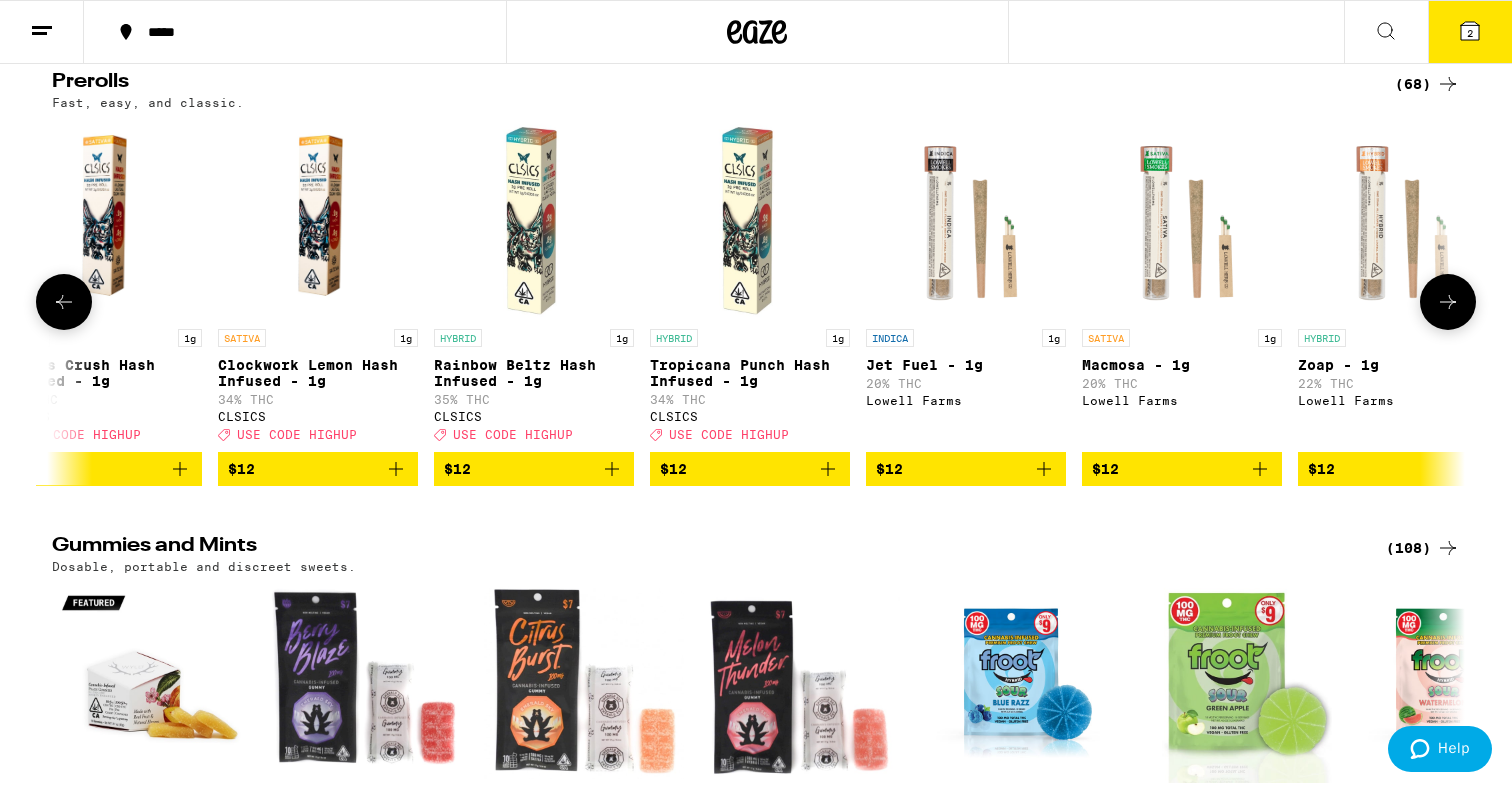 click at bounding box center [1448, 302] 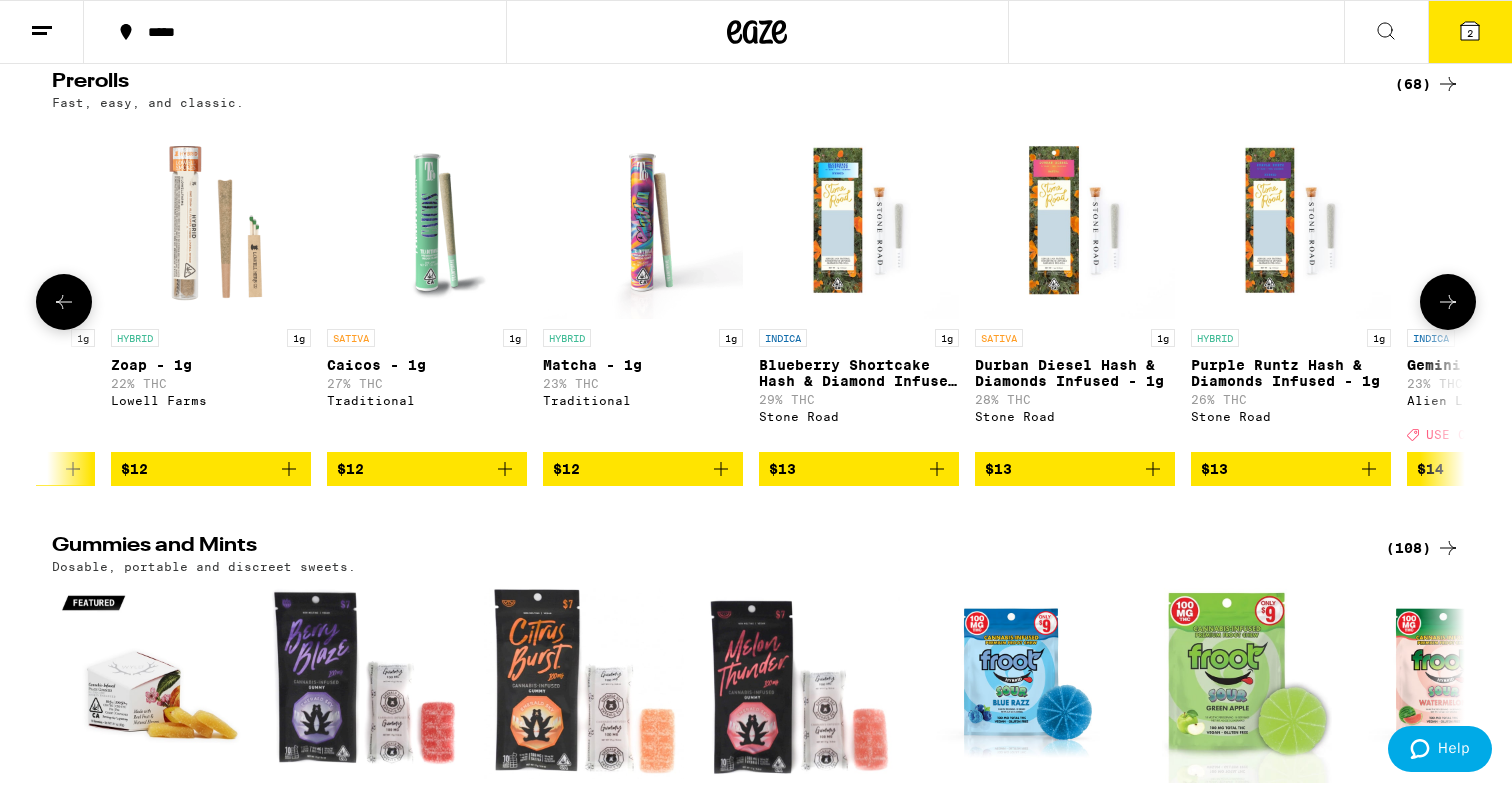 scroll, scrollTop: 0, scrollLeft: 7072, axis: horizontal 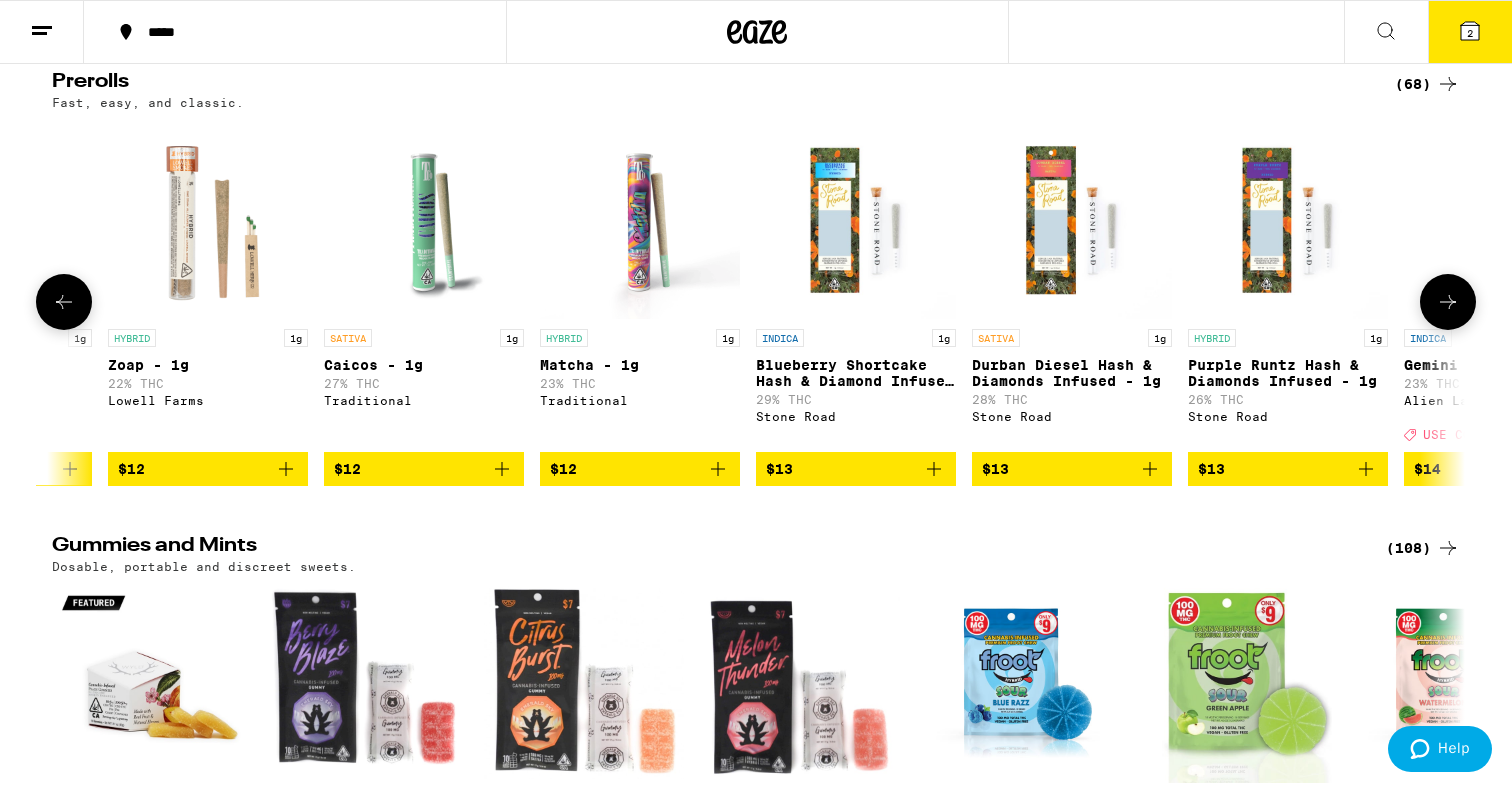 click on "$13" at bounding box center (856, 469) 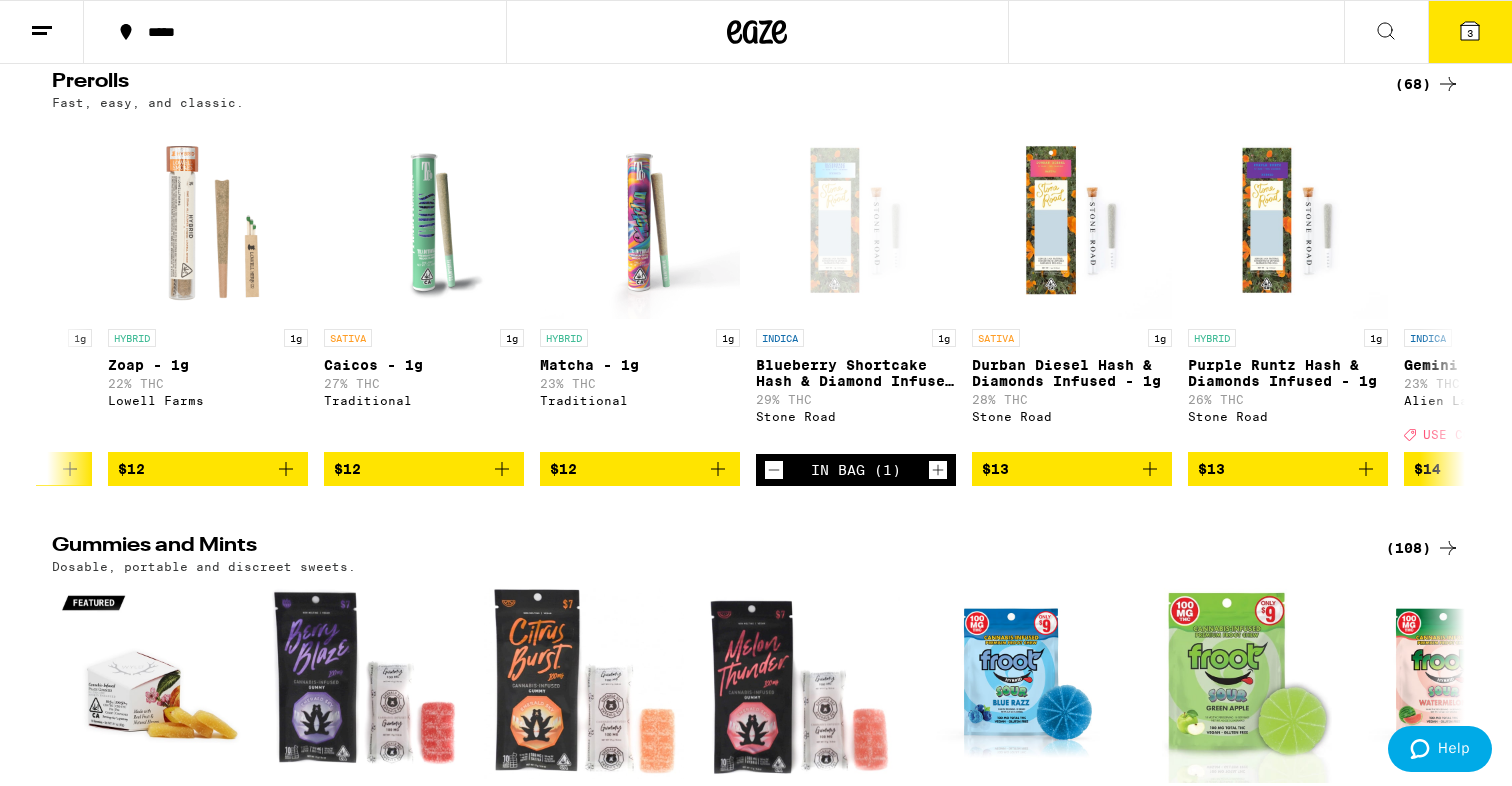 click on "3" at bounding box center (1470, 32) 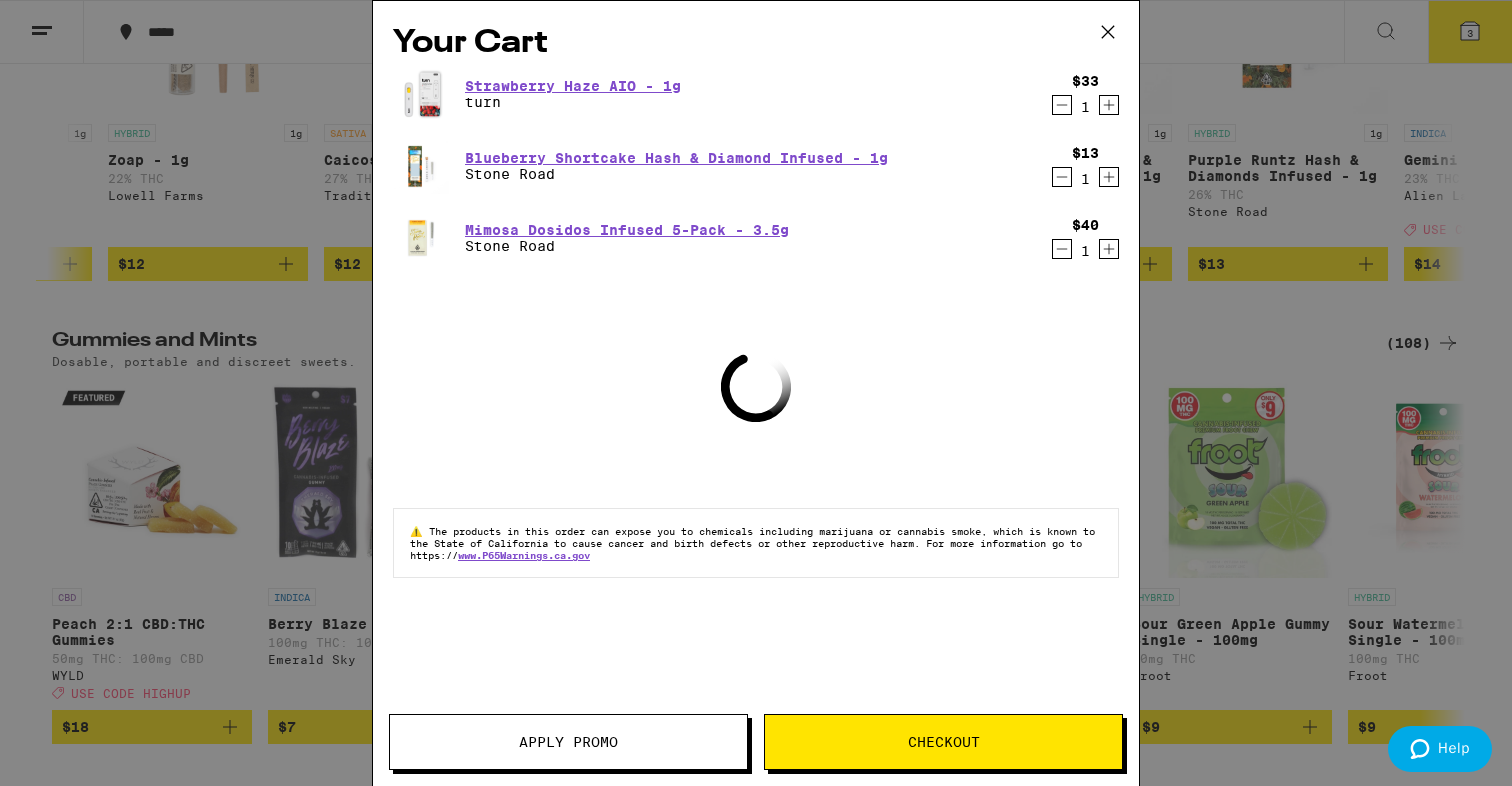 scroll, scrollTop: 4282, scrollLeft: 0, axis: vertical 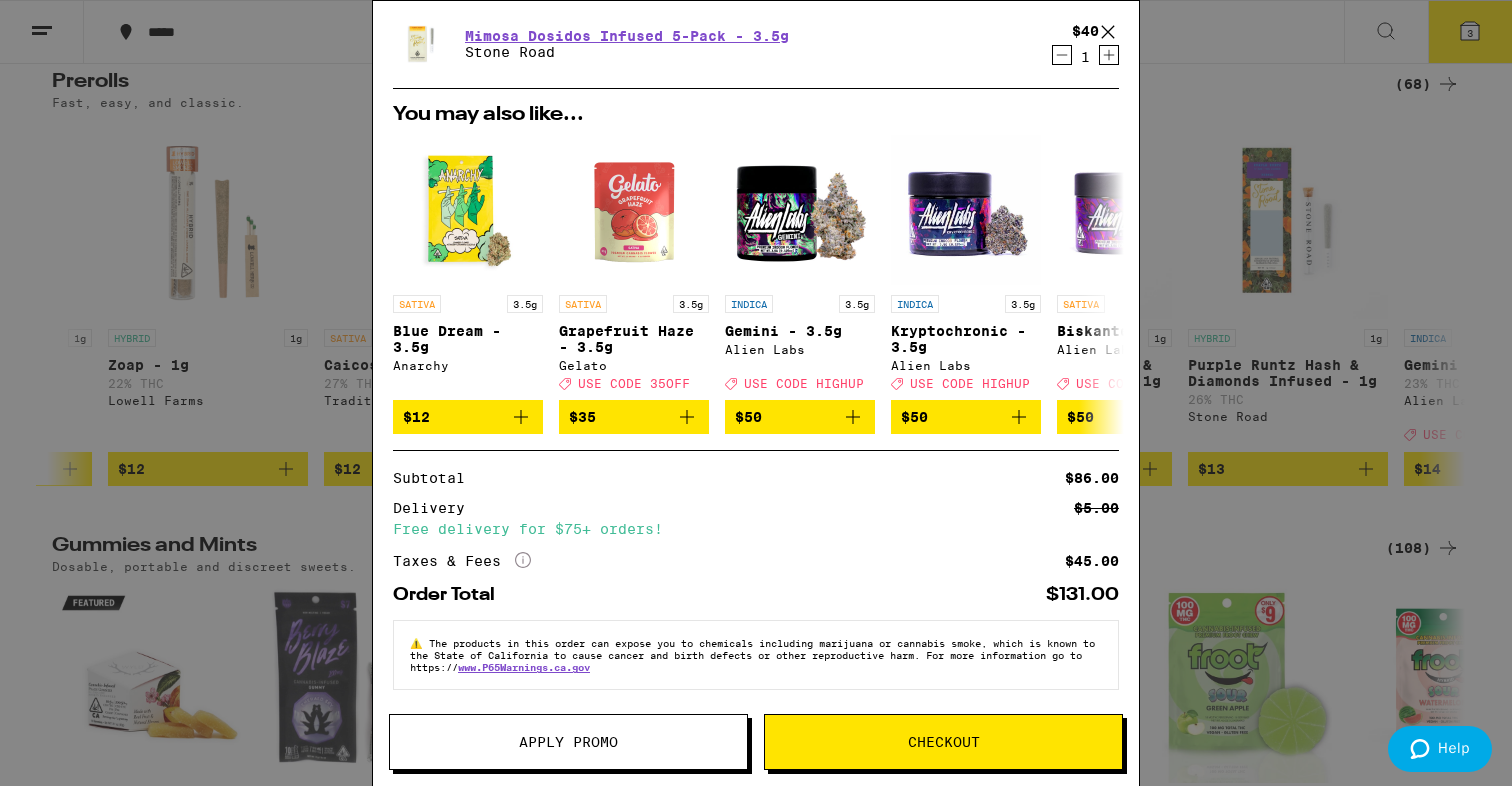 click on "Your Cart Strawberry Haze AIO - 1g turn $[PRICE] 1 Blueberry Shortcake Hash & Diamond Infused - 1g Stone Road $[PRICE] 1 Mimosa Dosidos Infused 5-Pack - 3.5g Stone Road $[PRICE] 1 You may also like... SATIVA 3.5g Blue Dream - 3.5g Anarchy $[PRICE] SATIVA 3.5g Grapefruit Haze - 3.5g Gelato Deal Created with Sketch. USE CODE [CODE] $[PRICE] INDICA 3.5g Gemini - 3.5g Alien Labs Deal Created with Sketch. USE CODE [CODE] $[PRICE] INDICA 3.5g Kryptochronic - 3.5g Alien Labs Deal Created with Sketch. USE CODE [CODE] $[PRICE] SATIVA 3.5g Biskante - 3.5g Alien Labs Deal Created with Sketch. USE CODE [CODE] $[PRICE] SATIVA 3.5g BK Satellite - 3.5g Alien Labs Deal Created with Sketch. USE CODE [CODE] $[PRICE] HYBRID 3.5g Zangria - 3.5g Alien Labs Deal Created with Sketch. USE CODE [CODE] $[PRICE] INDICA 3.5g Melted Strawberries - 3.5g Ember Valley Deal Created with Sketch. USE CODE [CODE] $[PRICE] INDICA 3.5g Brain Dead - 3.5g CAM Deal Created with Sketch. USE CODE [CODE] $[PRICE] SATIVA 3.5g Super Silver Haze - 3.5g CAM Deal Created with Sketch. USE CODE [CODE] $[PRICE] Subtotal $[PRICE]" at bounding box center (756, 393) 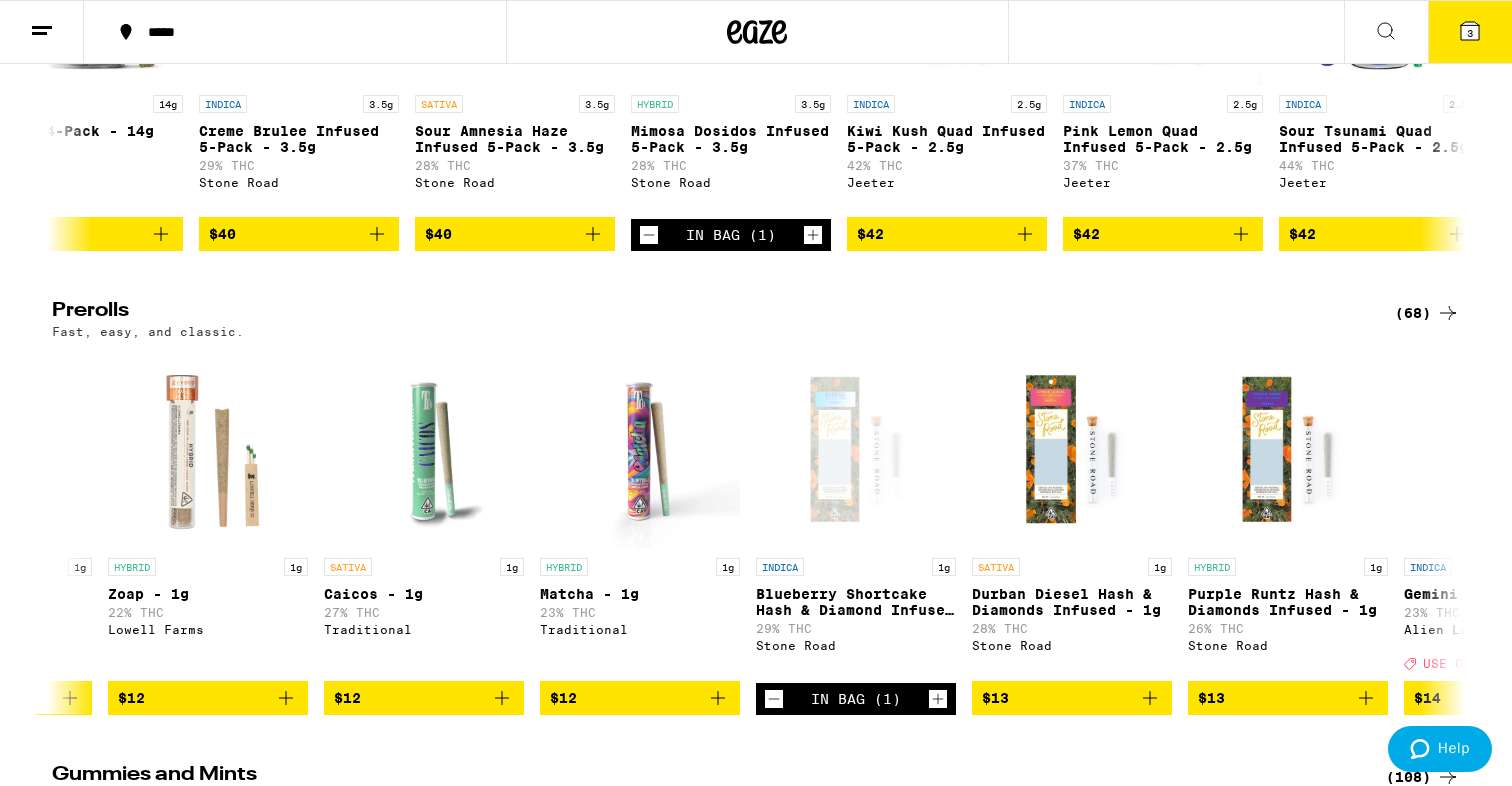 scroll, scrollTop: 3995, scrollLeft: 0, axis: vertical 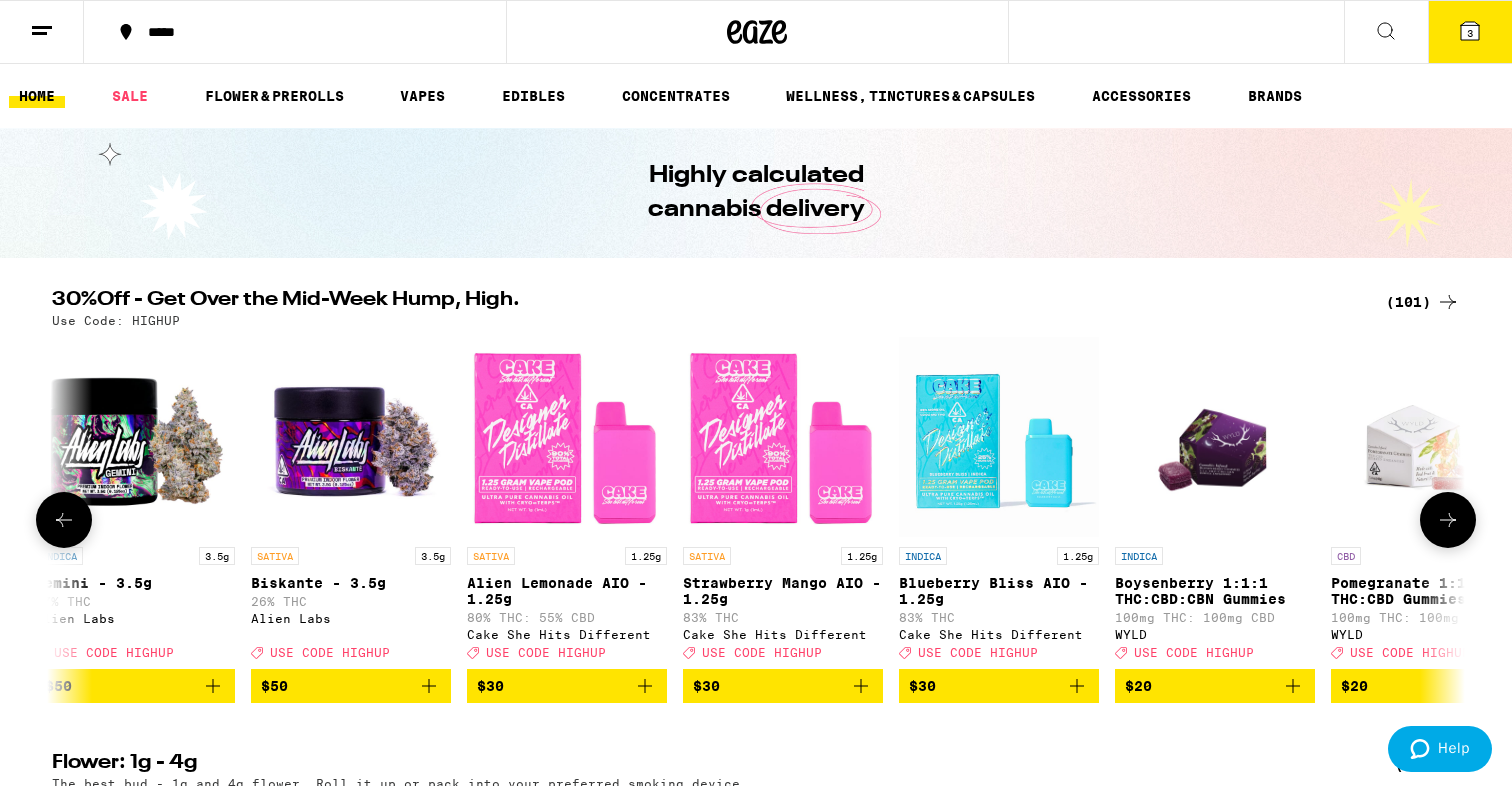 click 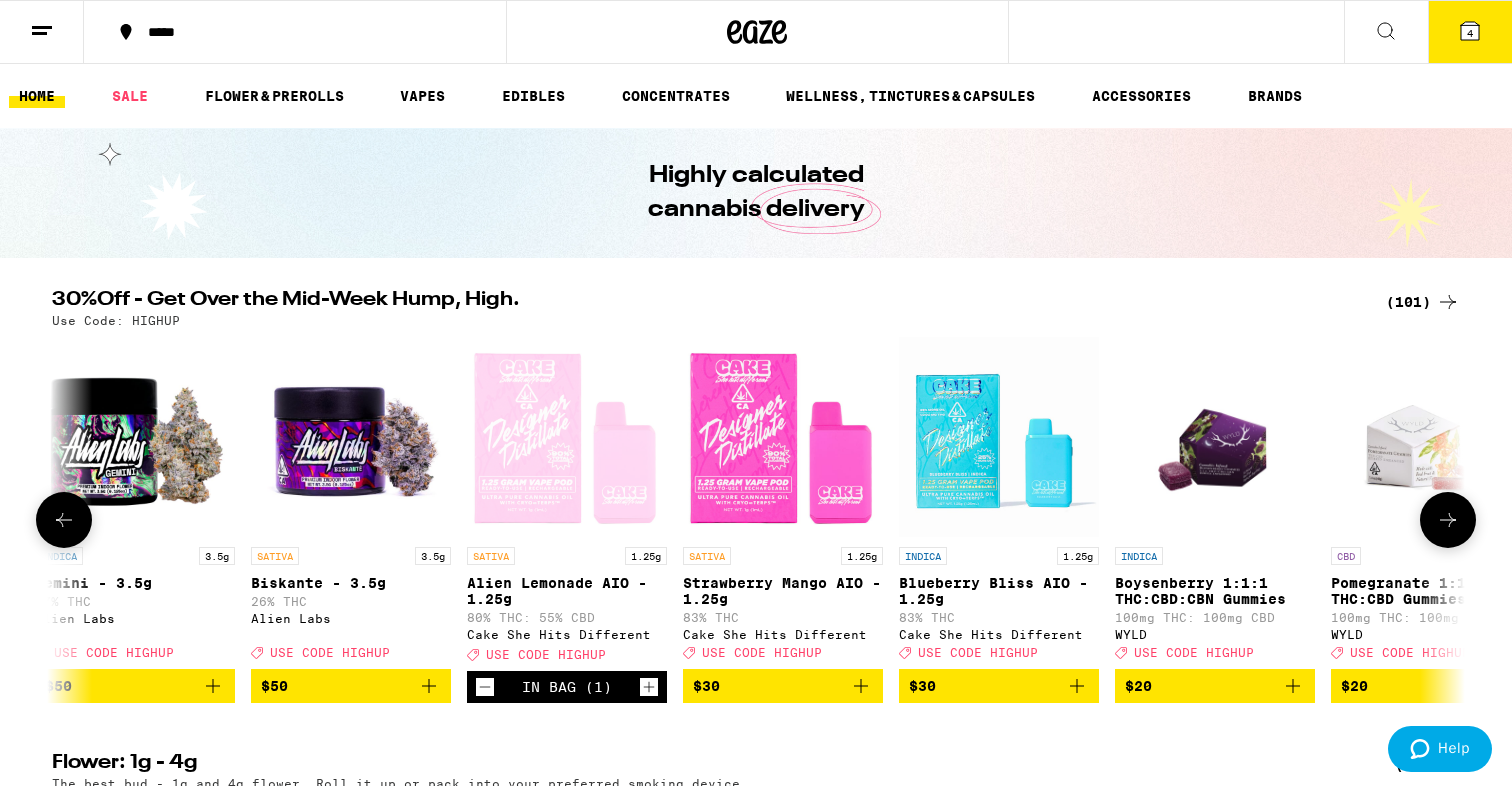 scroll, scrollTop: 1, scrollLeft: 0, axis: vertical 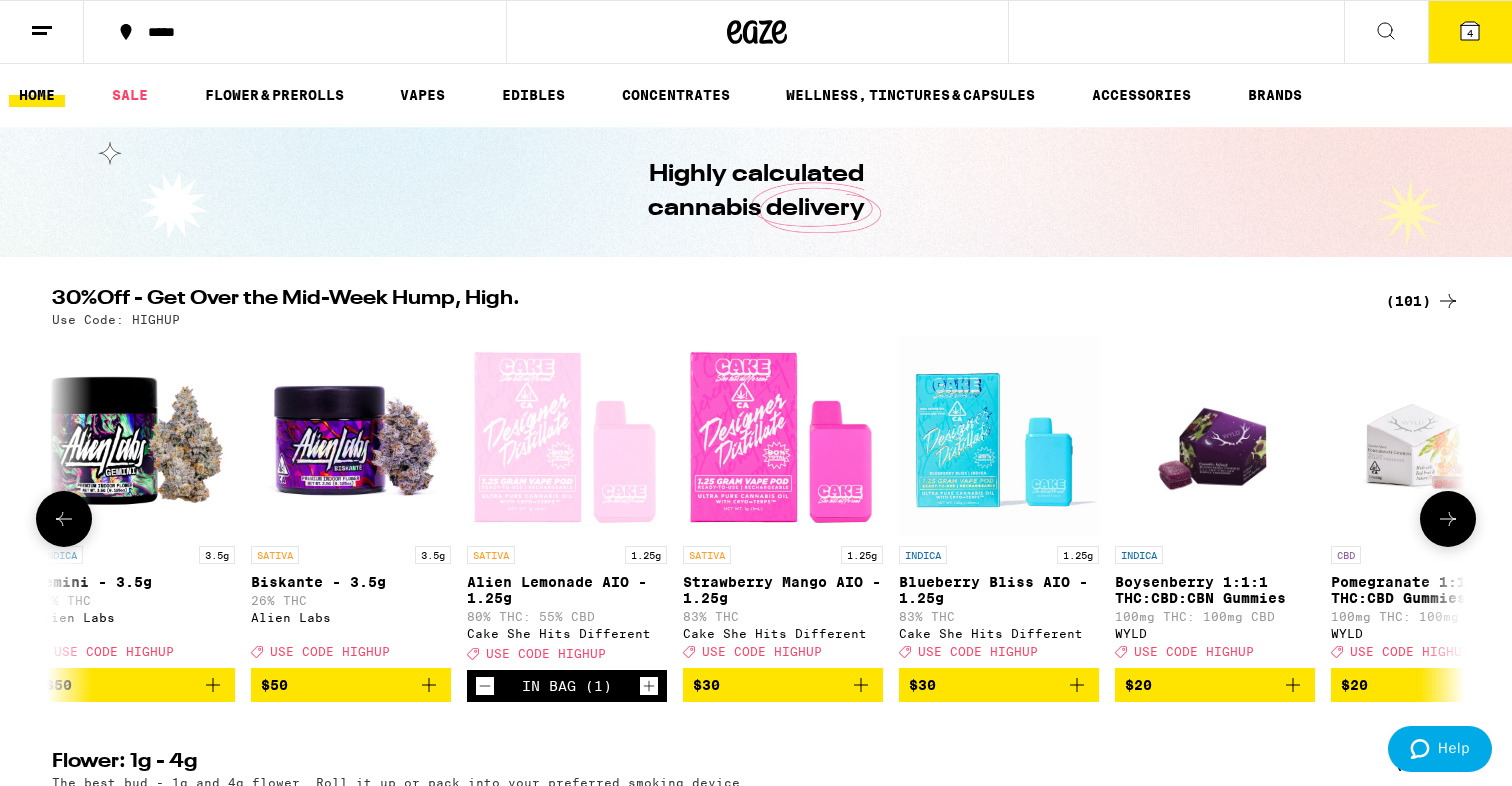 click 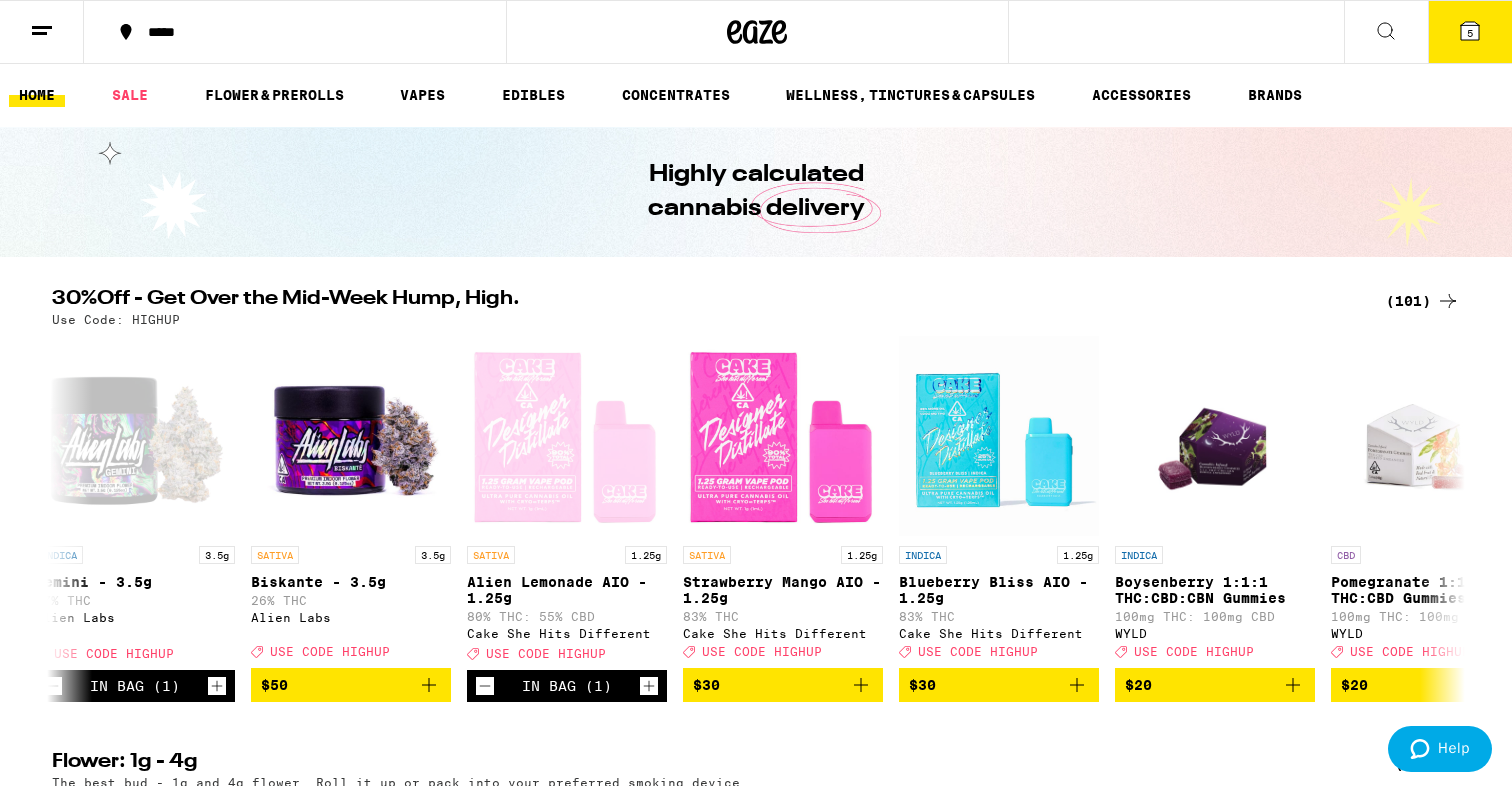 click 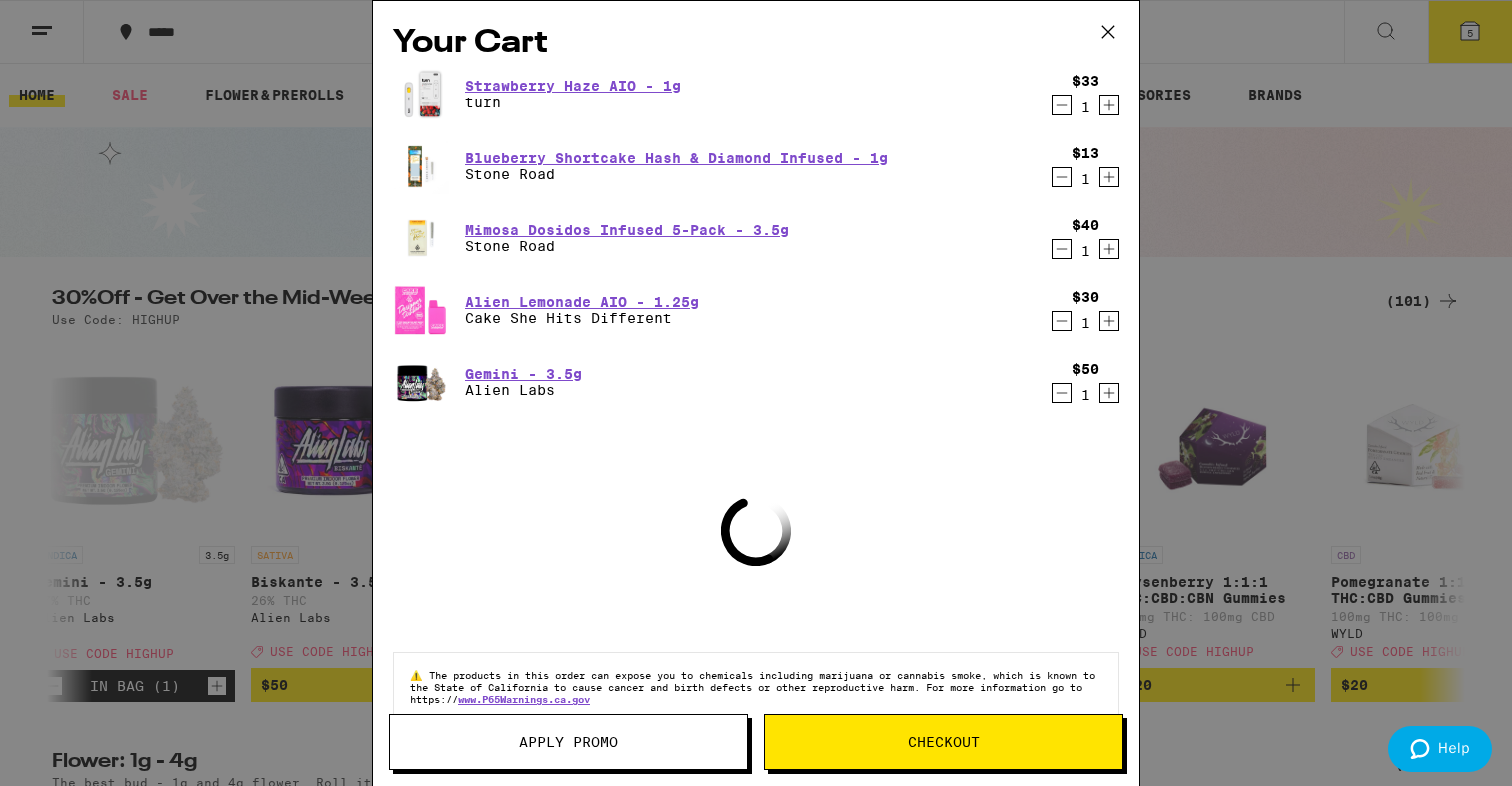 click on "Apply Promo" at bounding box center [568, 742] 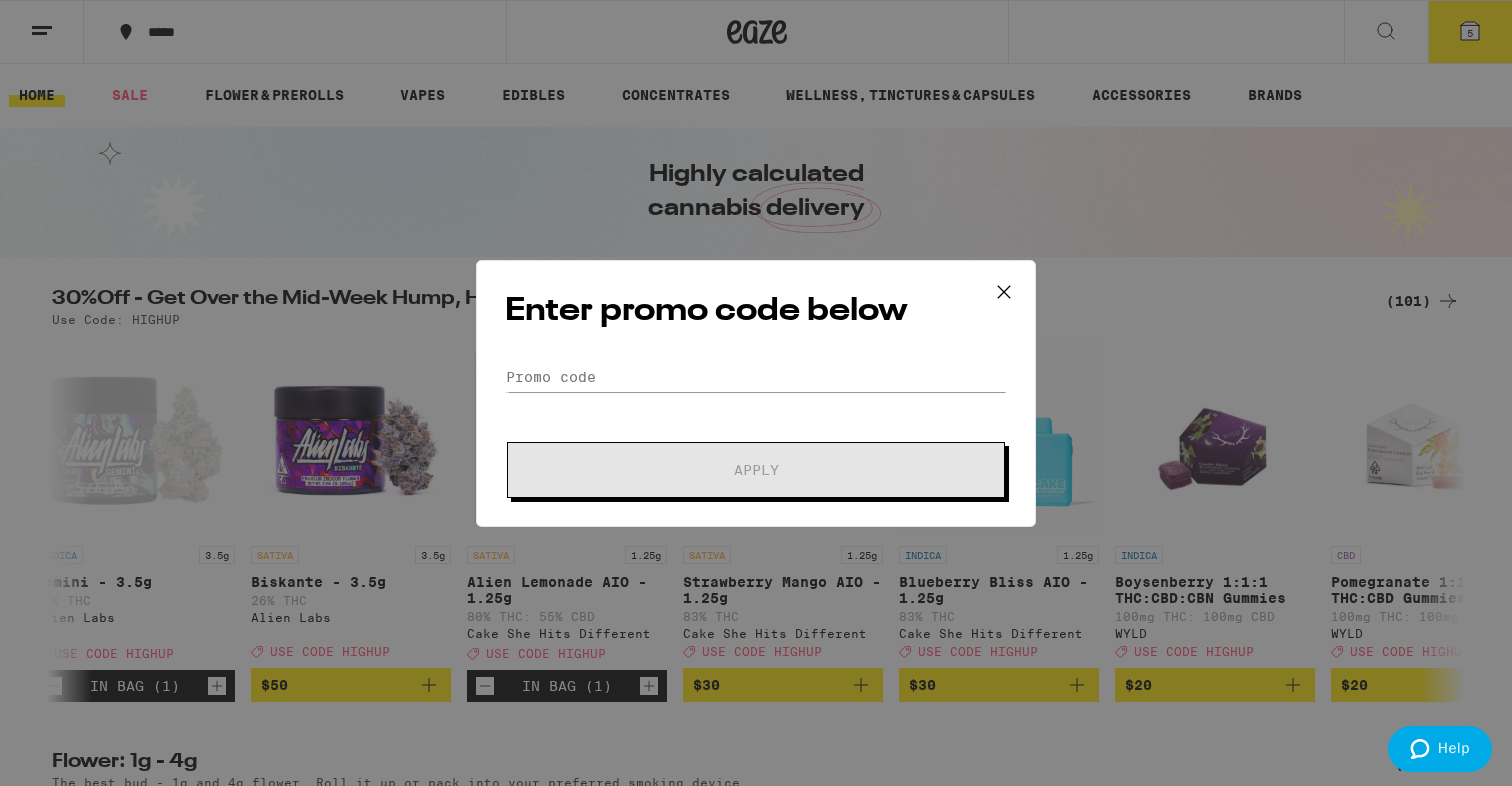 scroll, scrollTop: 0, scrollLeft: 0, axis: both 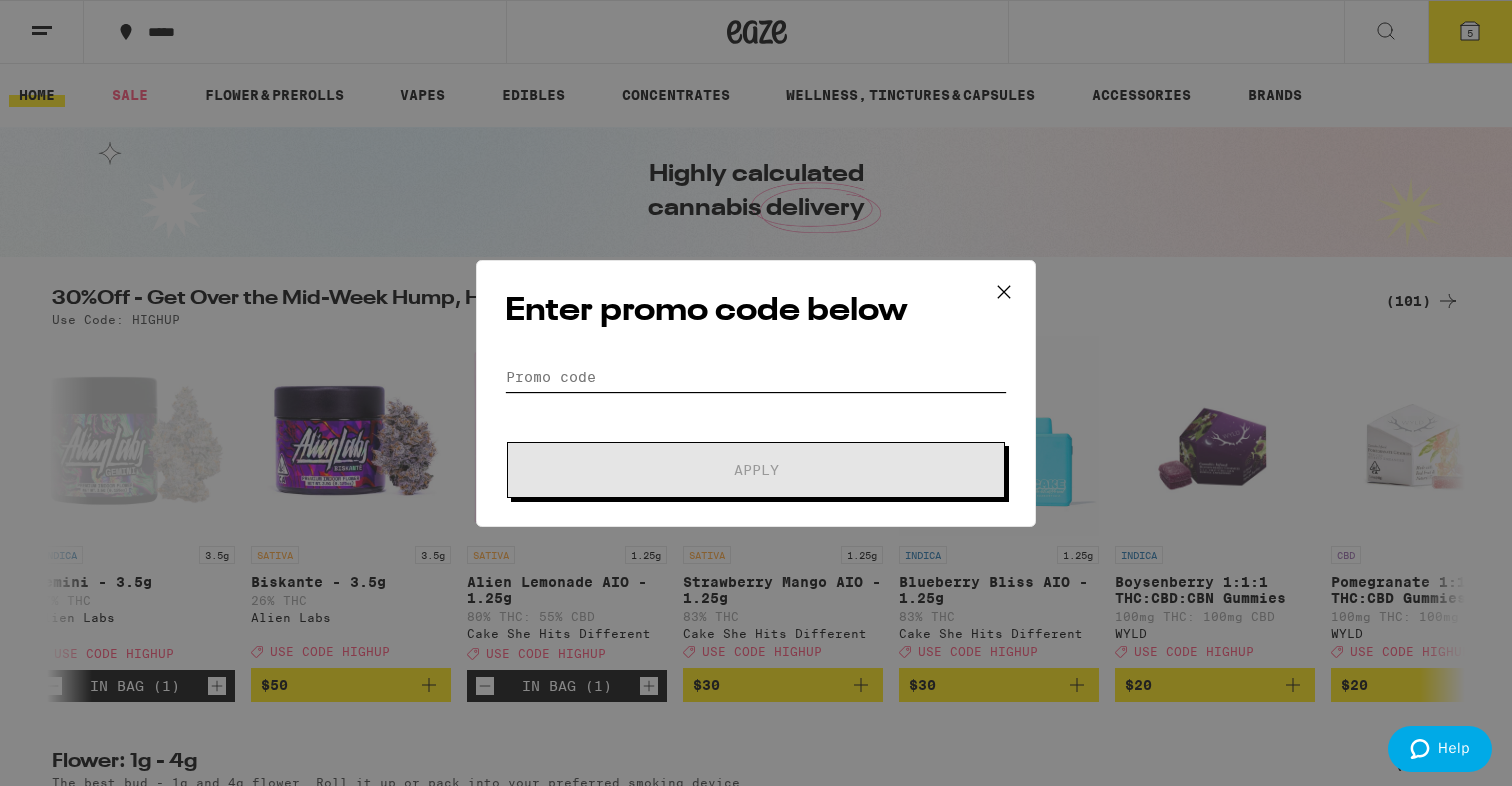 click on "Promo Code" at bounding box center (756, 377) 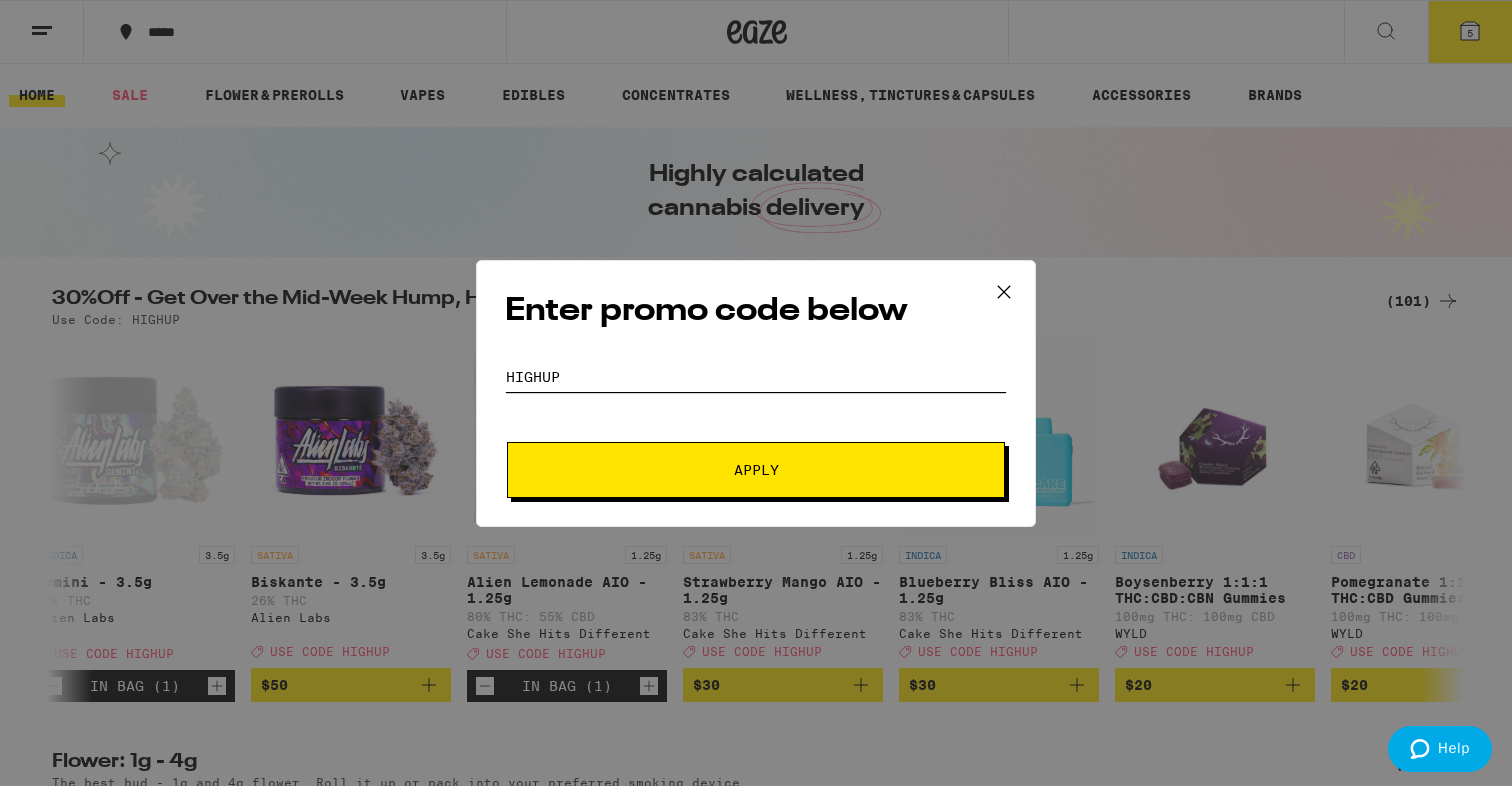 type on "highup" 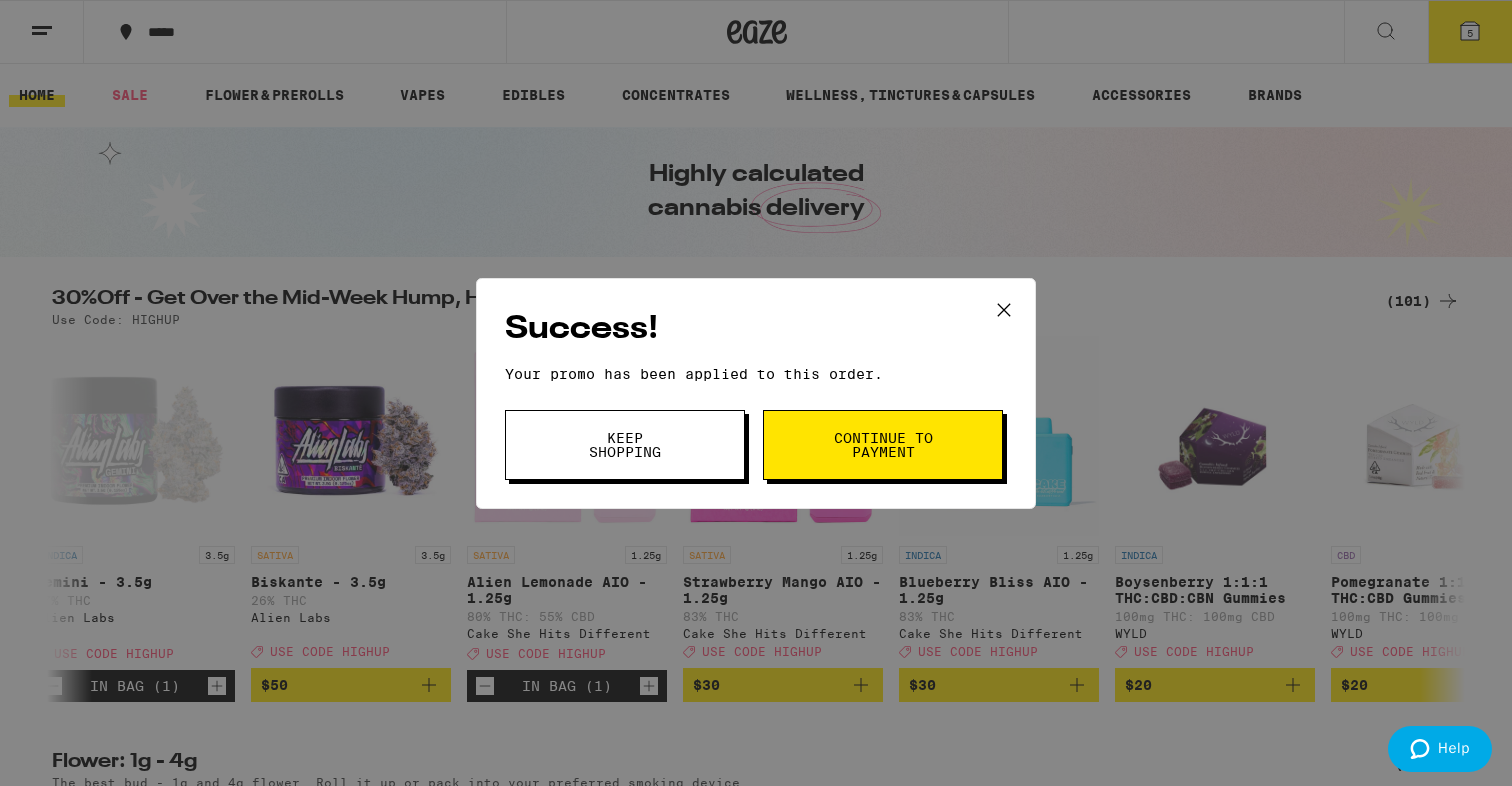 click on "Success! Your promo has been applied to this order. Promo Code highup Keep Shopping Continue to payment" at bounding box center (756, 393) 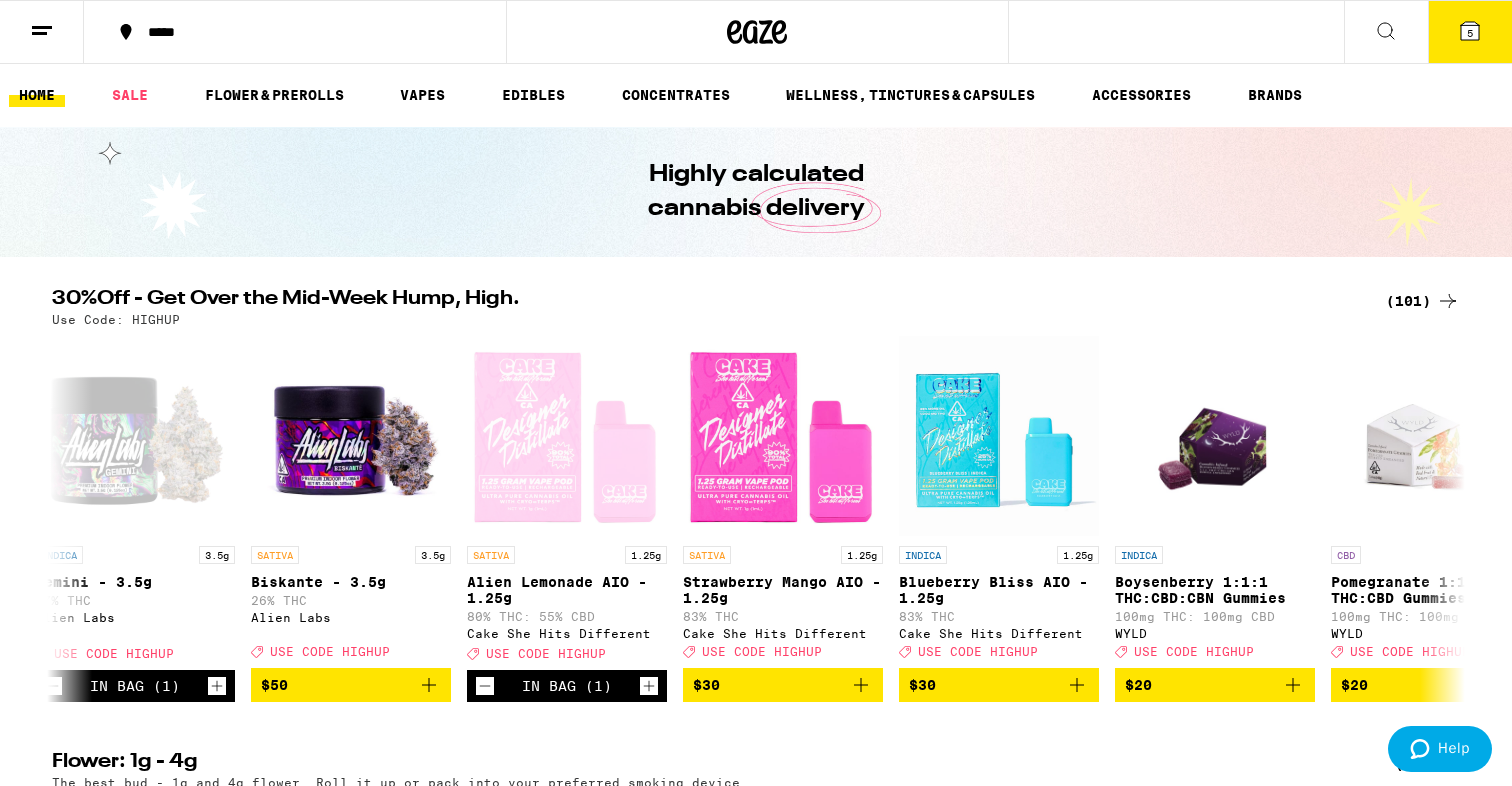 scroll, scrollTop: 0, scrollLeft: 0, axis: both 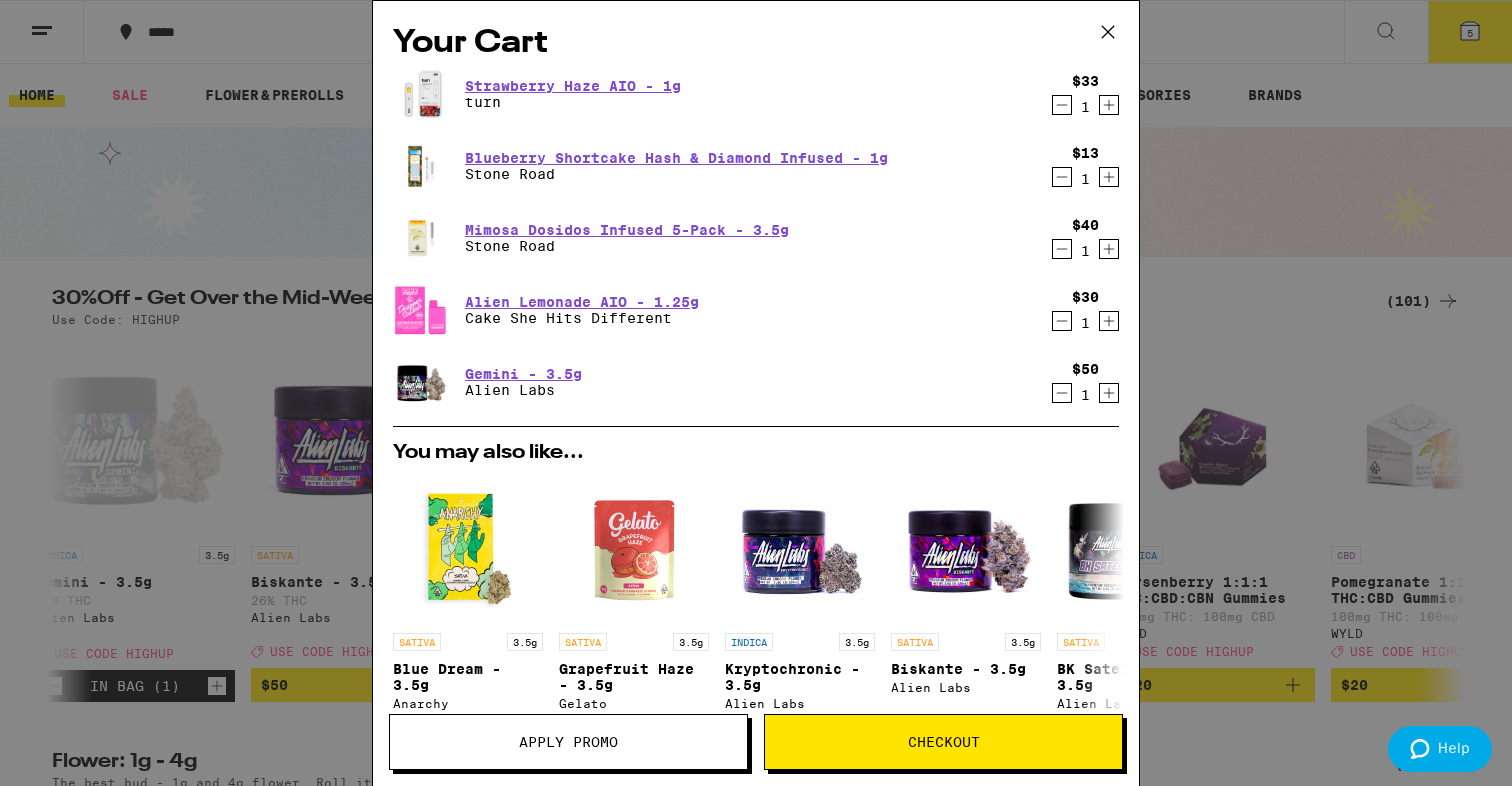 click 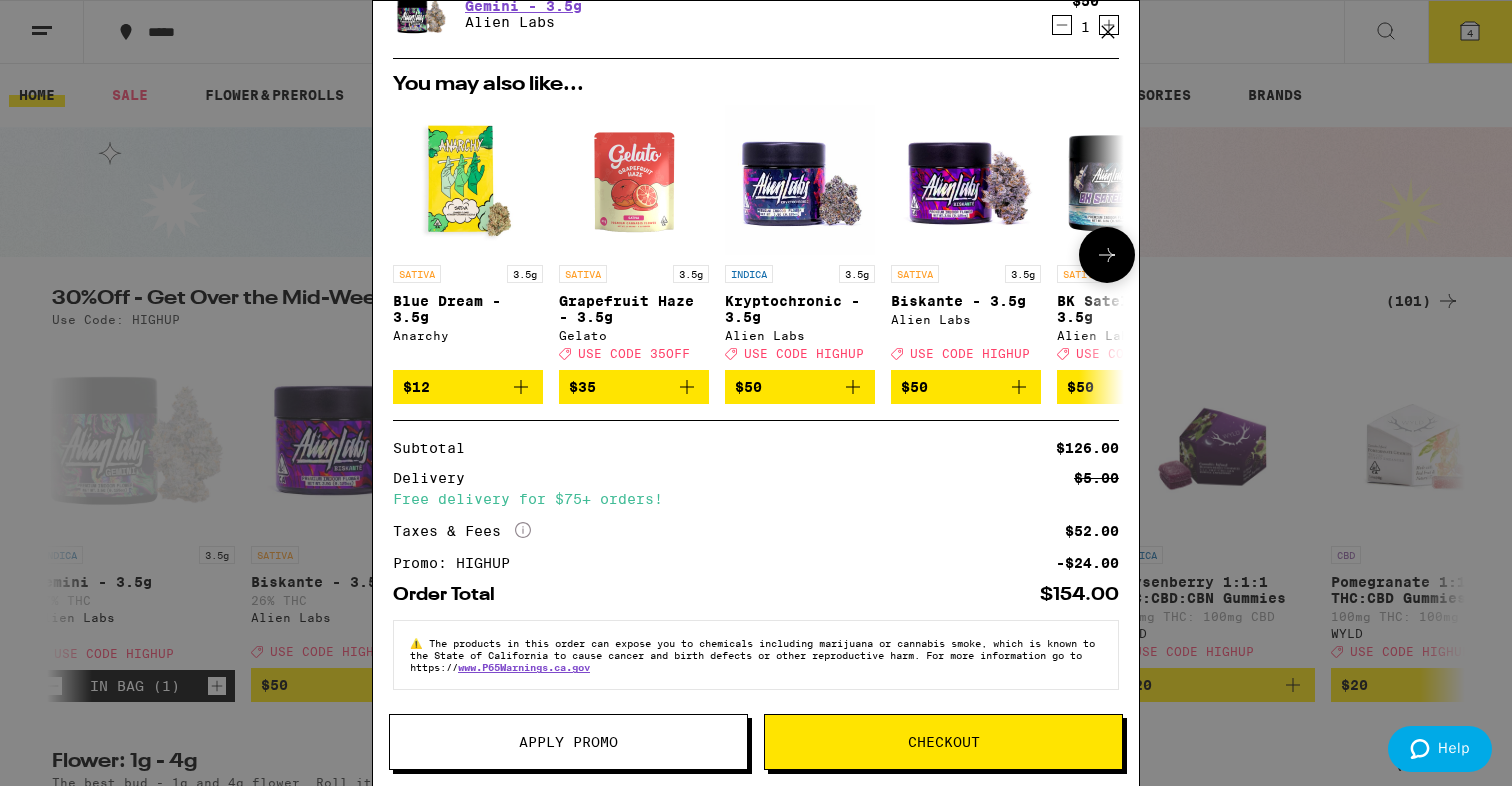 scroll, scrollTop: 0, scrollLeft: 0, axis: both 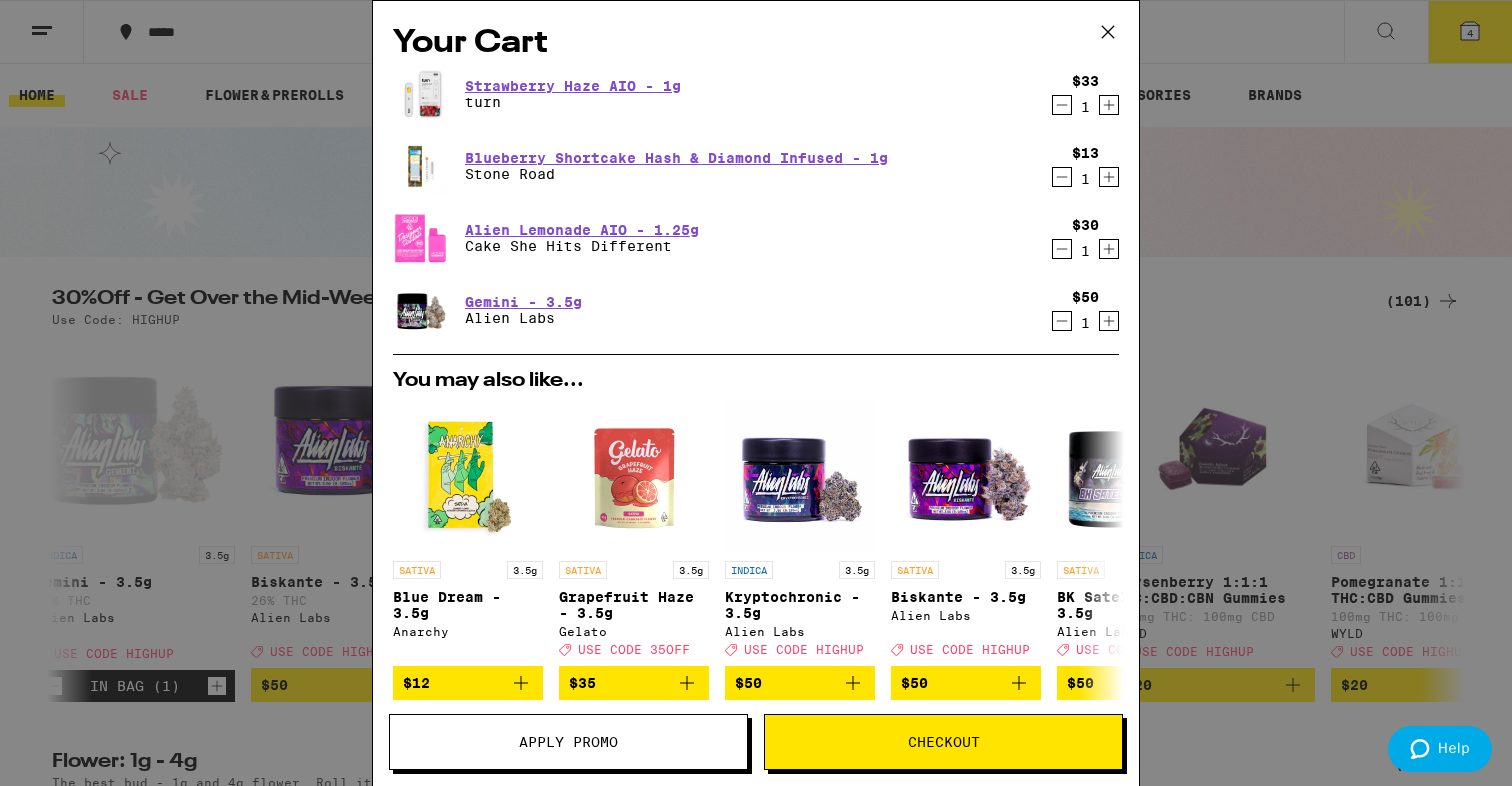 click 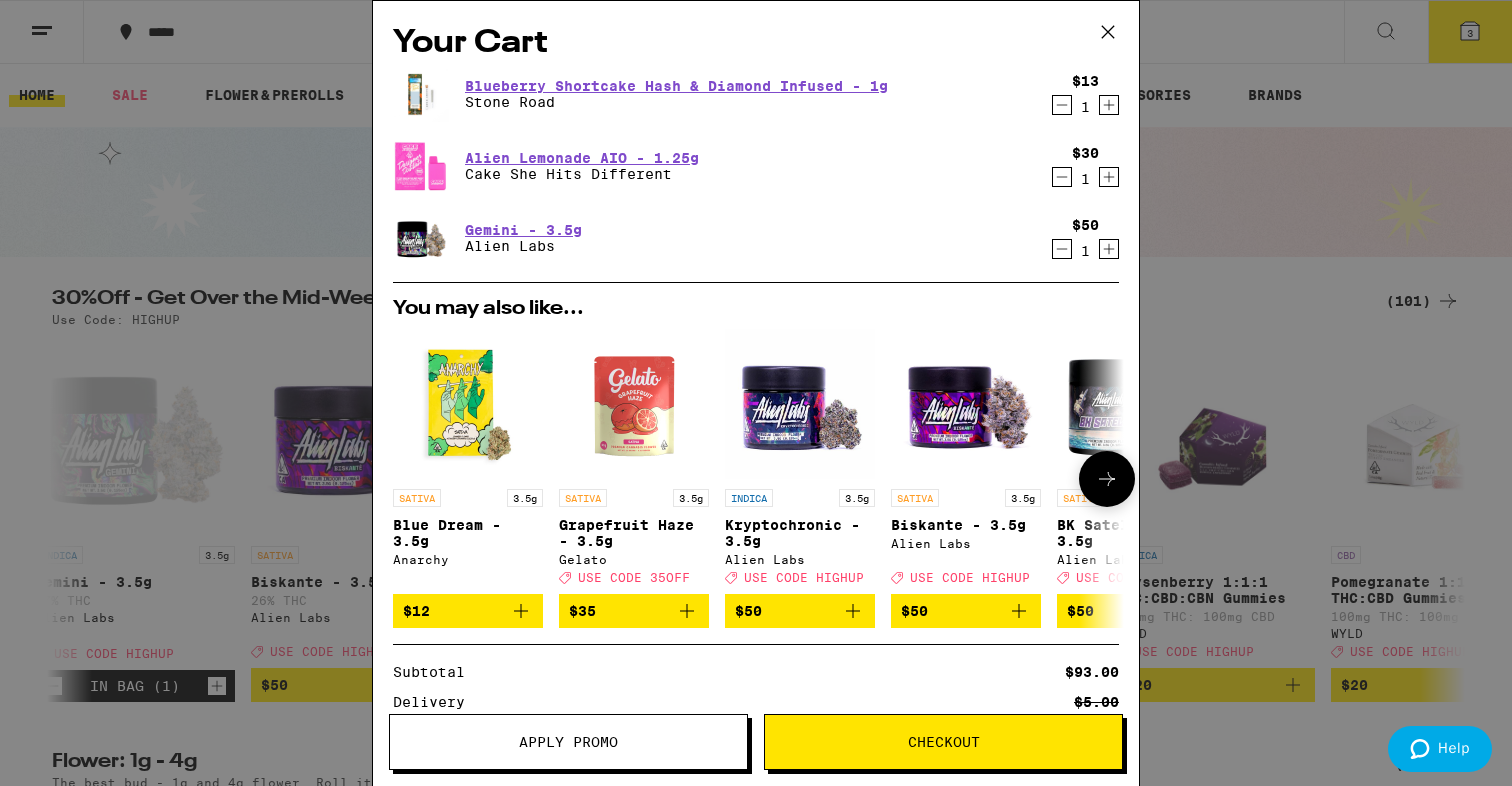 scroll, scrollTop: 238, scrollLeft: 0, axis: vertical 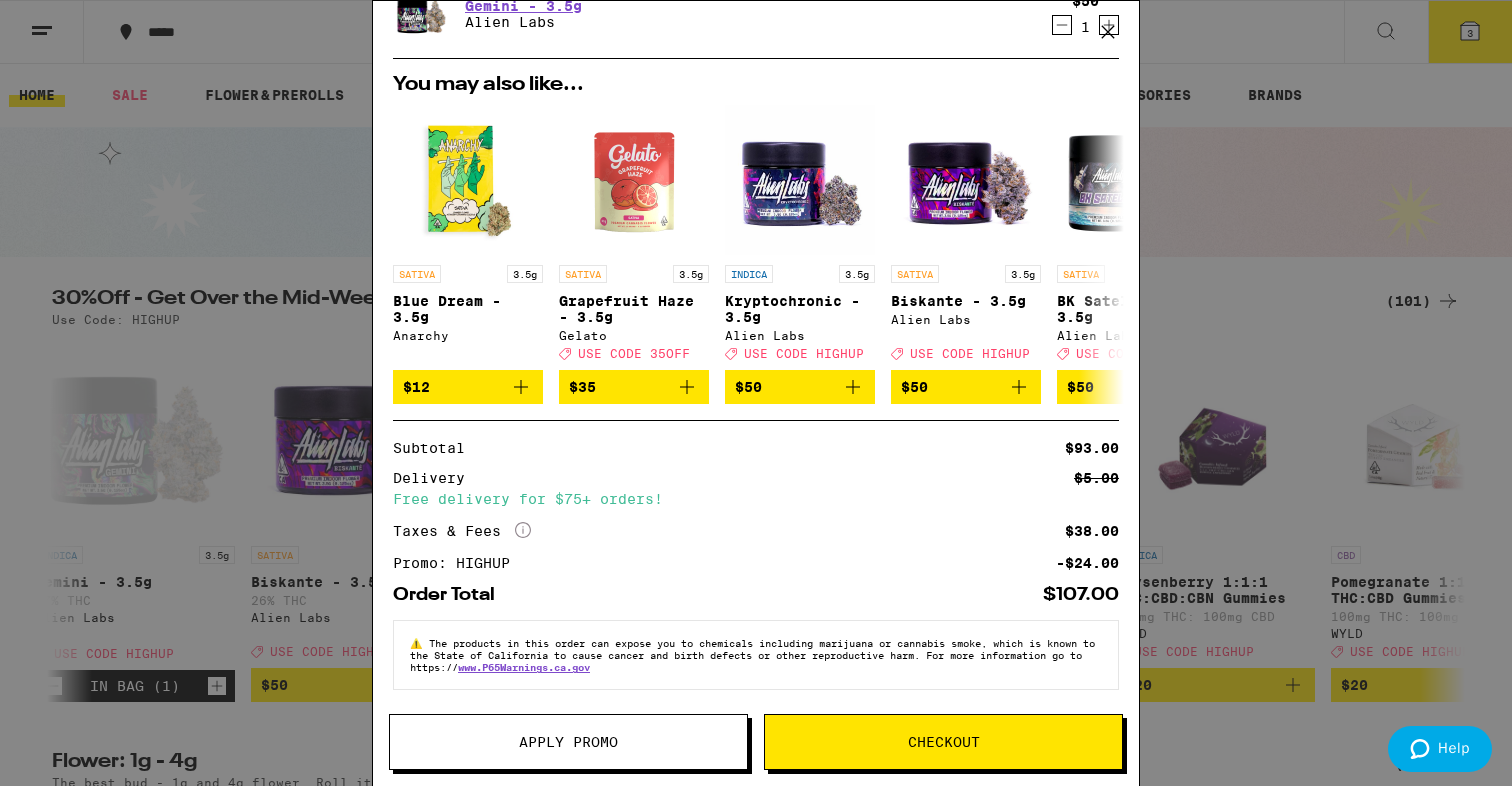 click on "Checkout" at bounding box center (944, 742) 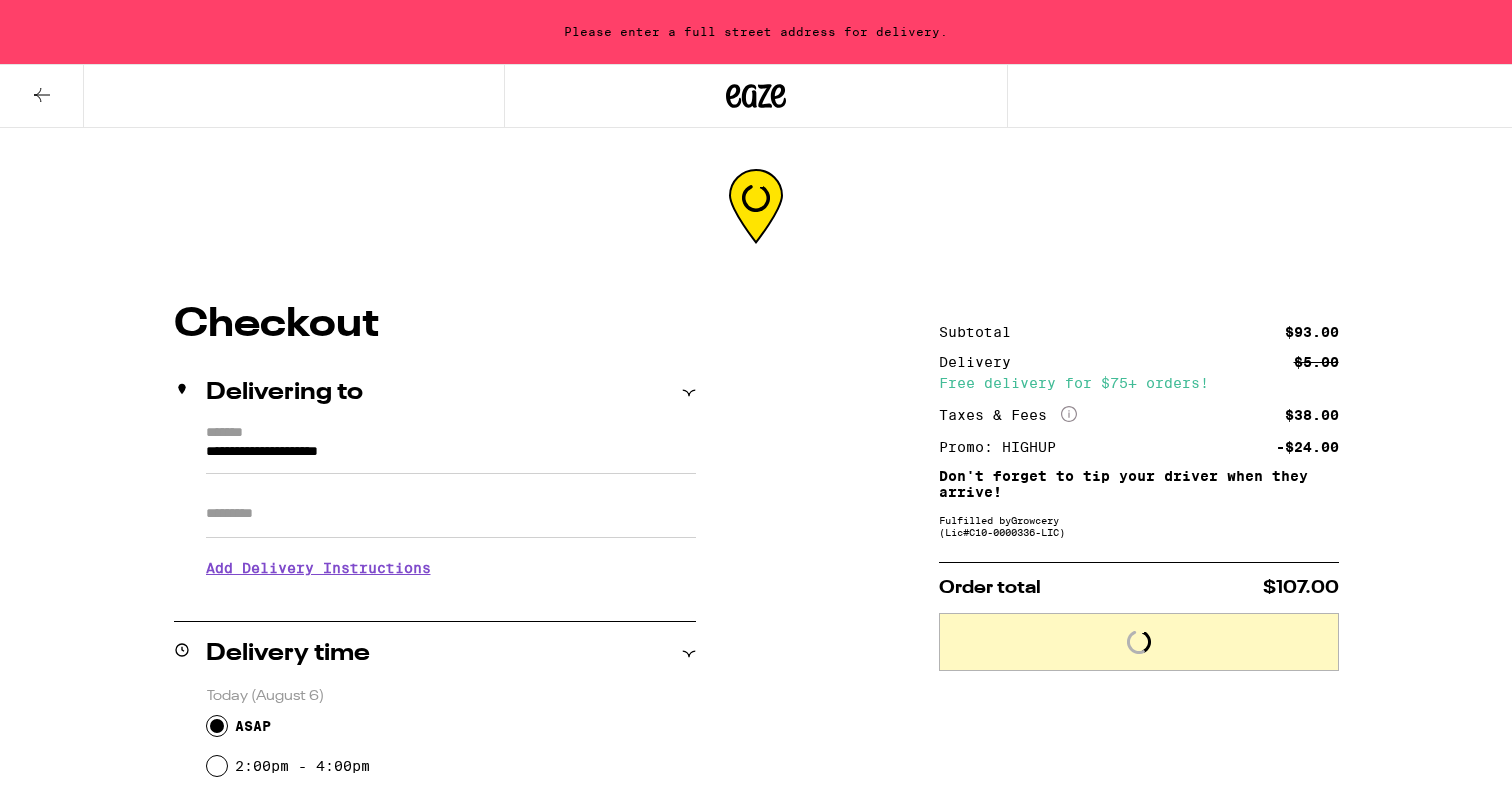 scroll, scrollTop: 0, scrollLeft: 0, axis: both 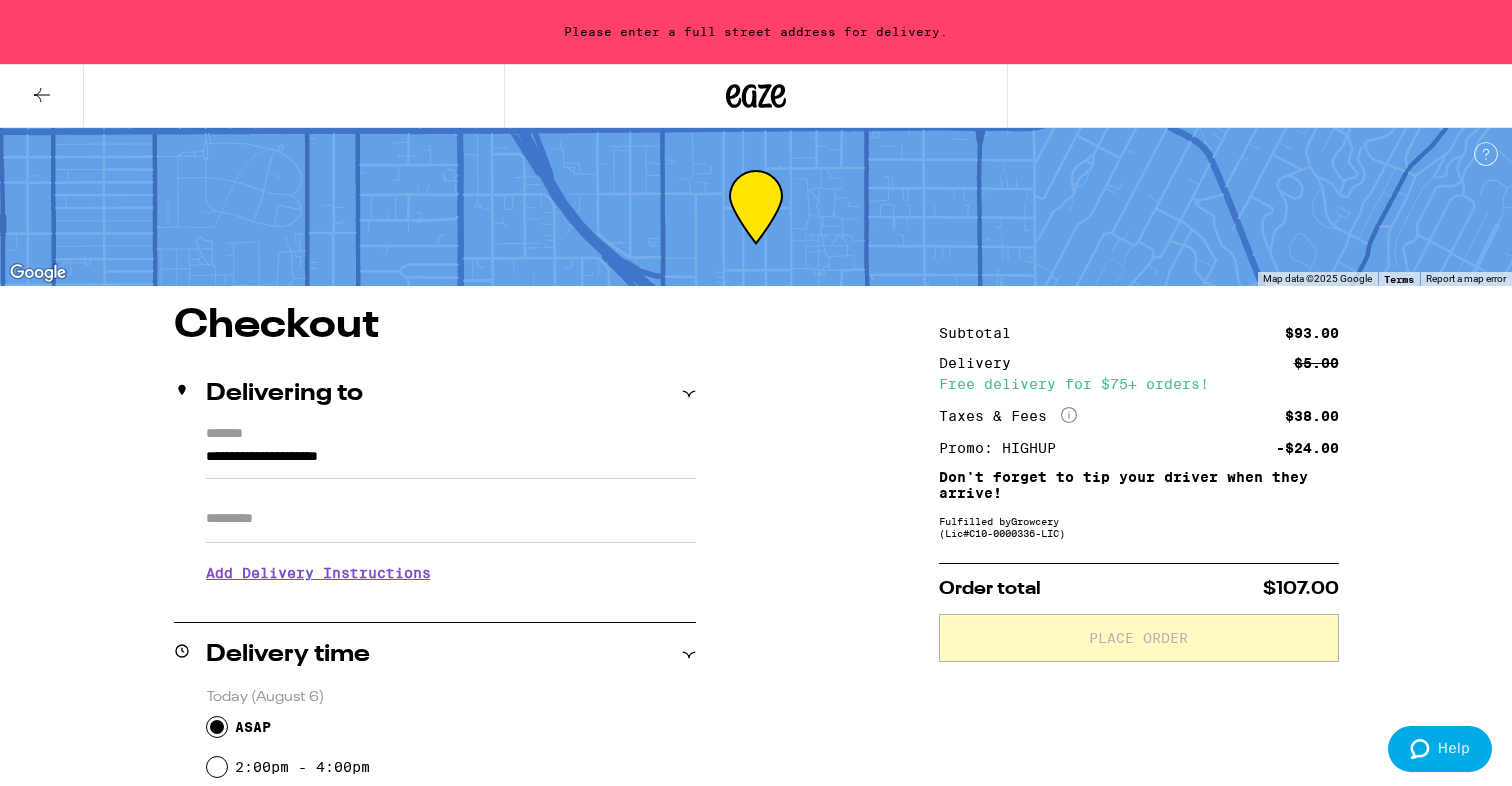 click on "Delivering to" at bounding box center (435, 394) 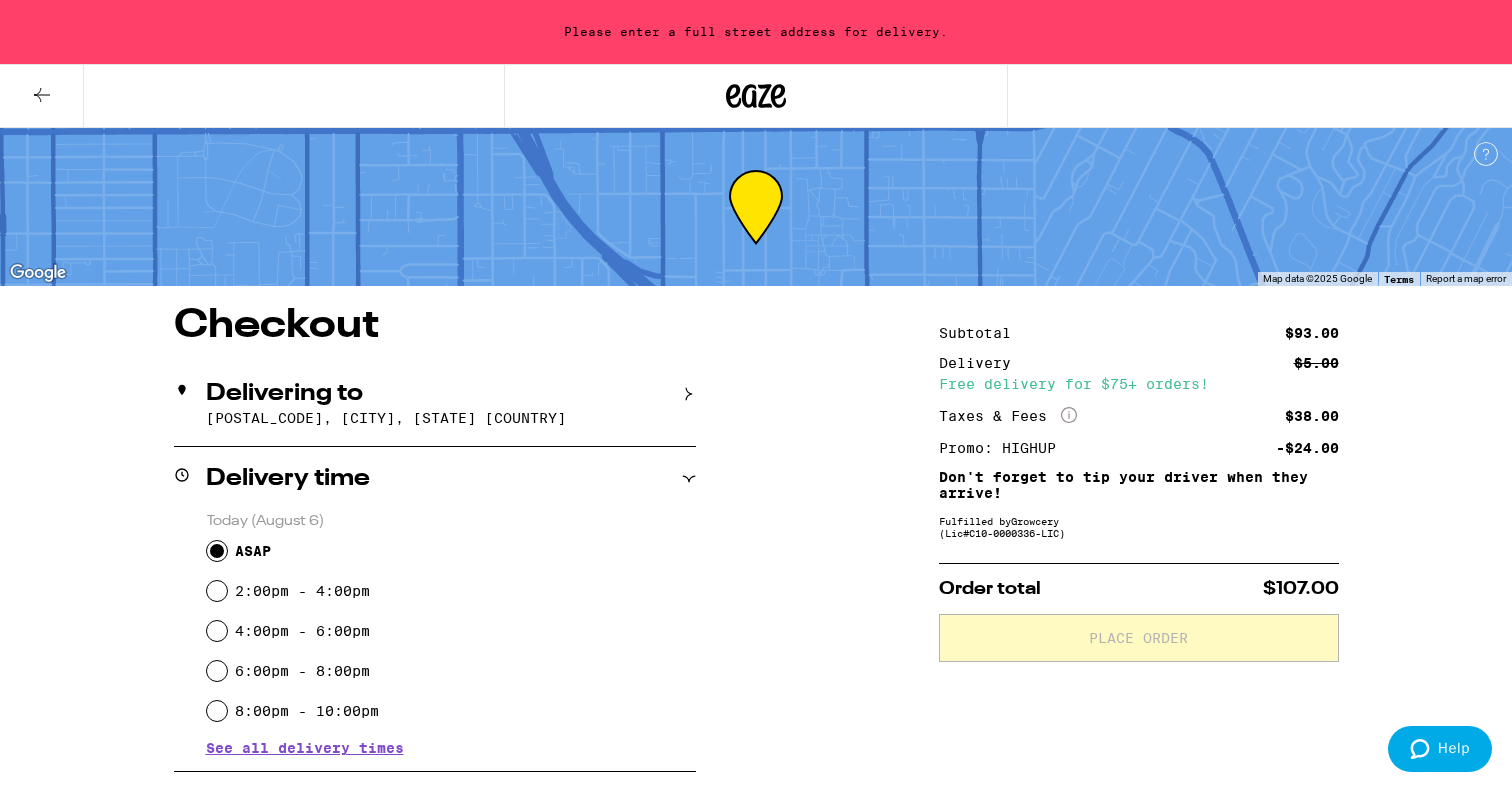 click on "[POSTAL_CODE], [CITY], [STATE] [COUNTRY]" at bounding box center [451, 418] 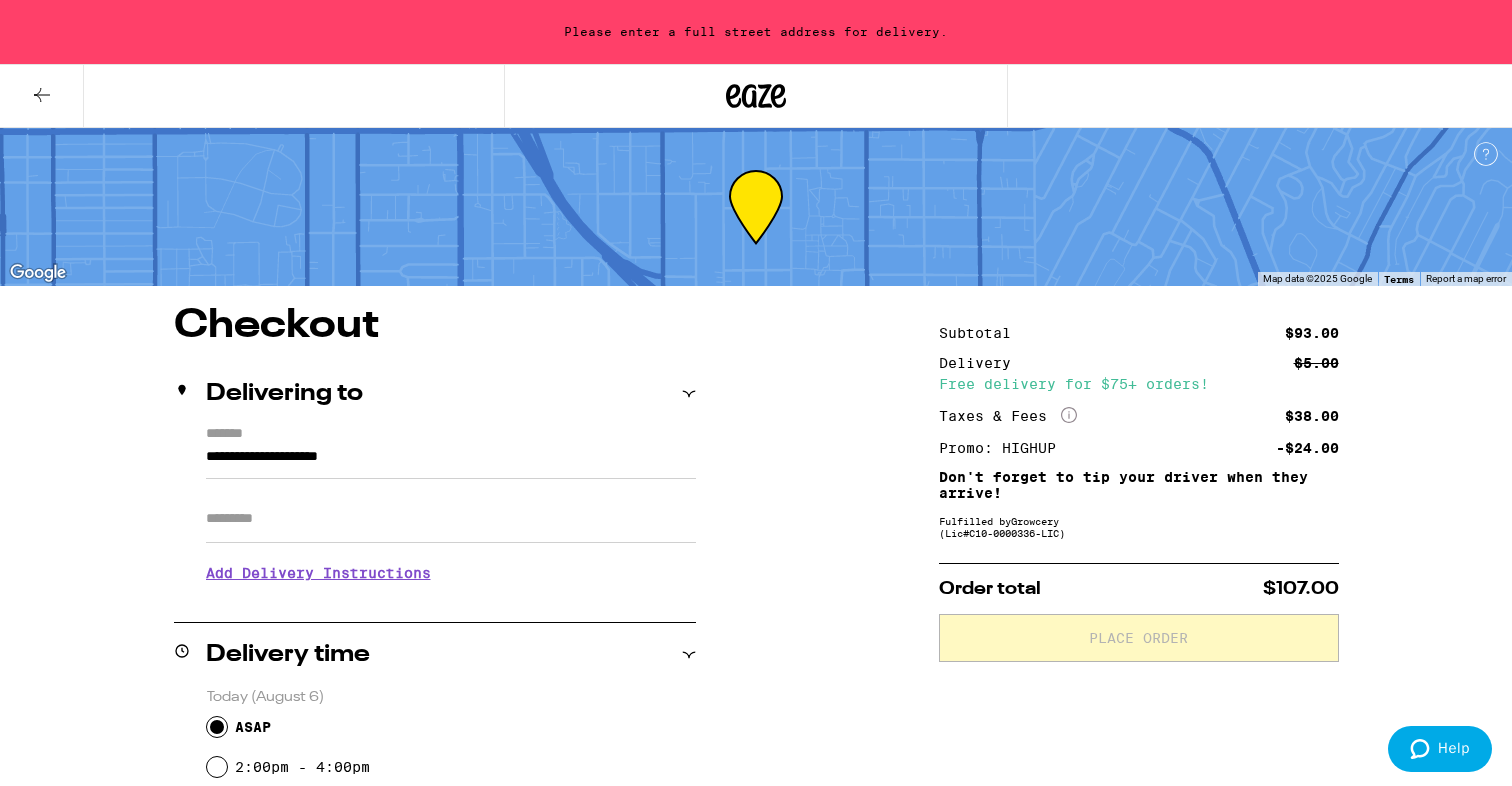 click on "**********" at bounding box center (451, 462) 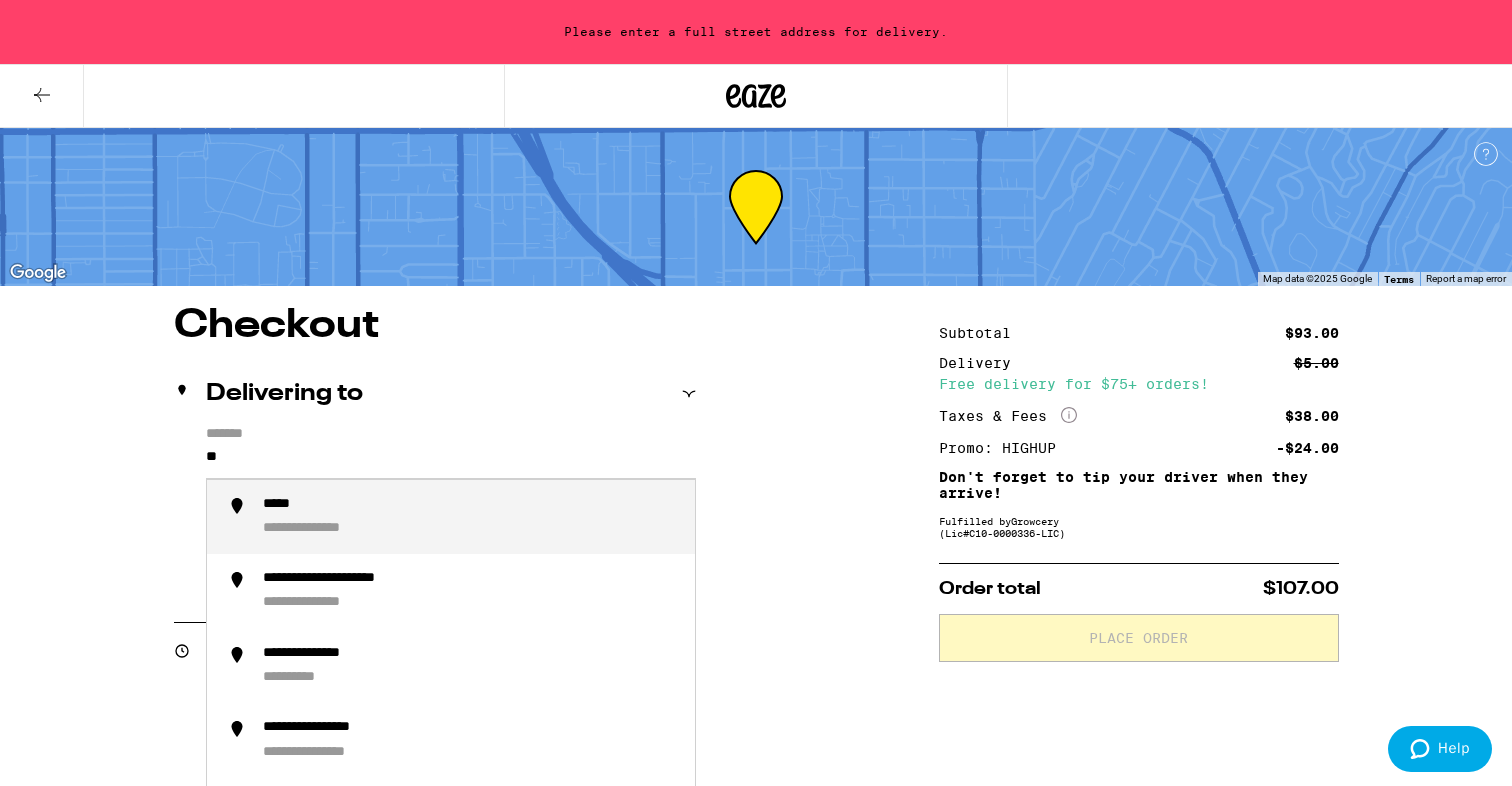 type on "*" 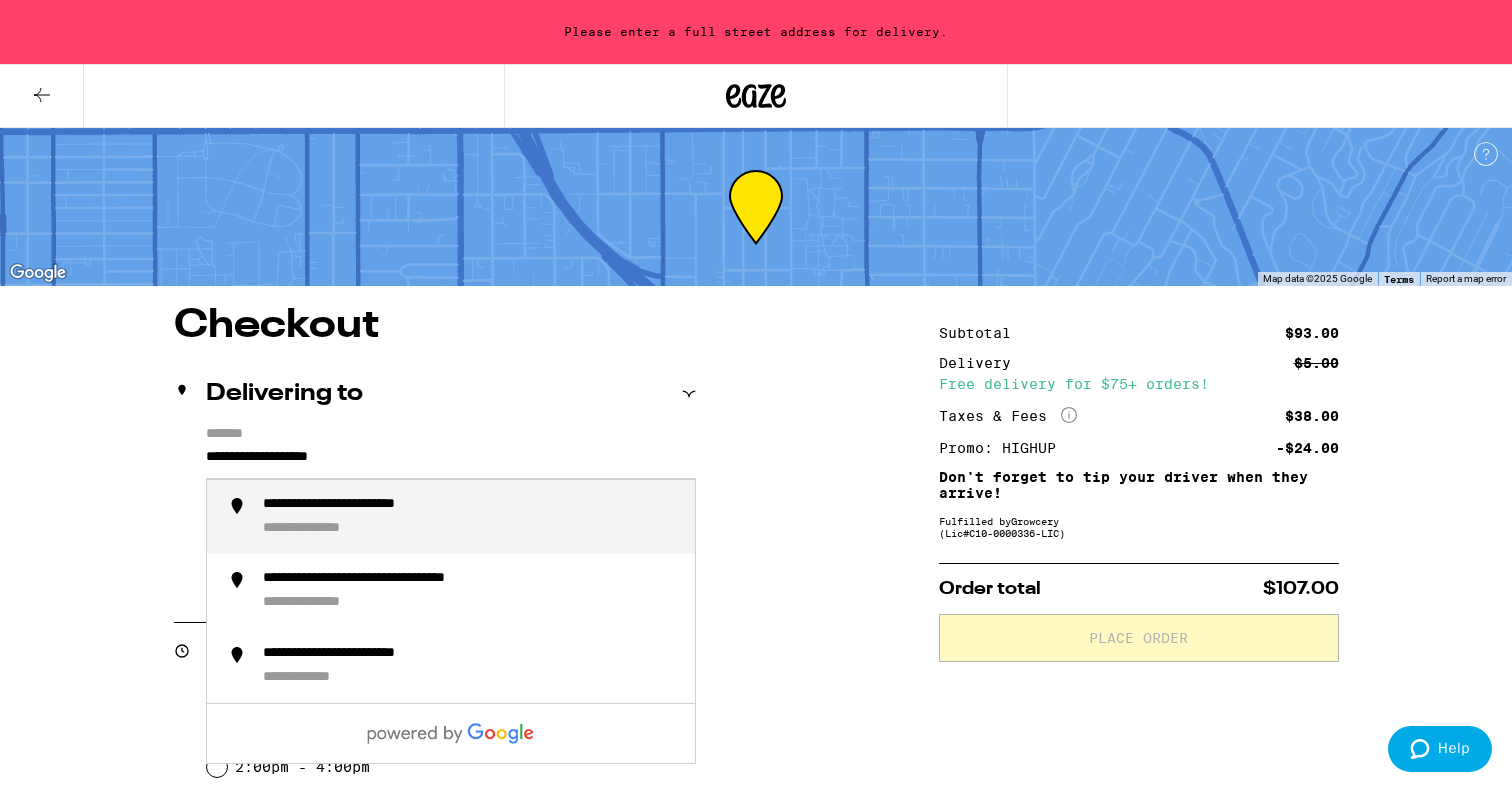 click on "**********" at bounding box center (471, 517) 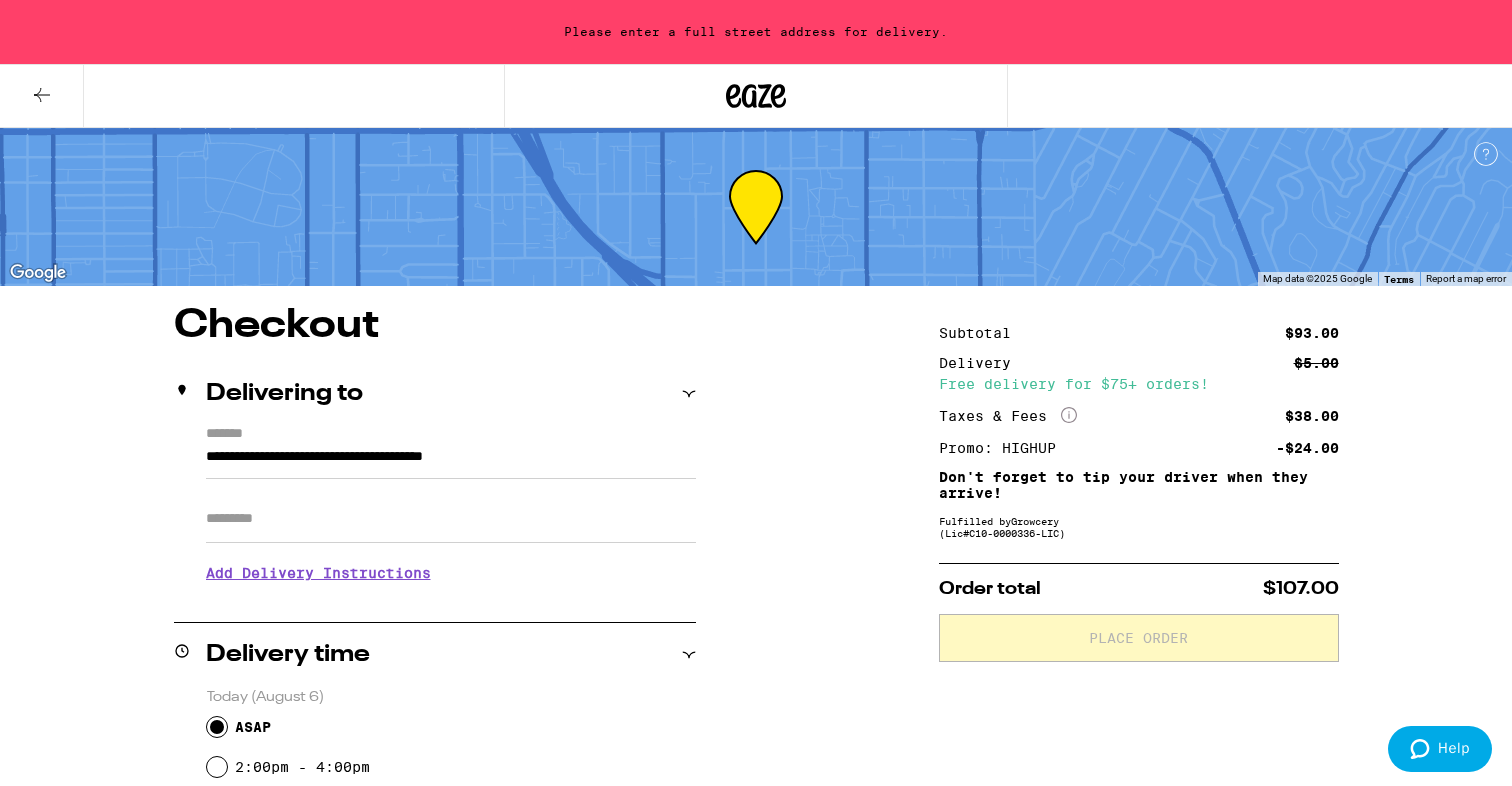 type on "**********" 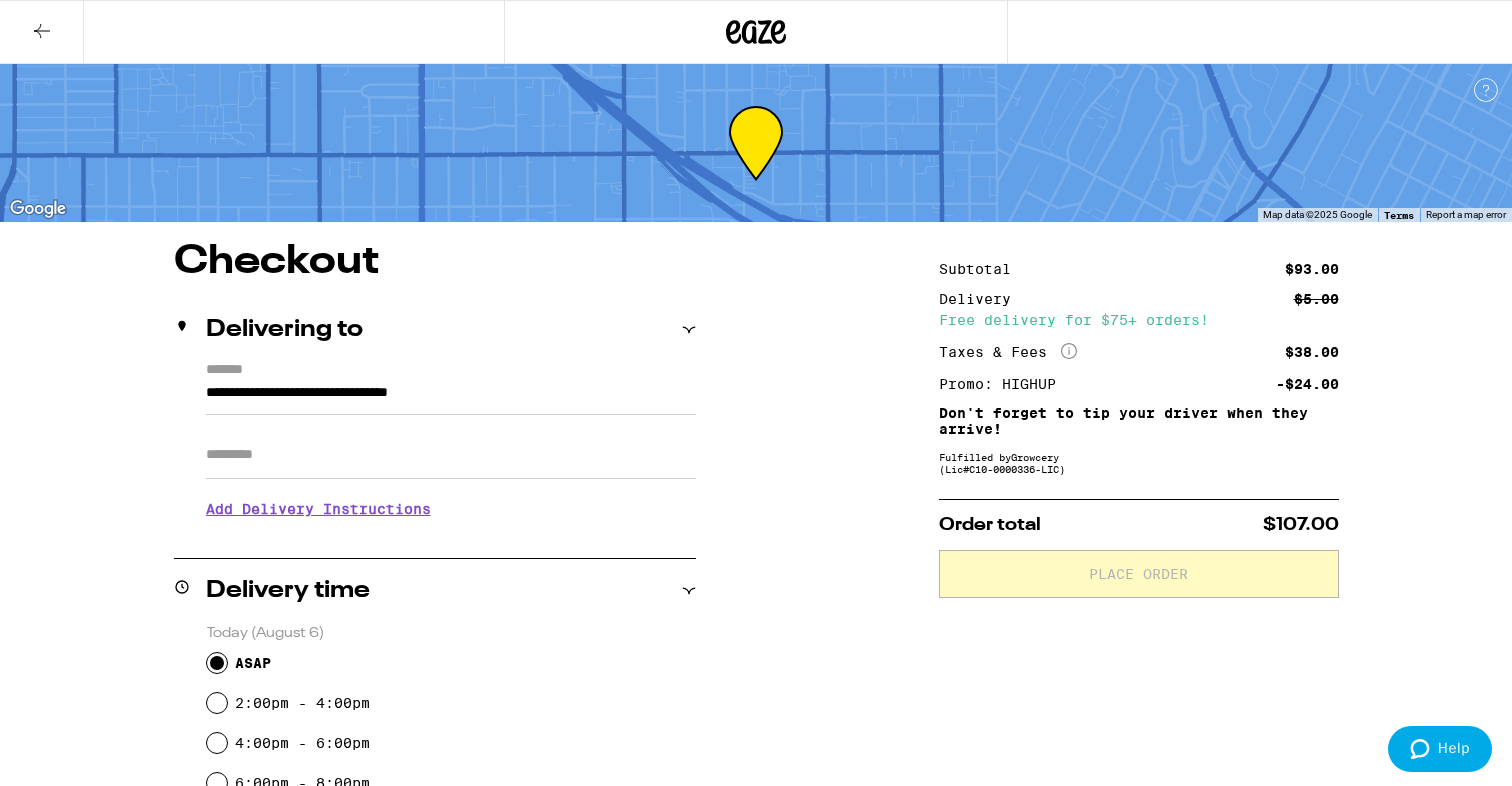click on "Add Delivery Instructions" at bounding box center [451, 509] 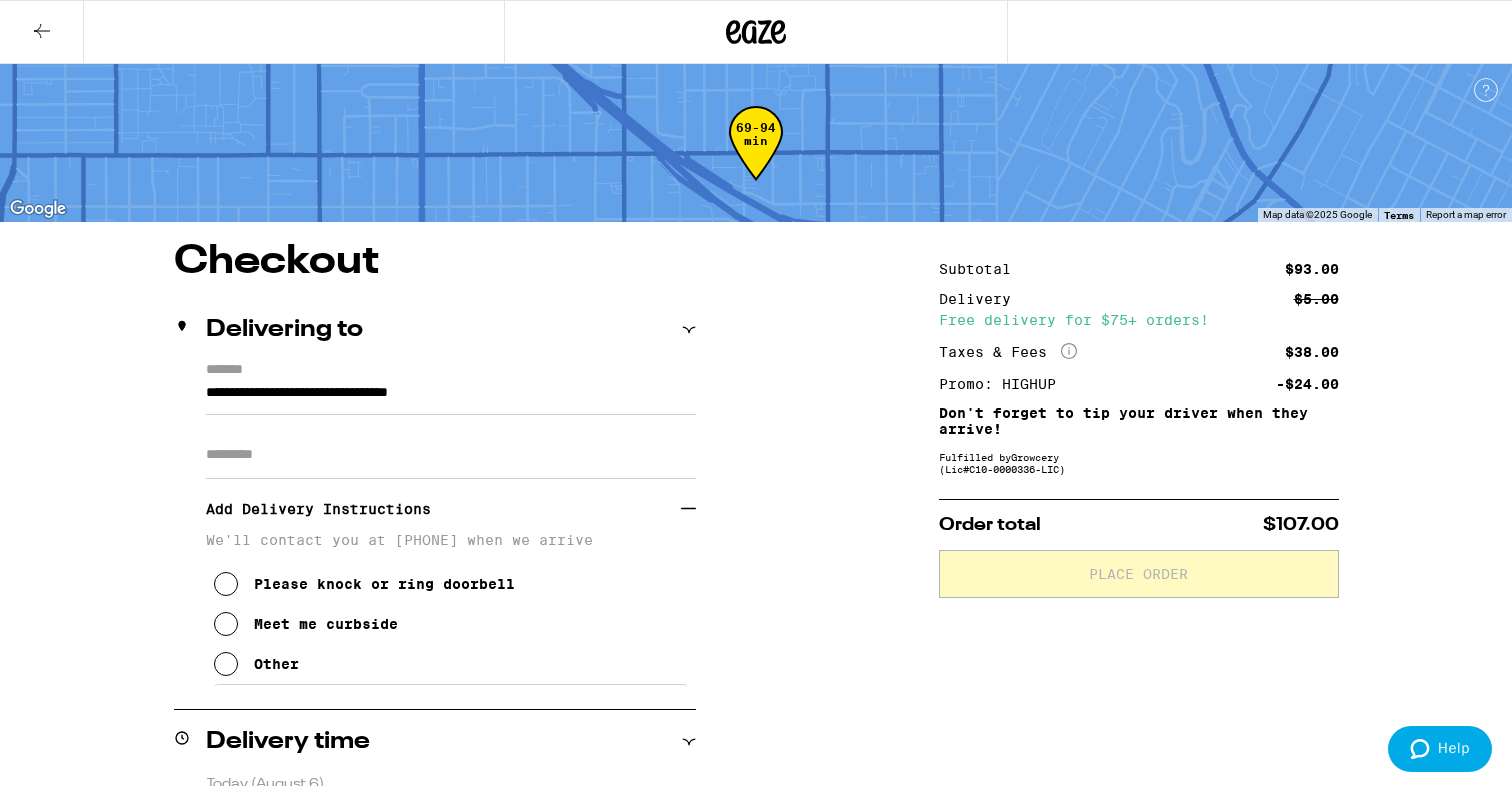click at bounding box center [226, 664] 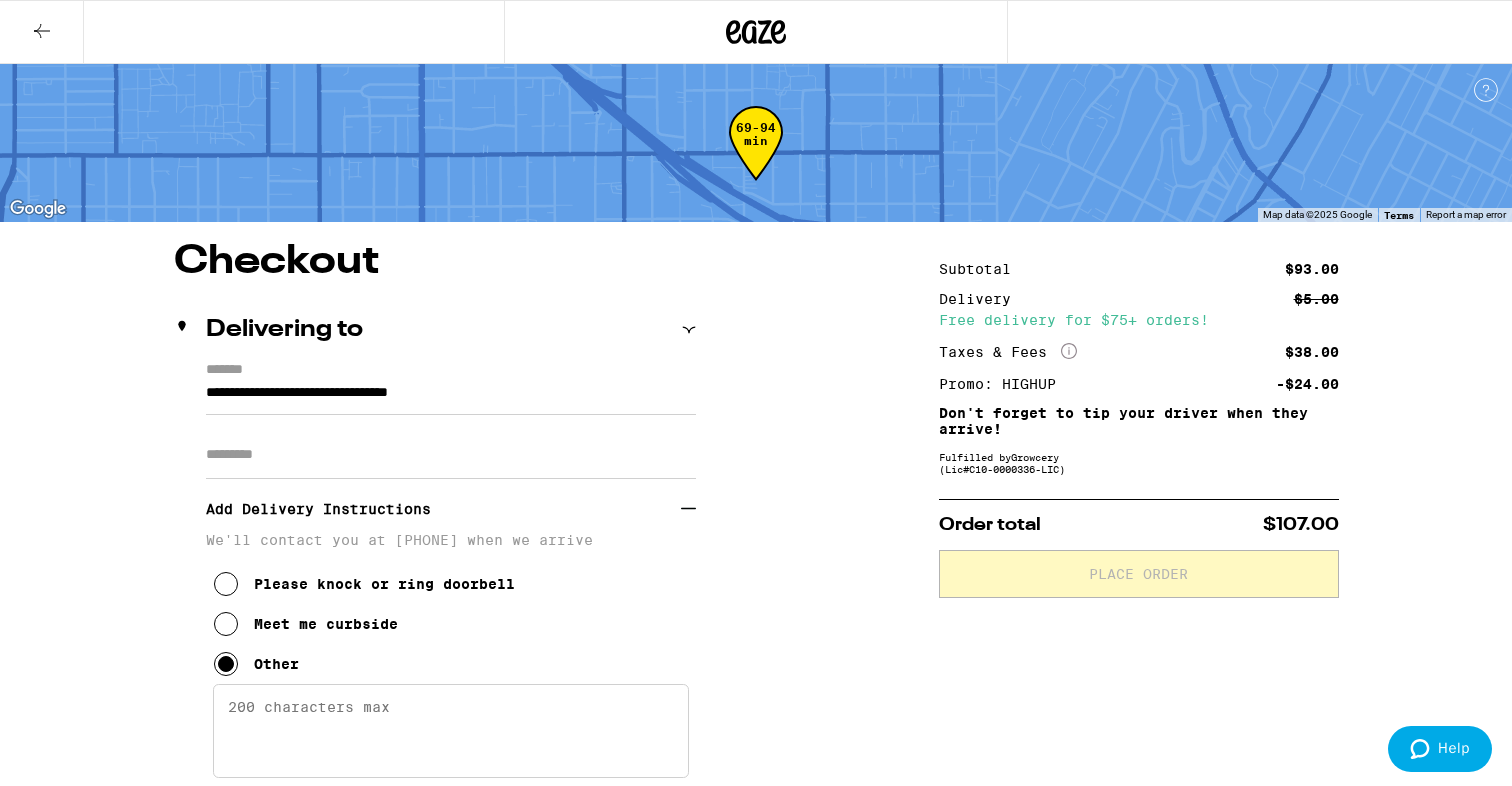 click on "Enter any other delivery instructions you want driver to know" at bounding box center [451, 731] 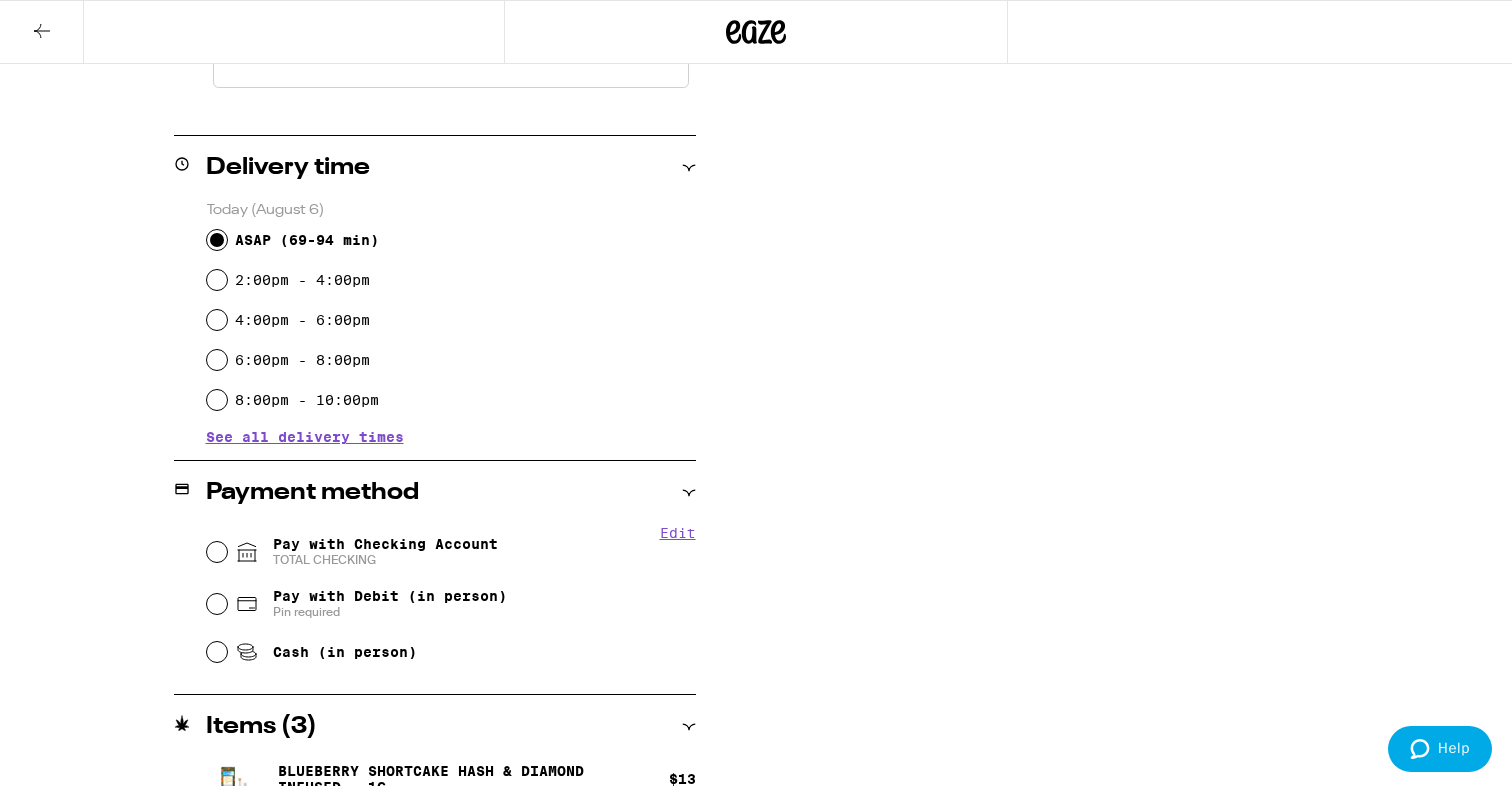 scroll, scrollTop: 692, scrollLeft: 0, axis: vertical 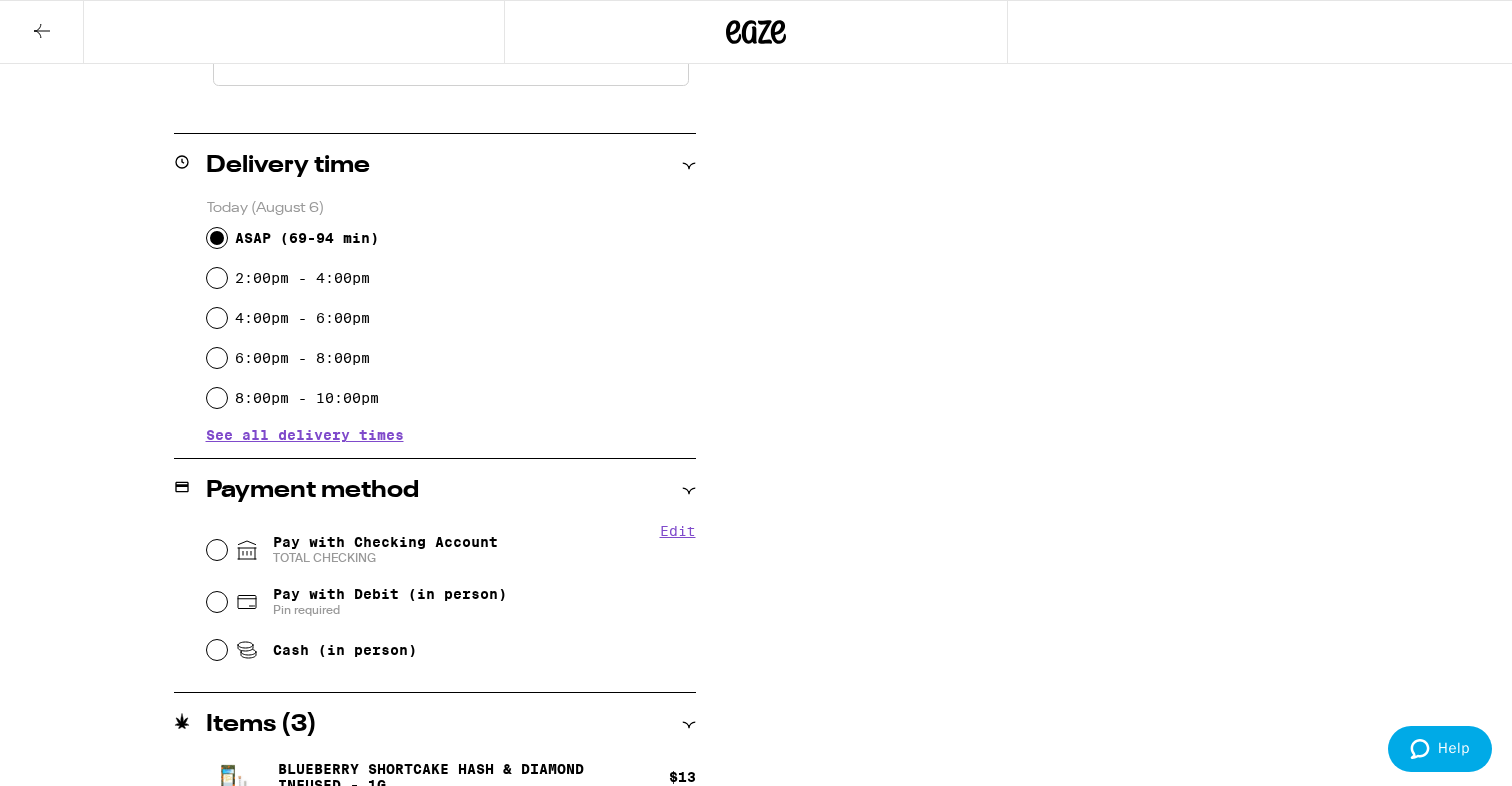 type on "The address is an eyeglasses store Cateye Spectacles. It's ok to deliver in the store.
Thanks!" 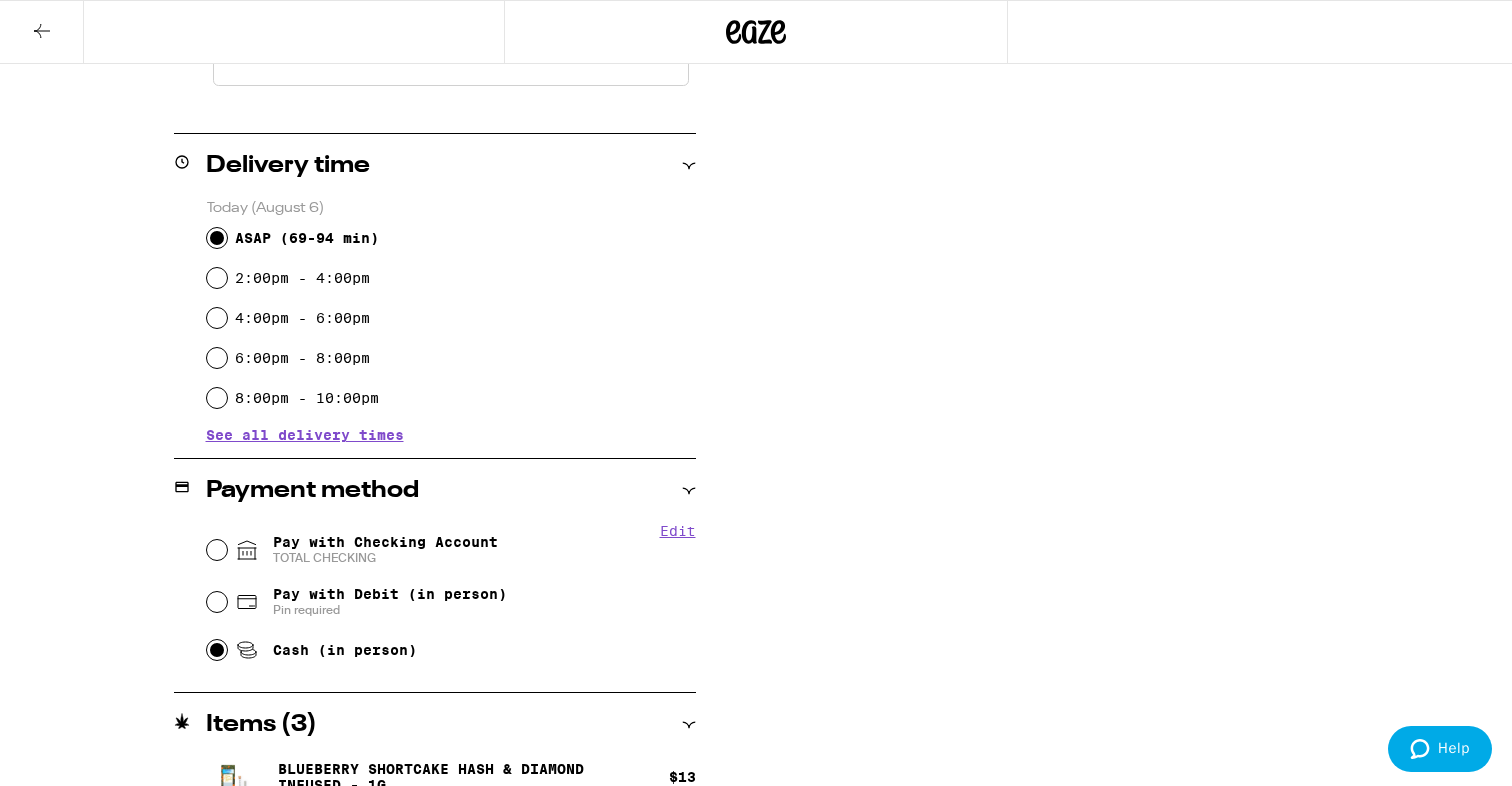 click on "Cash (in person)" at bounding box center [217, 650] 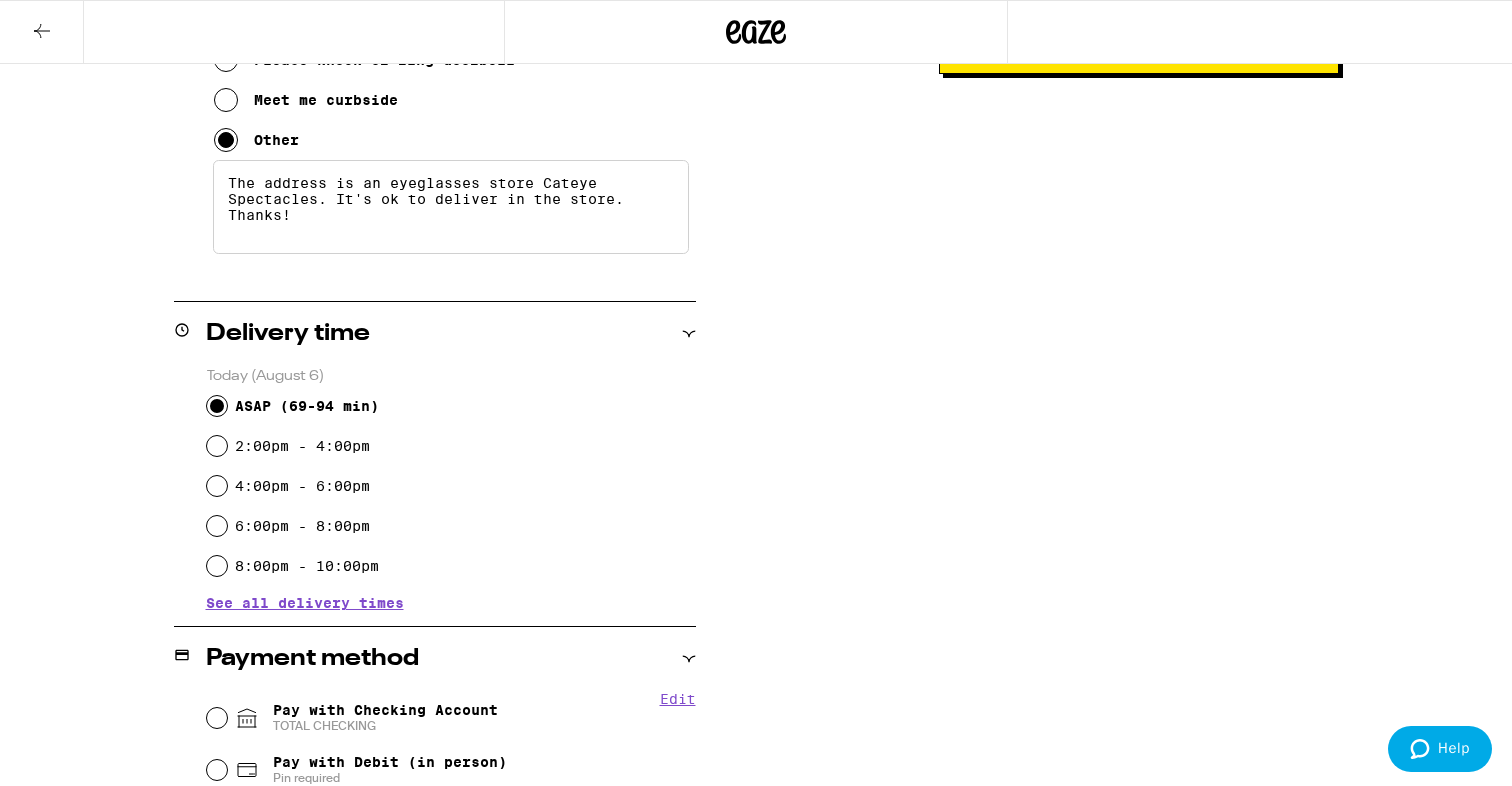 scroll, scrollTop: 0, scrollLeft: 0, axis: both 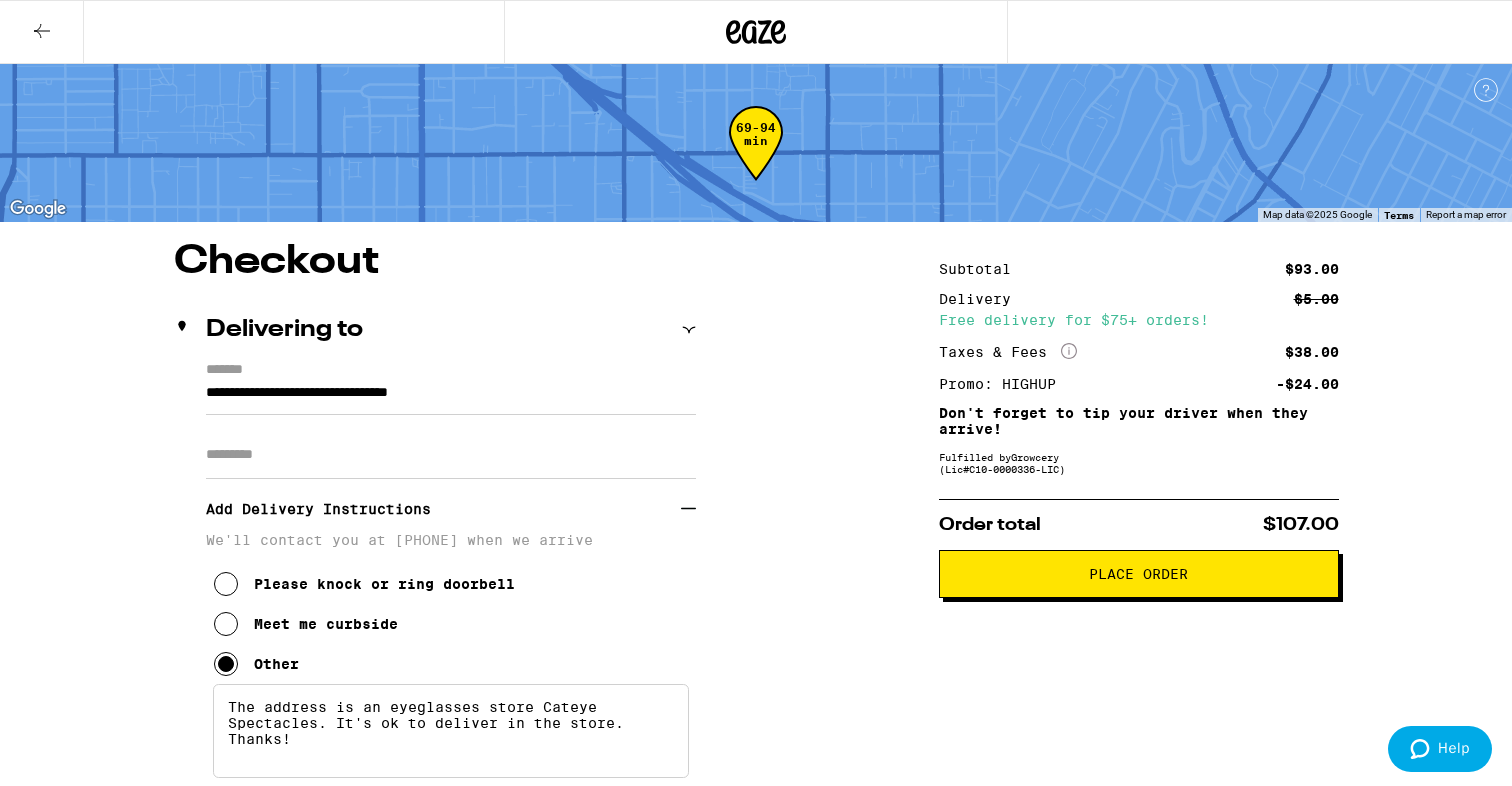 click 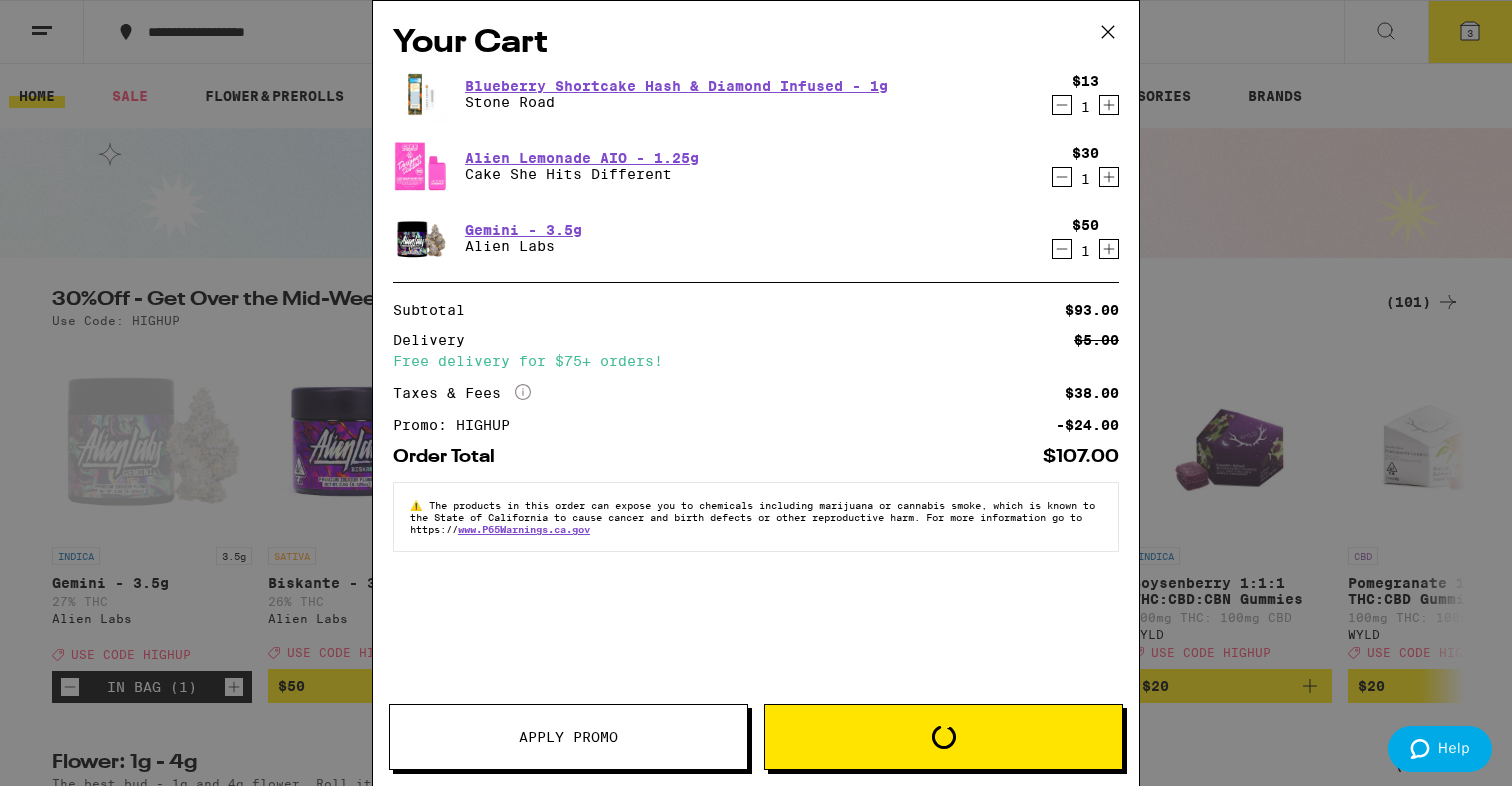 click on "Your Cart Blueberry Shortcake Hash & Diamond Infused - 1g Stone Road $[PRICE] 1 Alien Lemonade AIO - 1.25g Cake She Hits Different $[PRICE] 1 Gemini - 3.5g Alien Labs $[PRICE] 1 Subtotal $[PRICE] Delivery $[PRICE] Free delivery for $[PRICE]+ orders! Taxes & Fees More Info $[PRICE] Promo: [CODE] $[PRICE] Order Total $[PRICE] ⚠️ The products in this order can expose you to chemicals including marijuana or cannabis smoke, which is known to the State of California to cause cancer and birth defects or other reproductive harm. For more information go to https:// www.P65Warnings.ca.gov Apply Promo Loading" at bounding box center (756, 393) 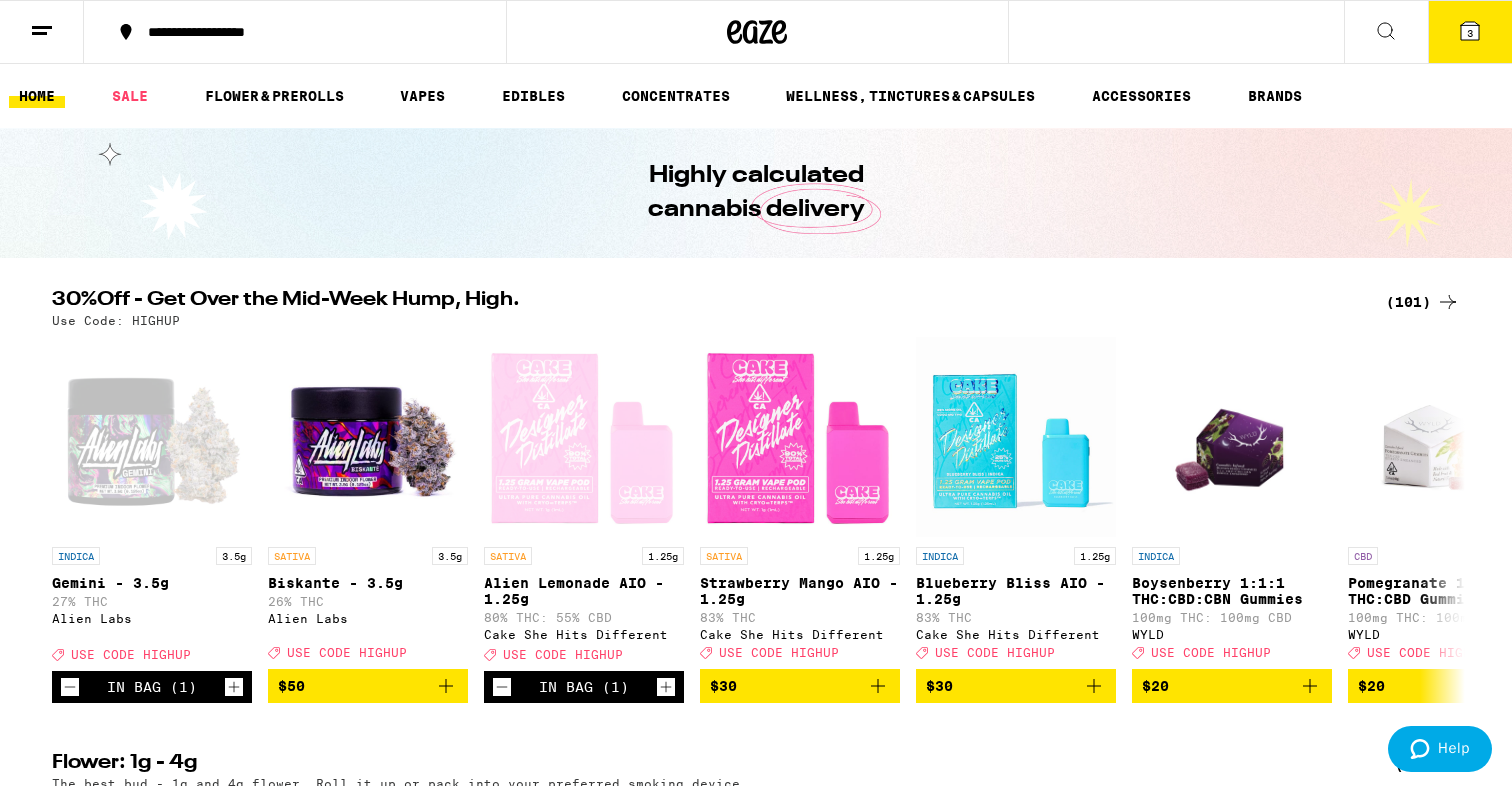 click 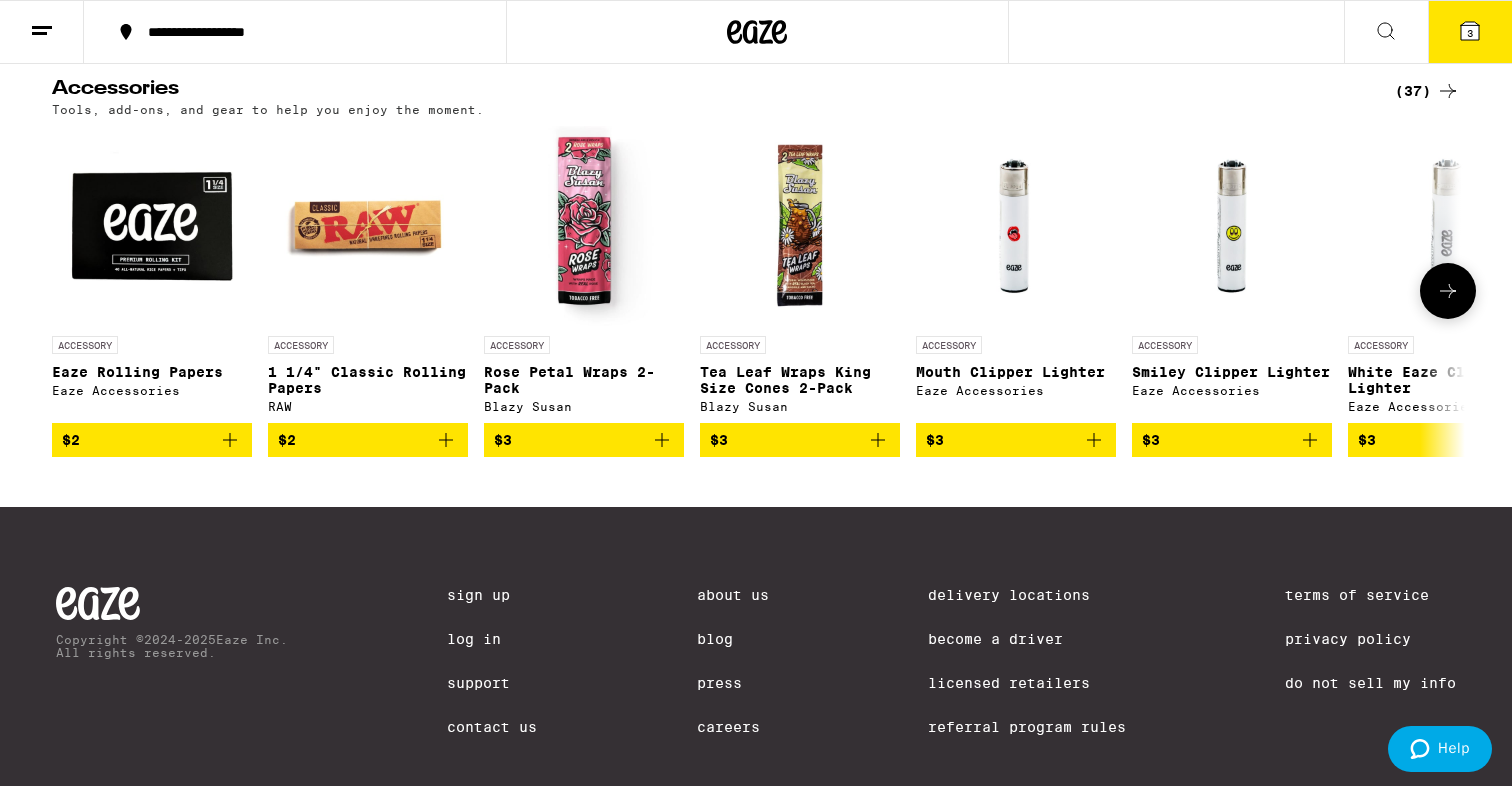 scroll, scrollTop: 7594, scrollLeft: 0, axis: vertical 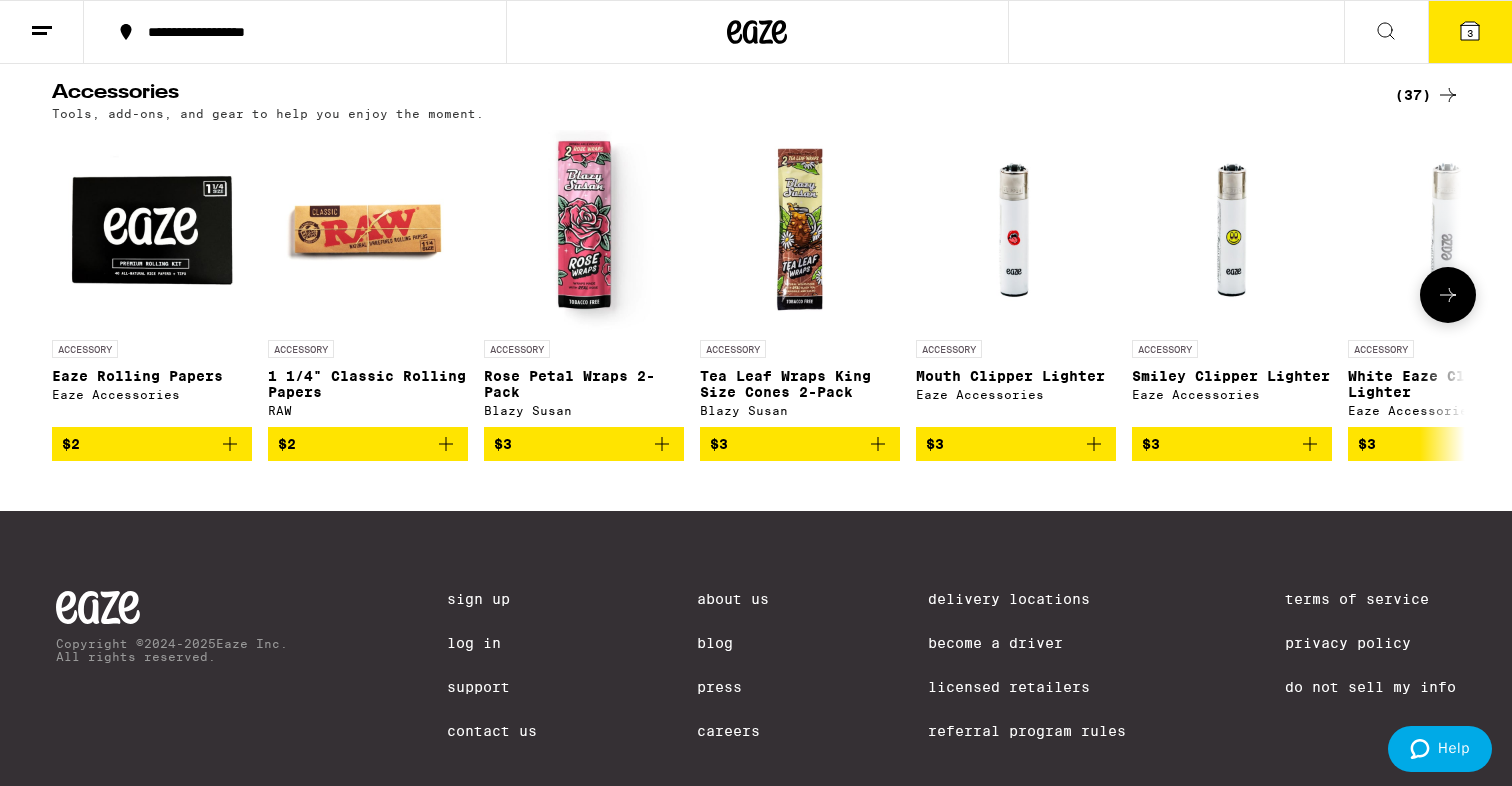click 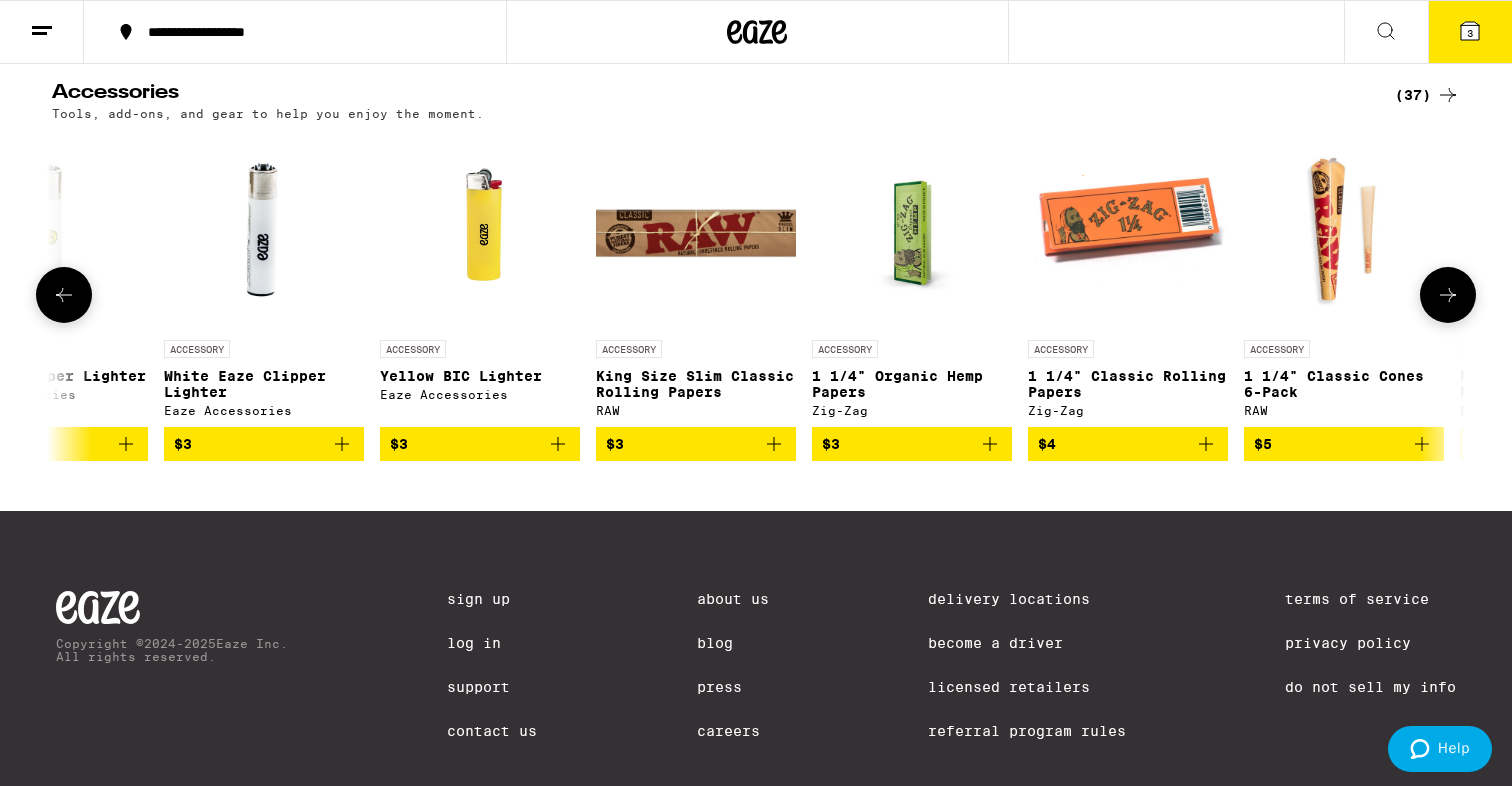 click 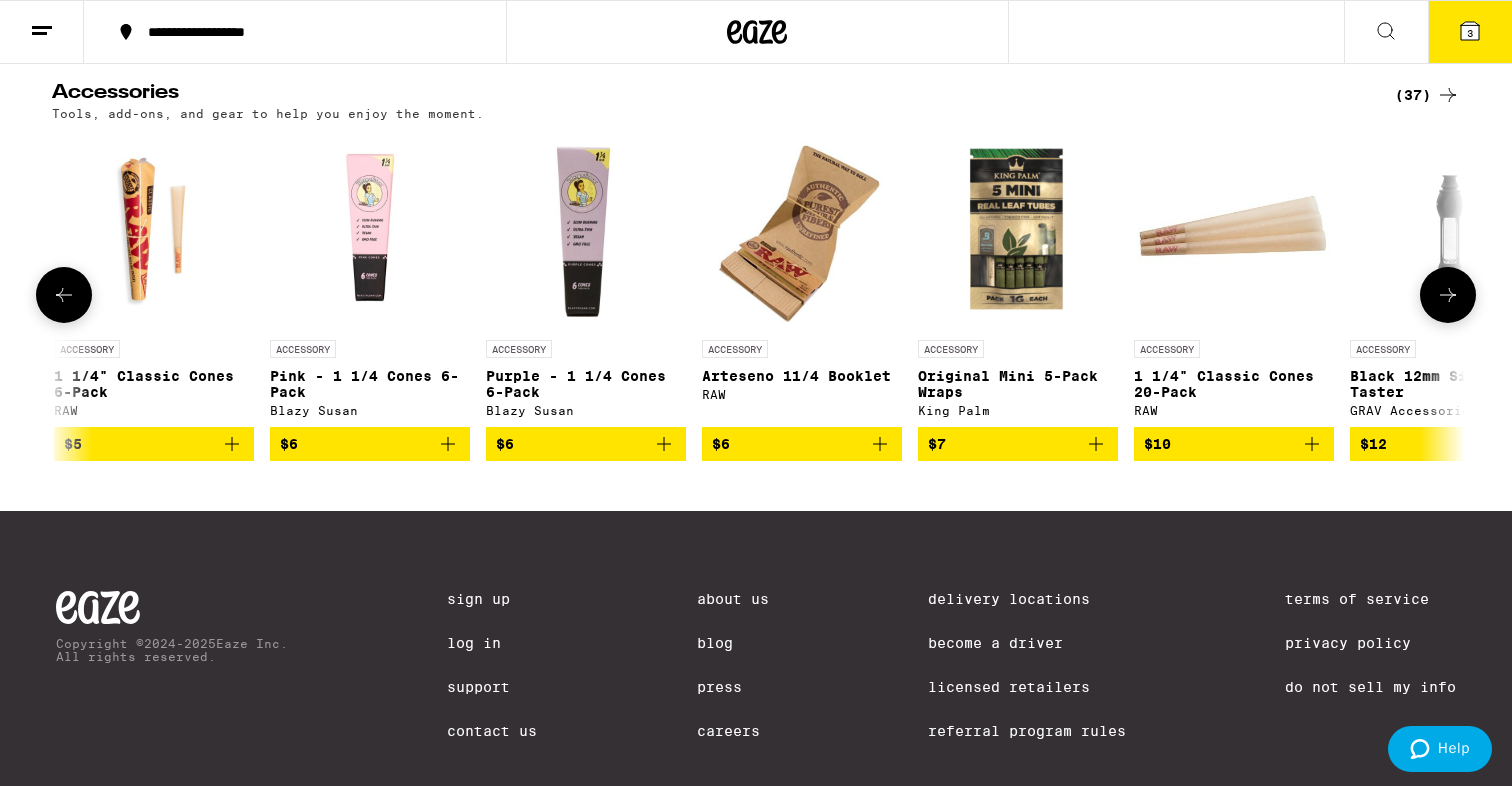 click 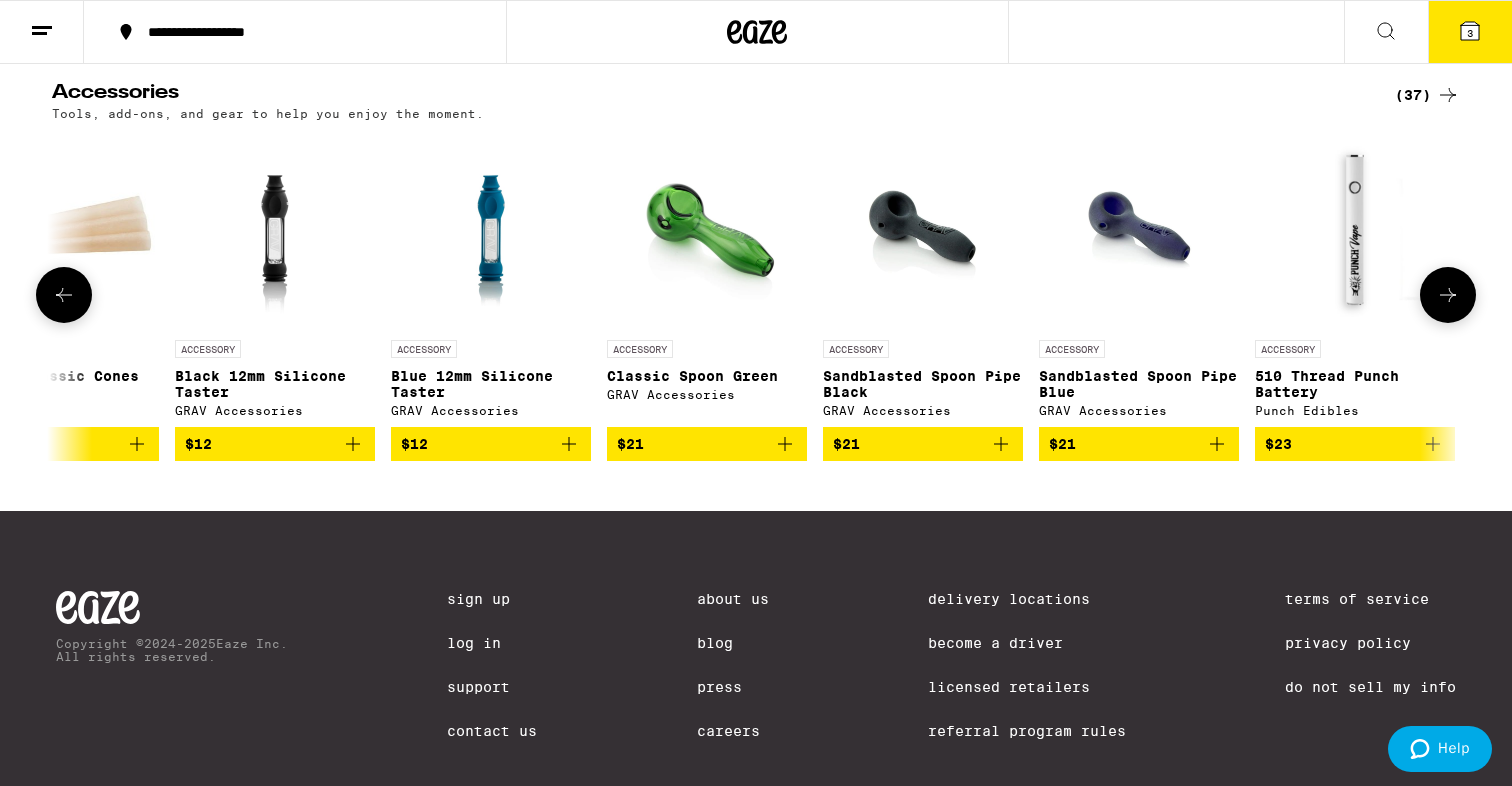 scroll, scrollTop: 0, scrollLeft: 3564, axis: horizontal 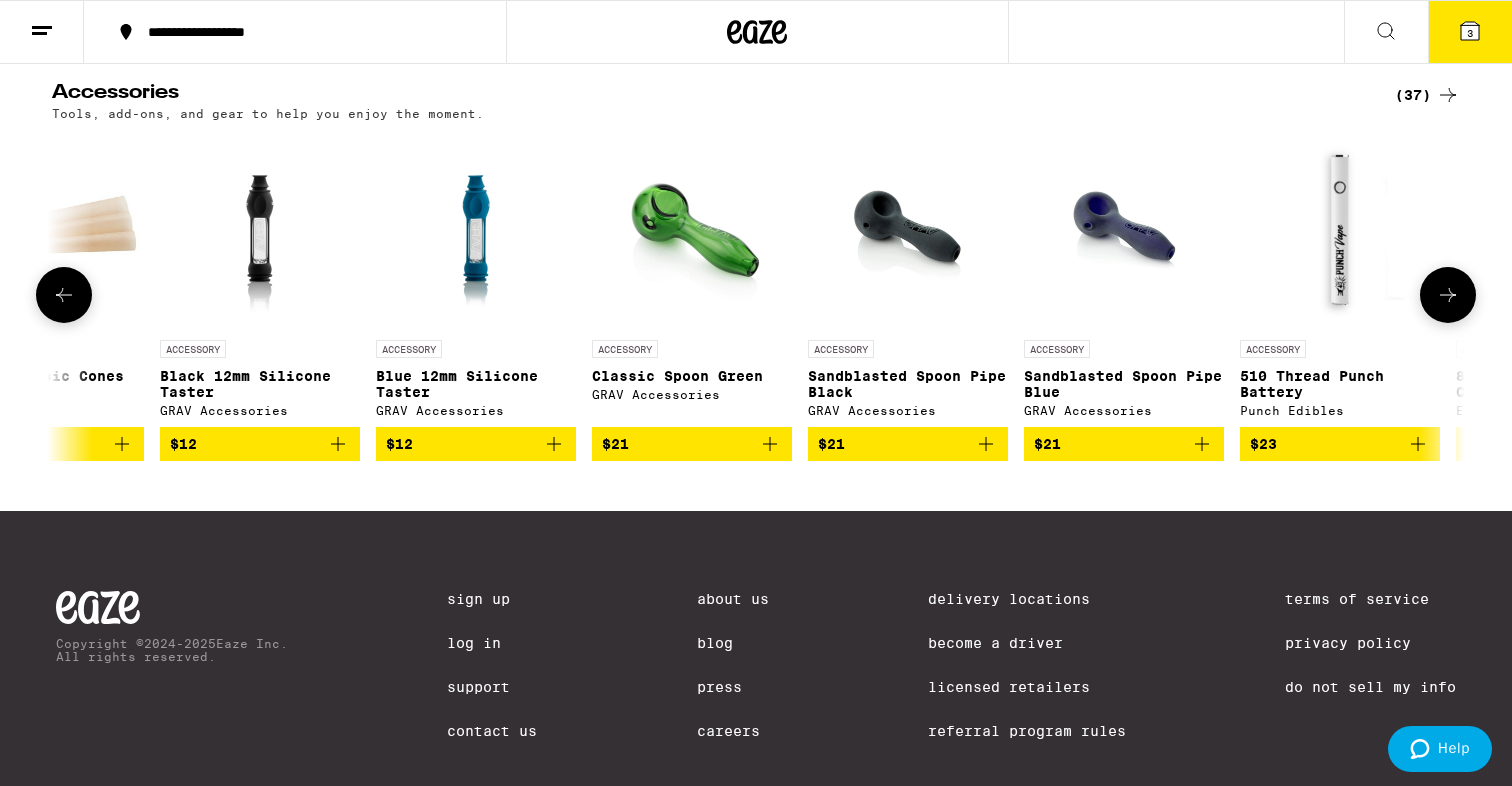 click 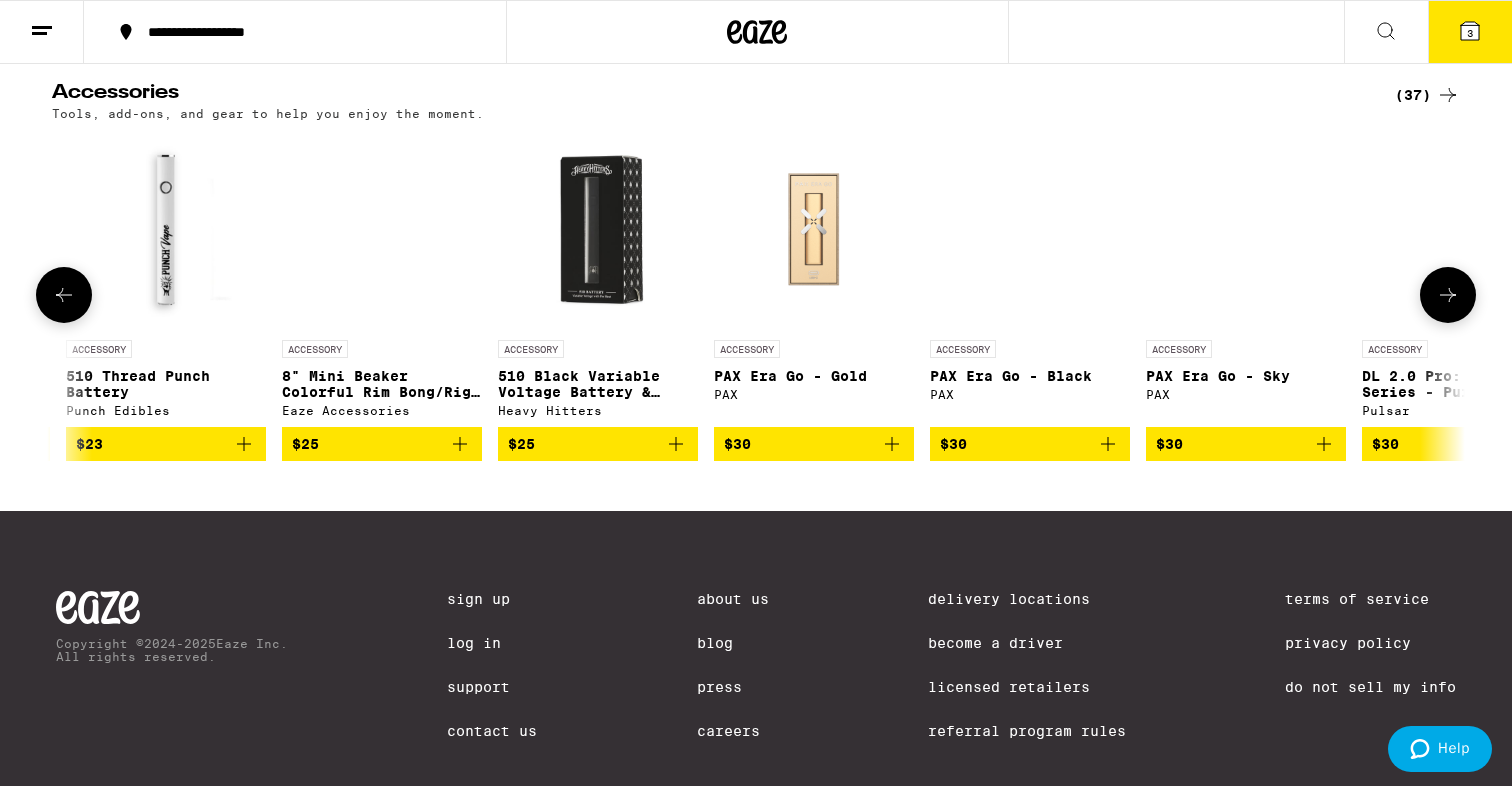 scroll, scrollTop: 0, scrollLeft: 4754, axis: horizontal 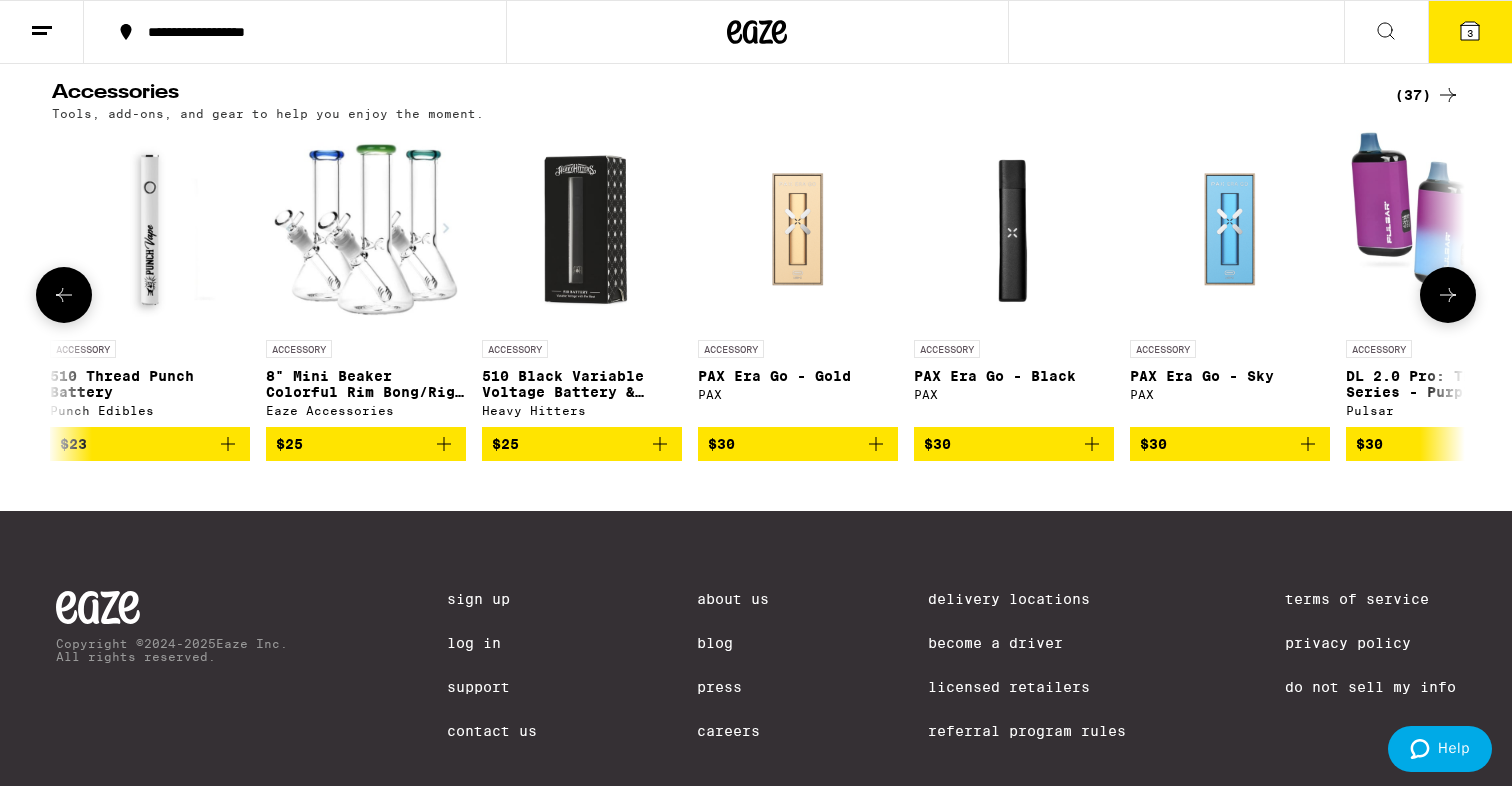 click 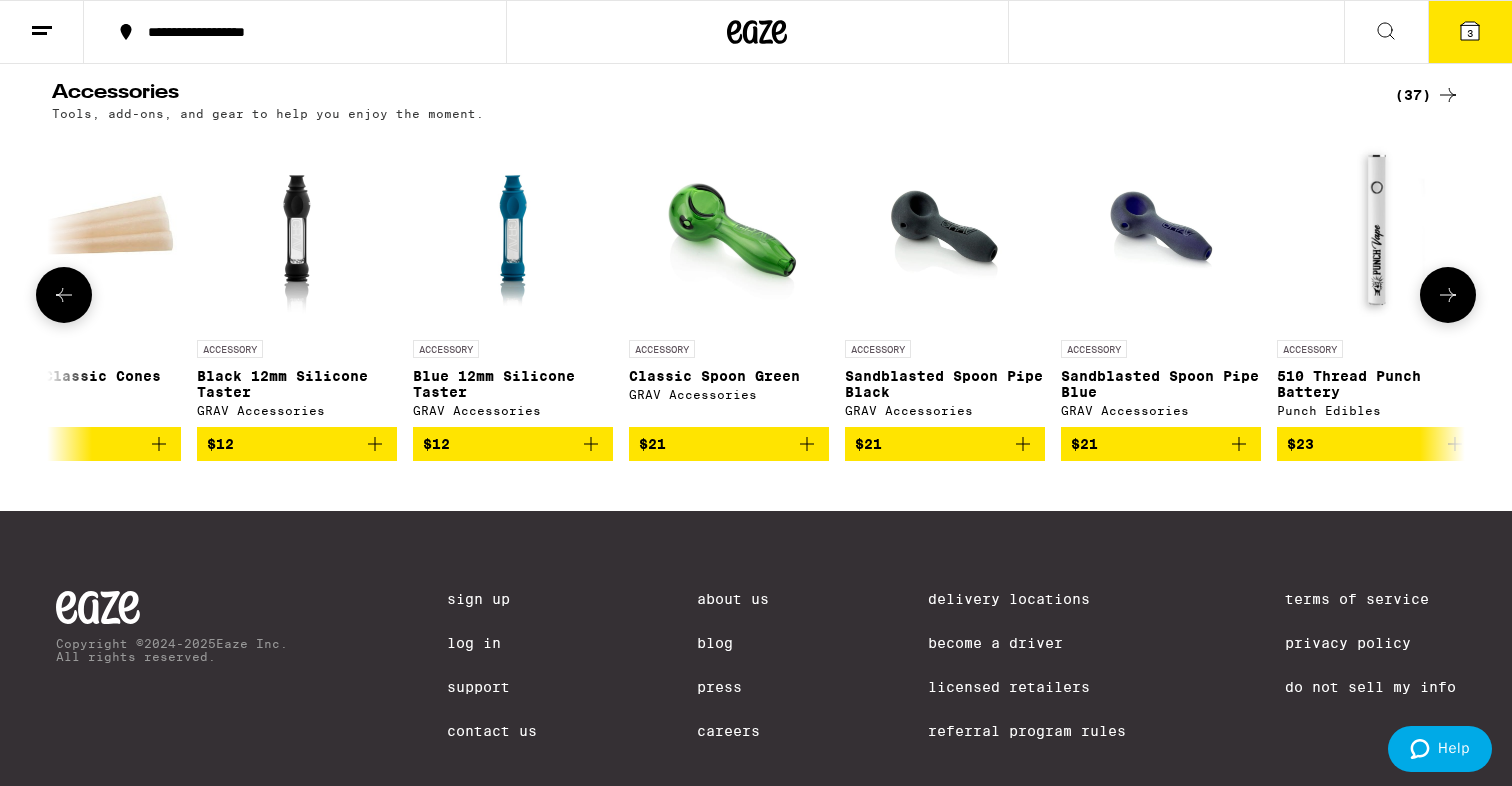 scroll, scrollTop: 0, scrollLeft: 3544, axis: horizontal 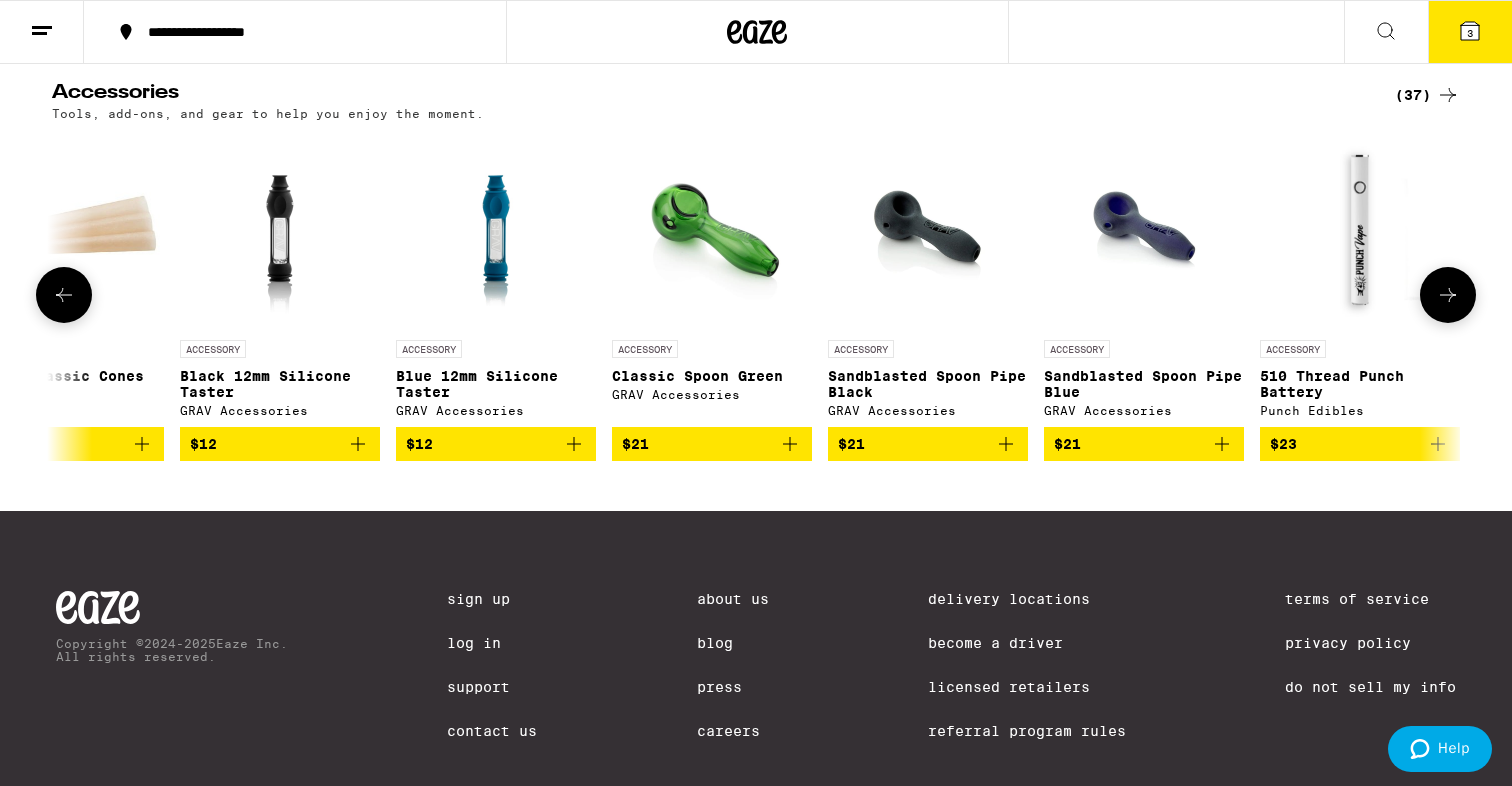 click 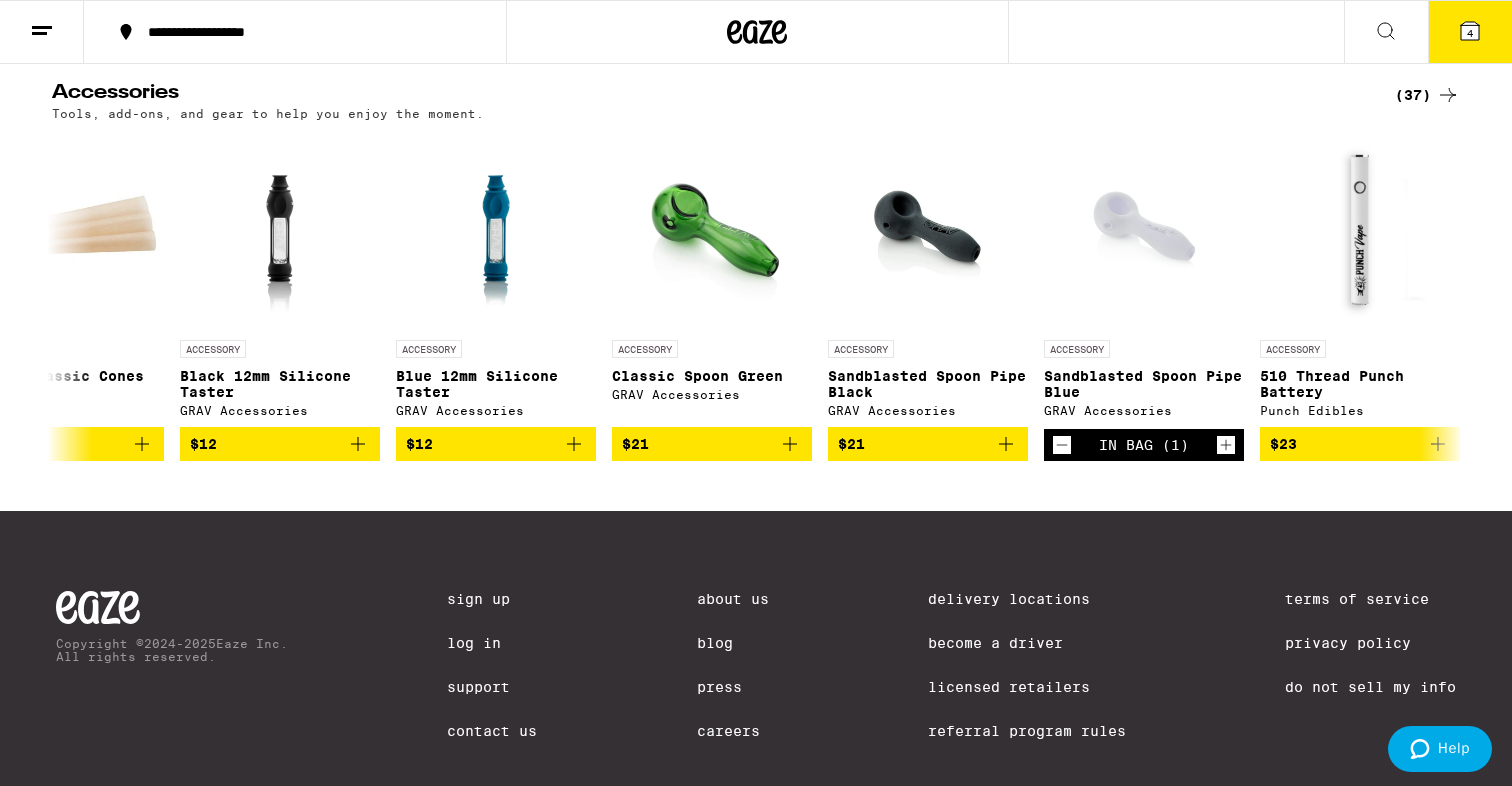 click 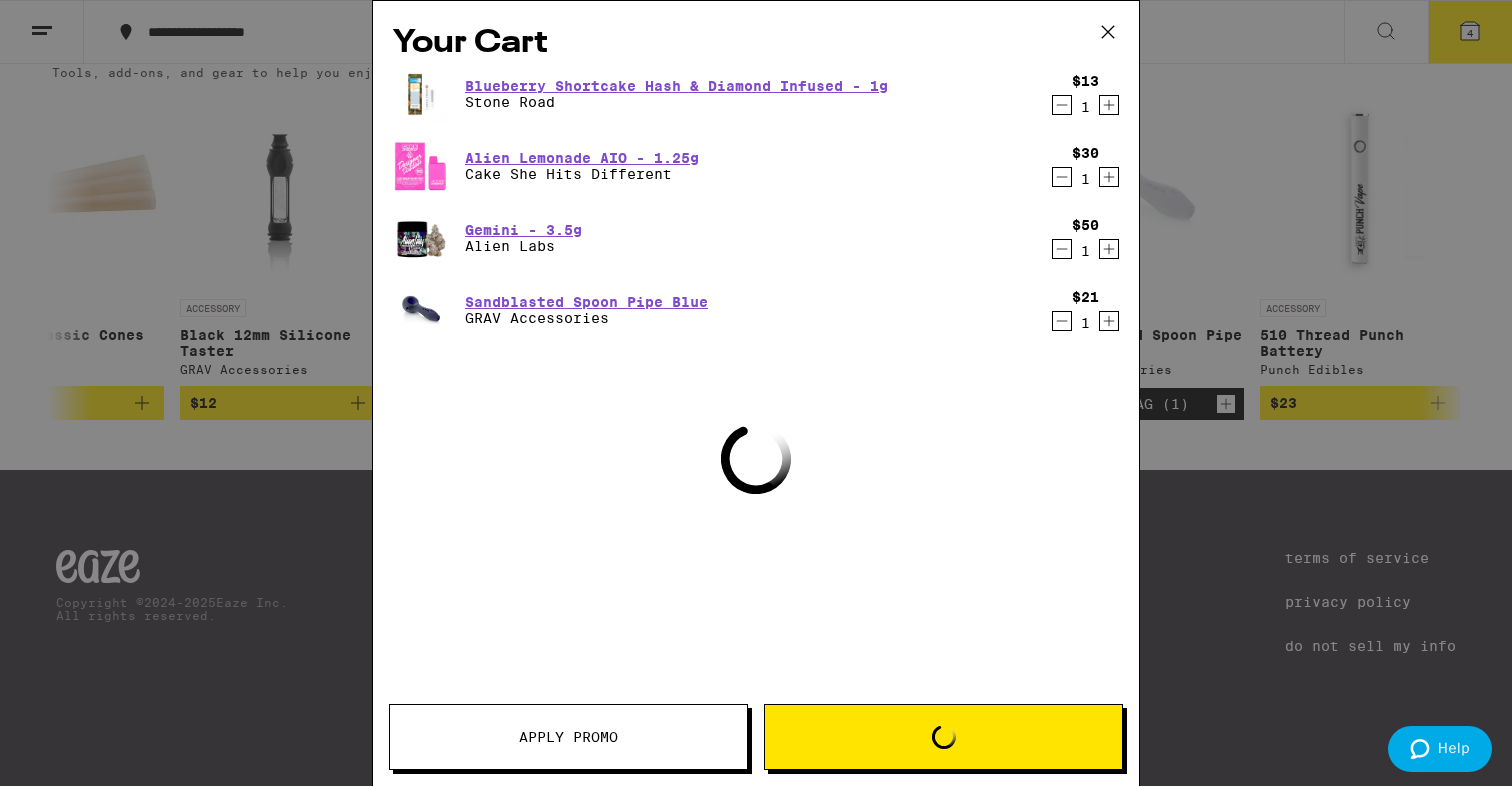 scroll, scrollTop: 7389, scrollLeft: 0, axis: vertical 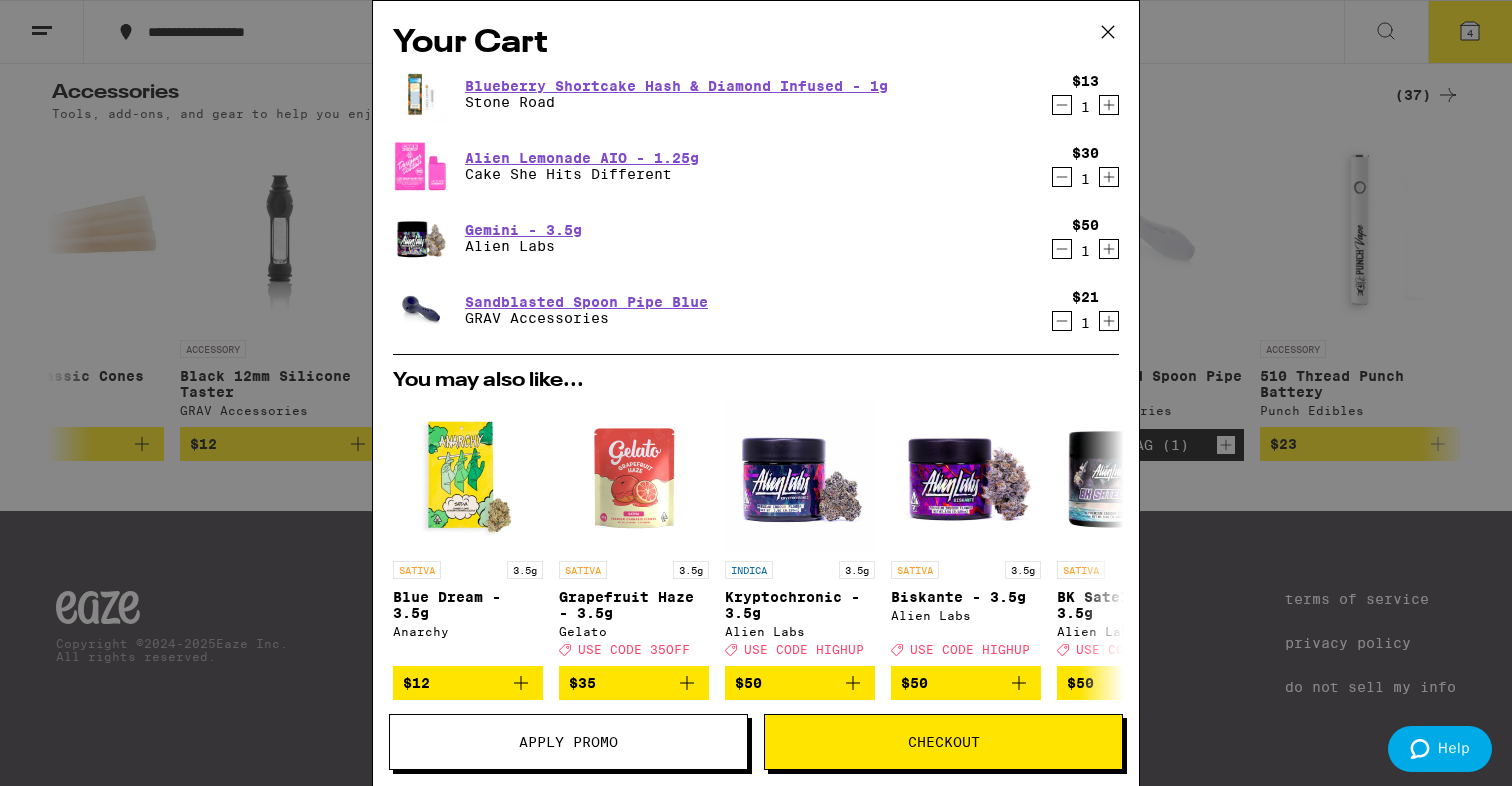 click 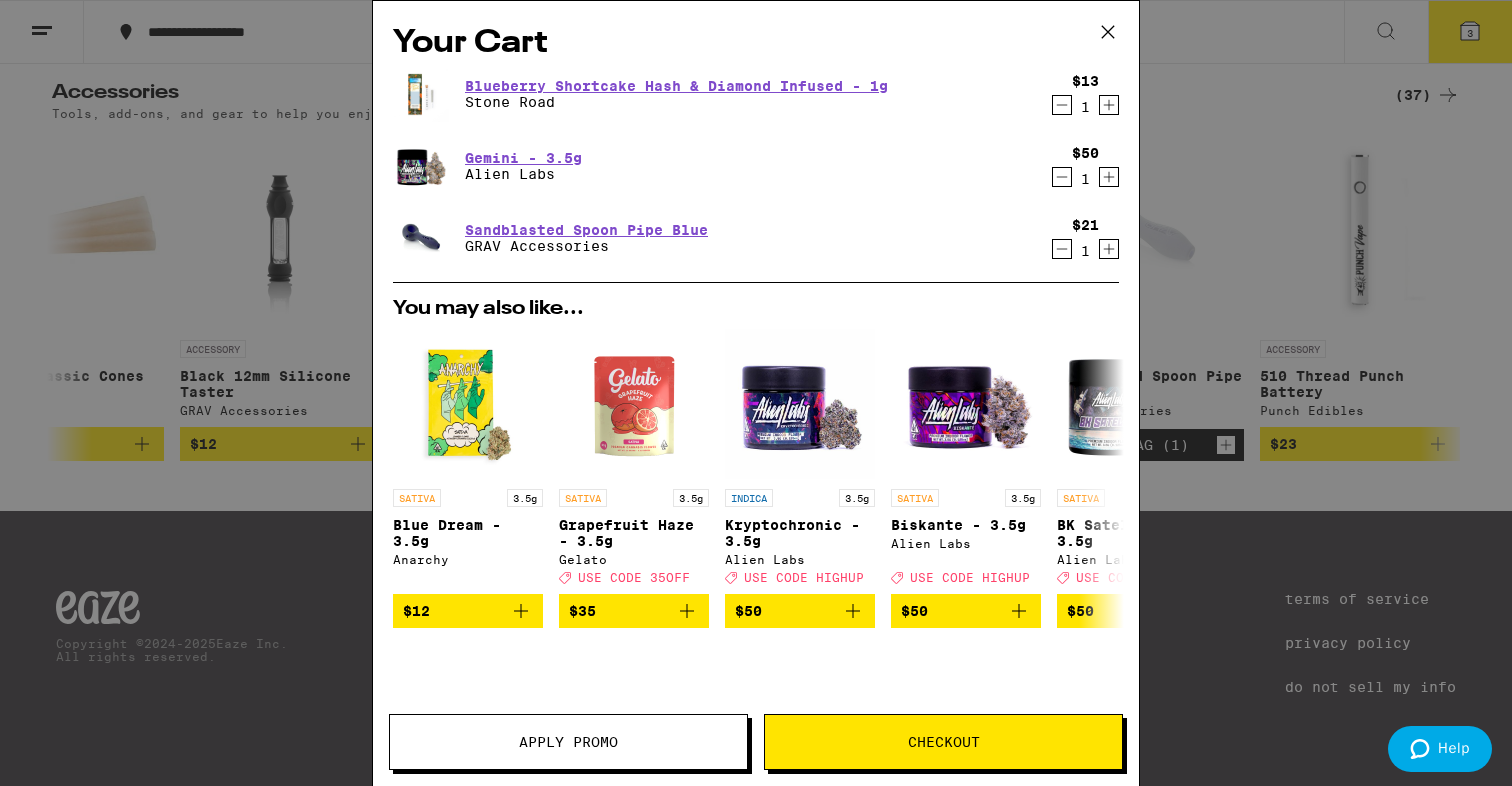 click 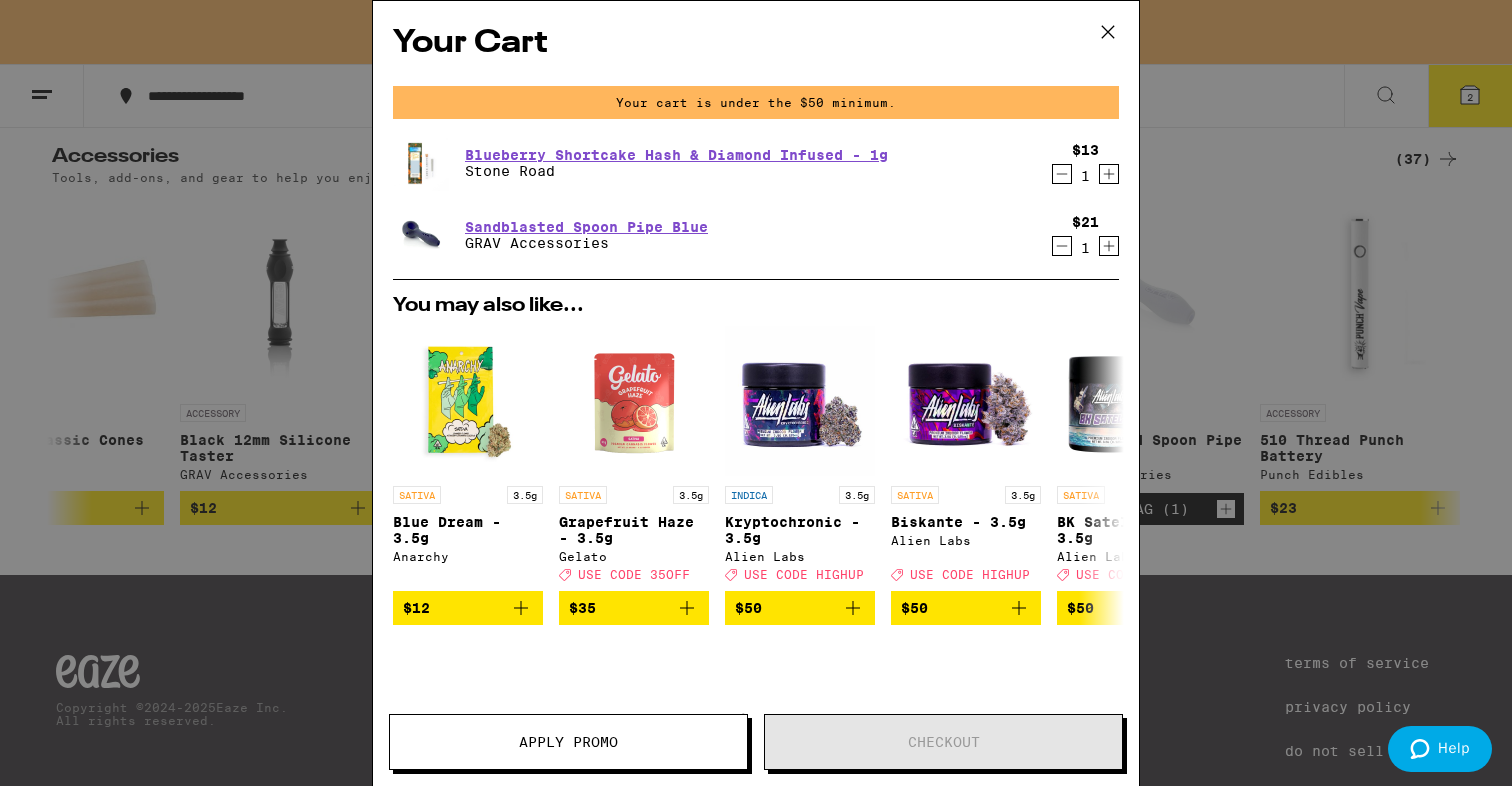 scroll, scrollTop: 7453, scrollLeft: 0, axis: vertical 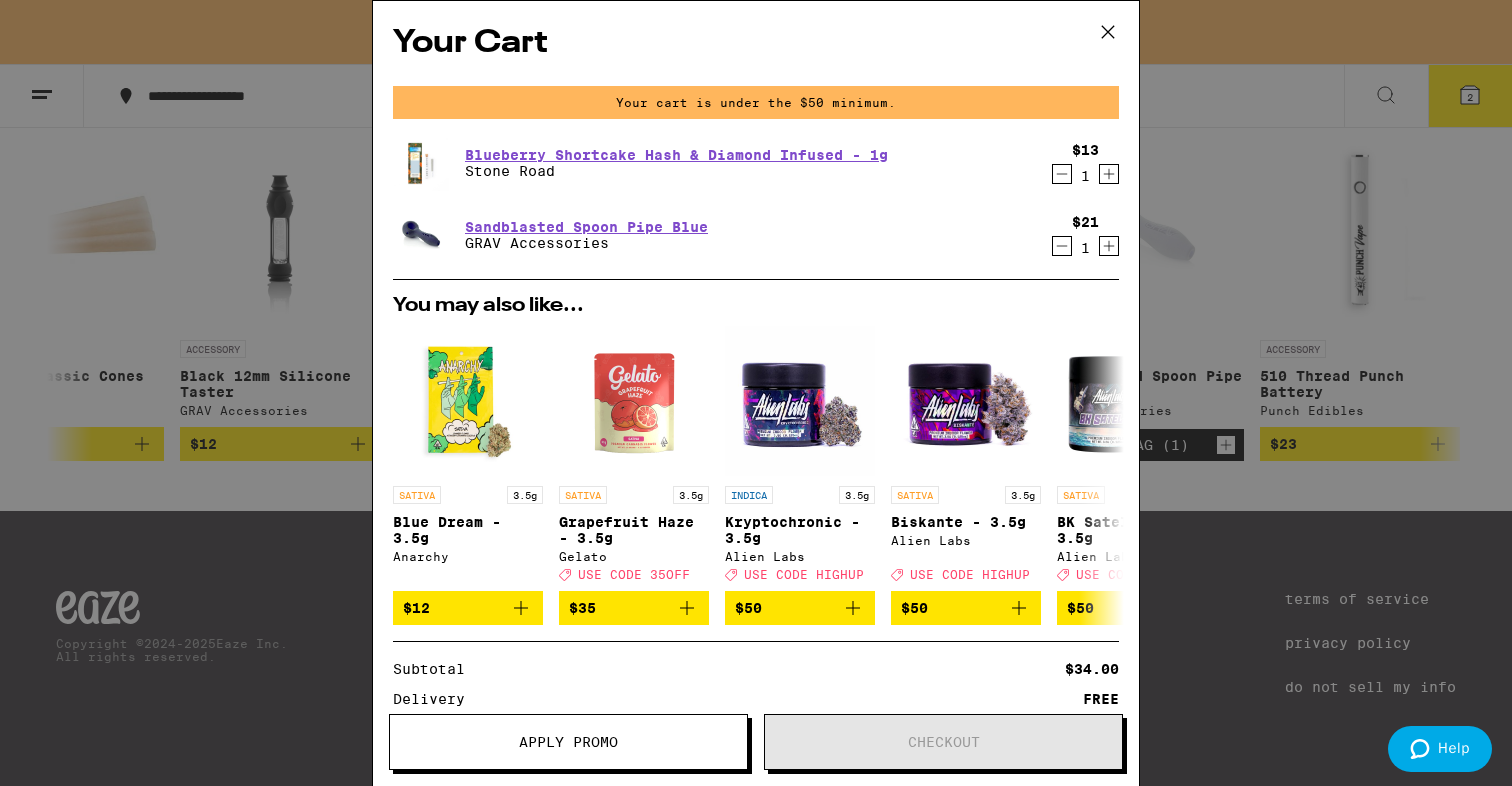 click 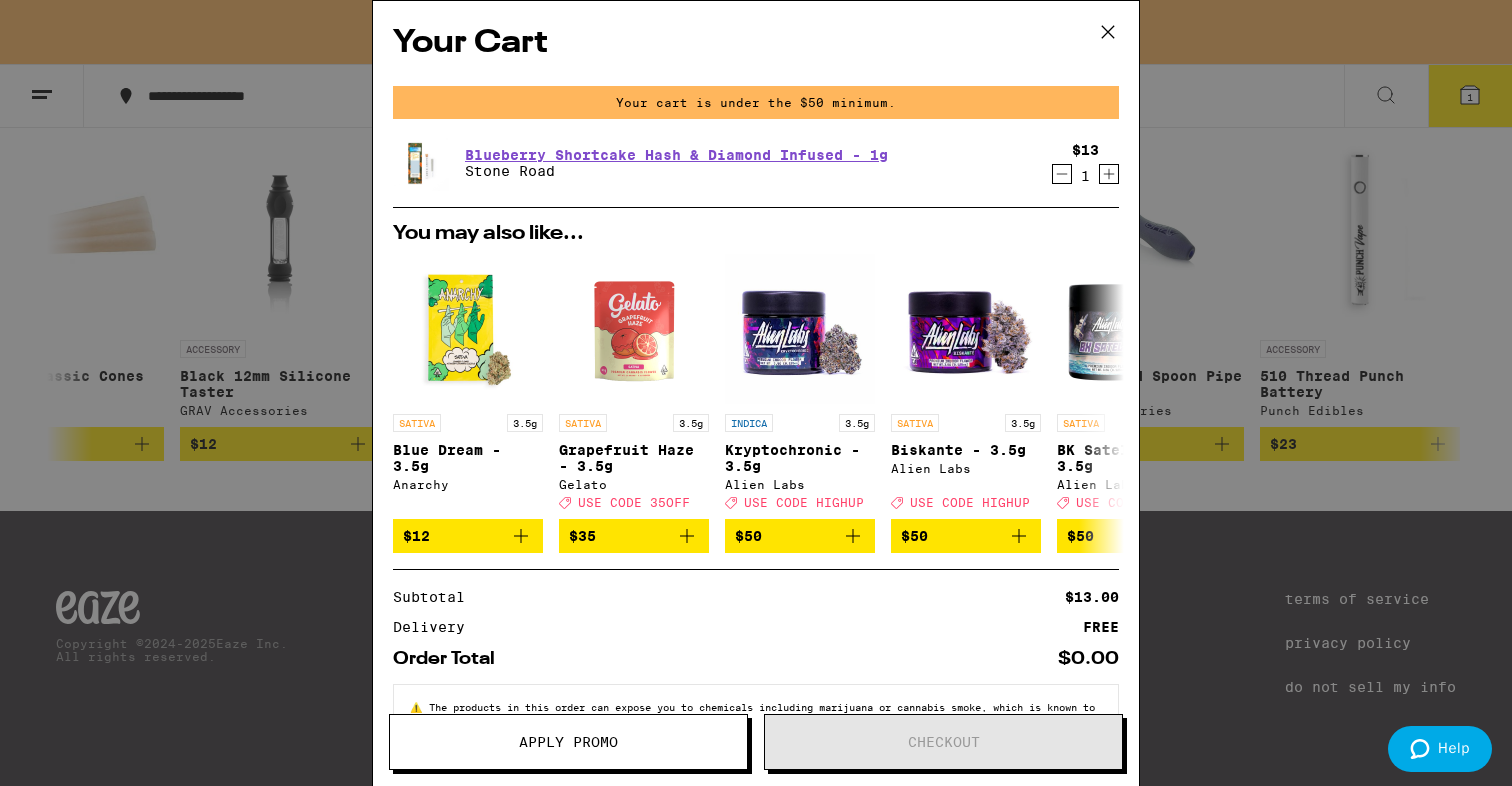 click on "Your Cart Your cart is under the $[PRICE] minimum. Blueberry Shortcake Hash & Diamond Infused - 1g Stone Road $[PRICE] 1 You may also like... SATIVA 3.5g Blue Dream - 3.5g Anarchy $[PRICE] SATIVA 3.5g Grapefruit Haze - 3.5g Gelato Deal Created with Sketch. USE CODE [CODE] $[PRICE] INDICA 3.5g Kryptochronic - 3.5g Alien Labs Deal Created with Sketch. USE CODE [CODE] $[PRICE] SATIVA 3.5g Biskante - 3.5g Alien Labs Deal Created with Sketch. USE CODE [CODE] $[PRICE] SATIVA 3.5g BK Satellite - 3.5g Alien Labs Deal Created with Sketch. USE CODE [CODE] $[PRICE] HYBRID 3.5g Zangria - 3.5g Alien Labs Deal Created with Sketch. USE CODE [CODE] $[PRICE] INDICA 3.5g Melted Strawberries - 3.5g Ember Valley Deal Created with Sketch. USE CODE [CODE] $[PRICE] INDICA 3.5g Brain Dead - 3.5g CAM Deal Created with Sketch. USE CODE [CODE] $[PRICE] SATIVA 3.5g Super Silver Haze - 3.5g CAM Deal Created with Sketch. USE CODE [CODE] $[PRICE] INDICA 3.5g Banana OG - 3.5g Anarchy $[PRICE] Subtotal $[PRICE] Delivery $[PRICE] Order Total $[PRICE] ⚠️ www.P65Warnings.ca.gov Apply Promo Checkout" at bounding box center (756, 393) 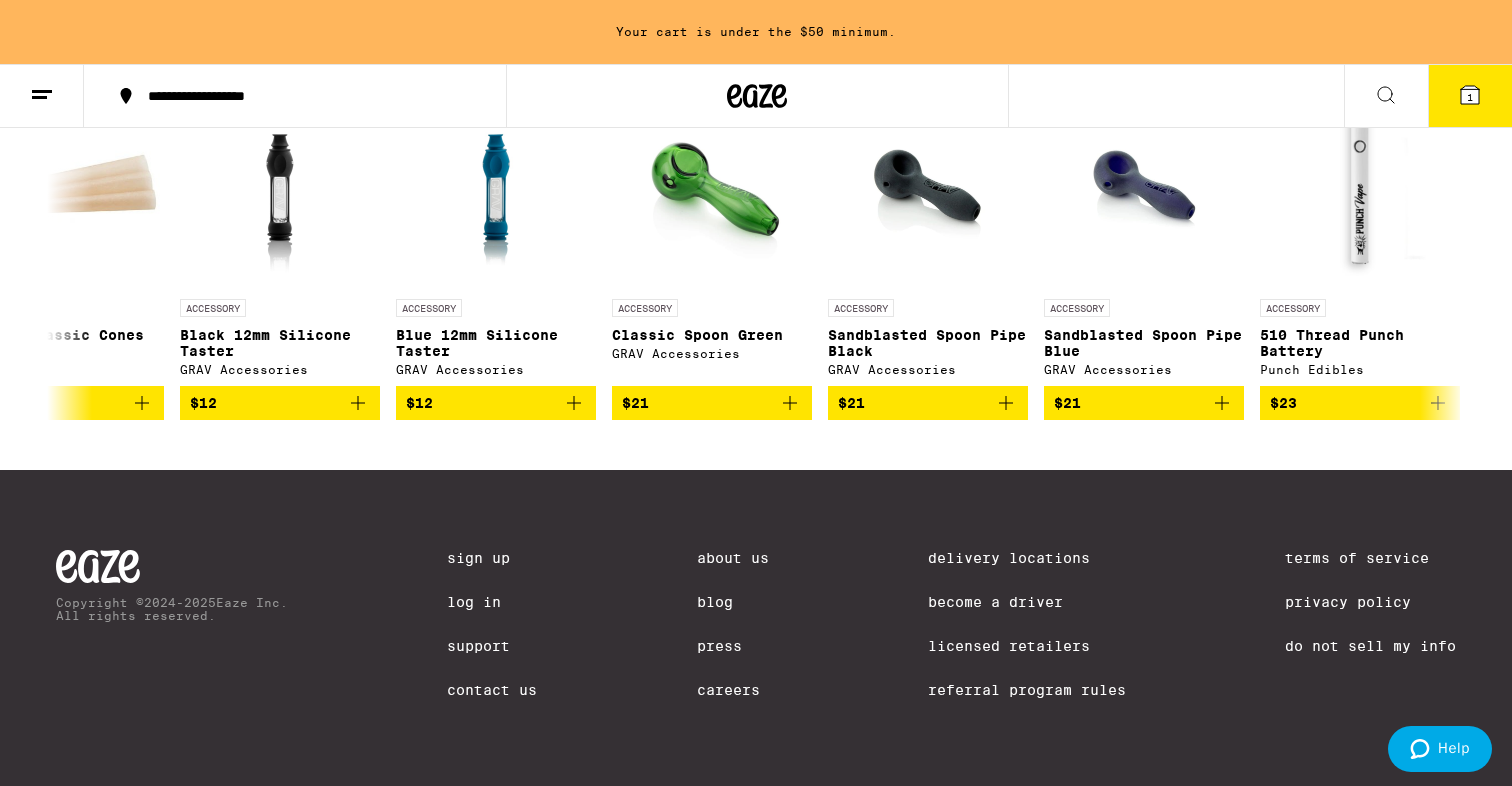 scroll, scrollTop: 0, scrollLeft: 0, axis: both 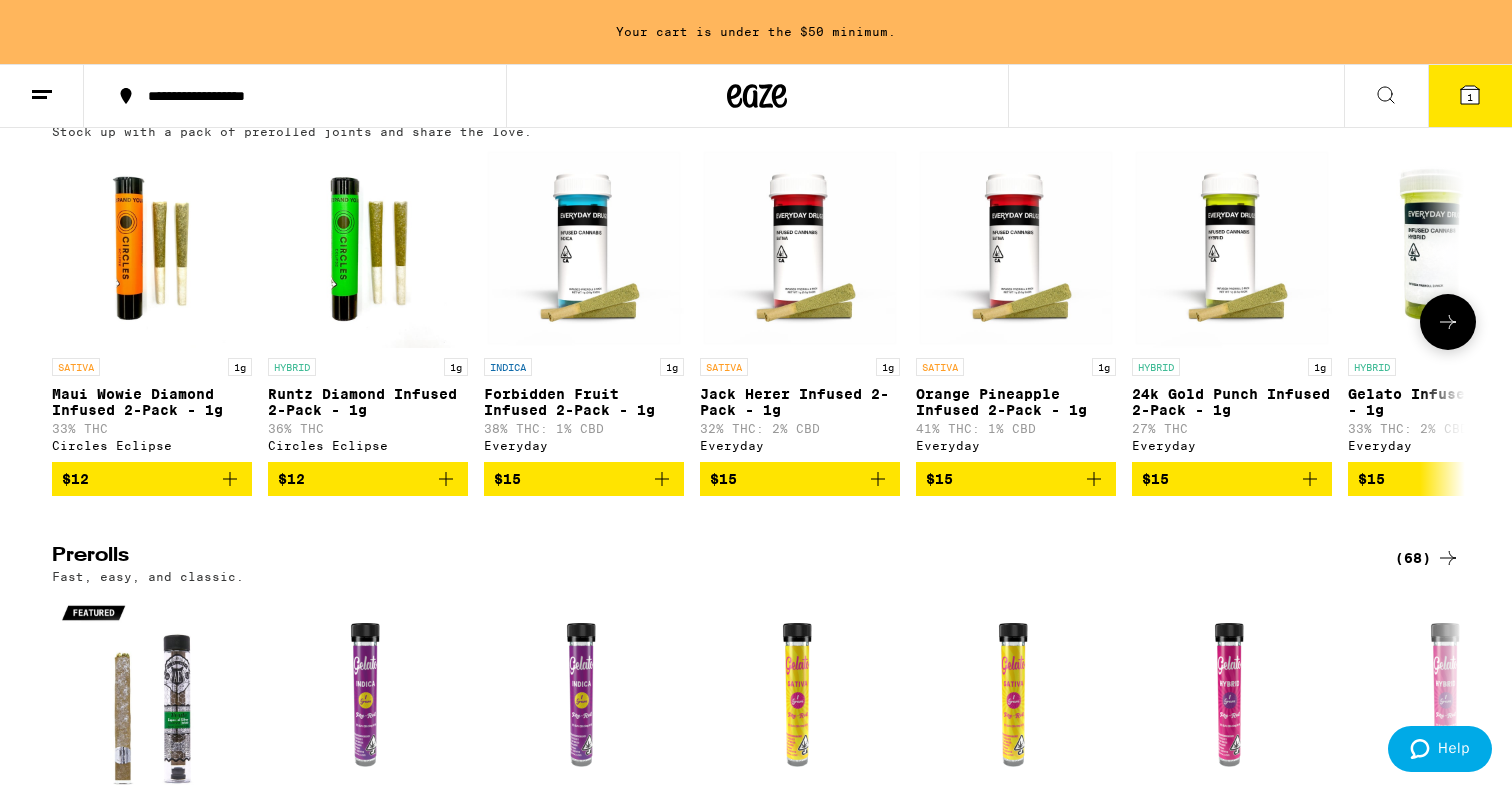 click 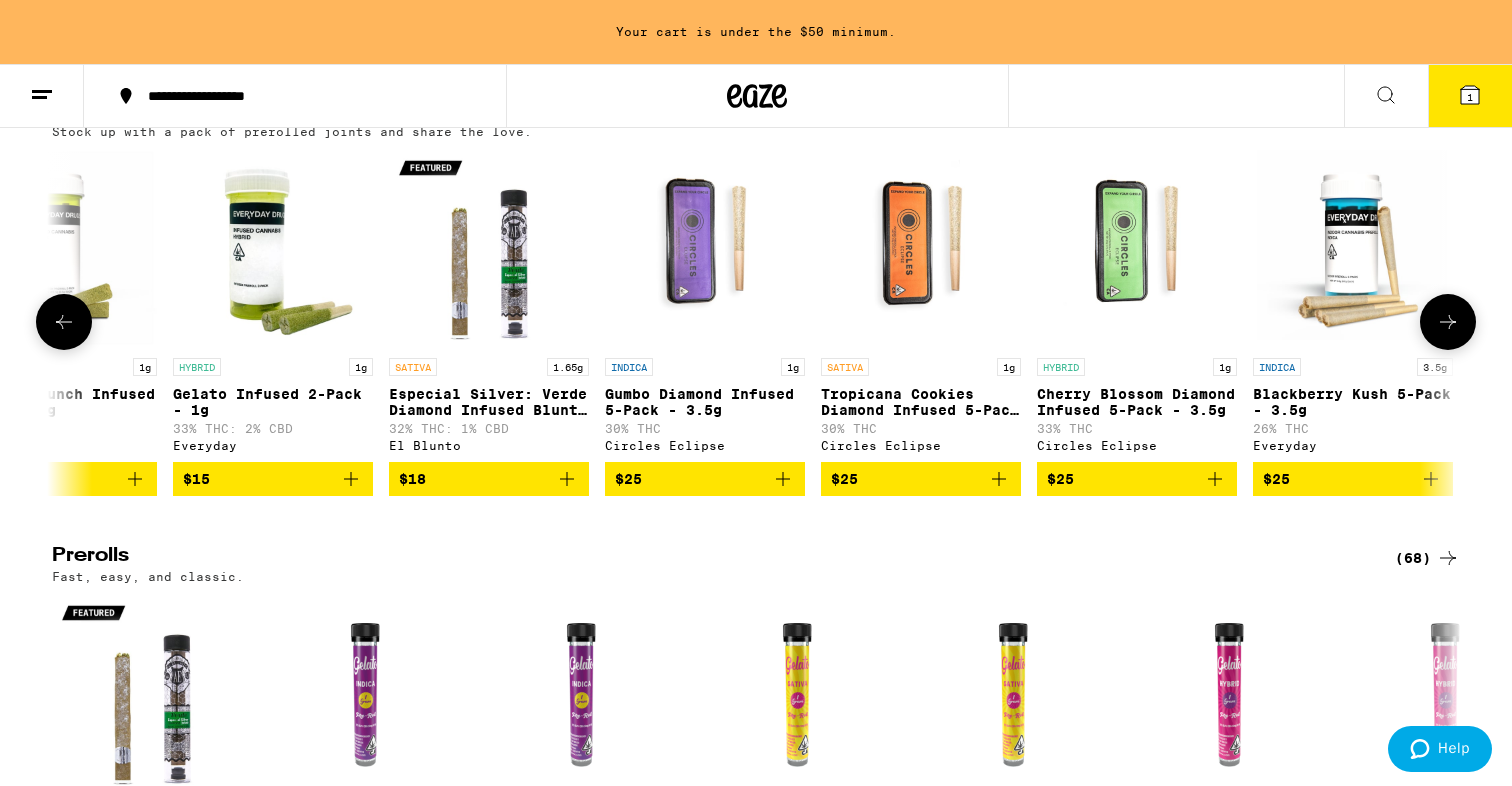 click 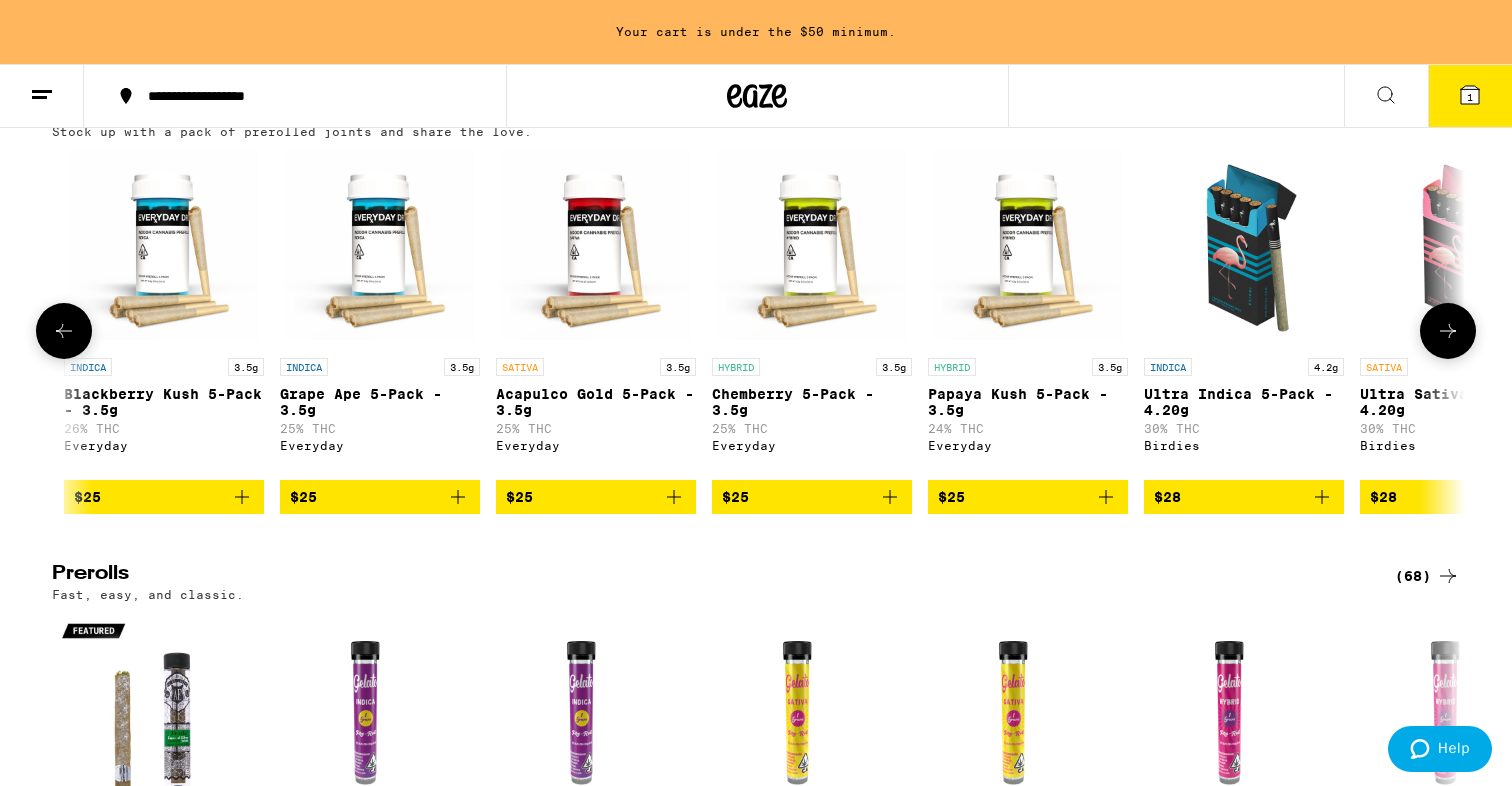 click 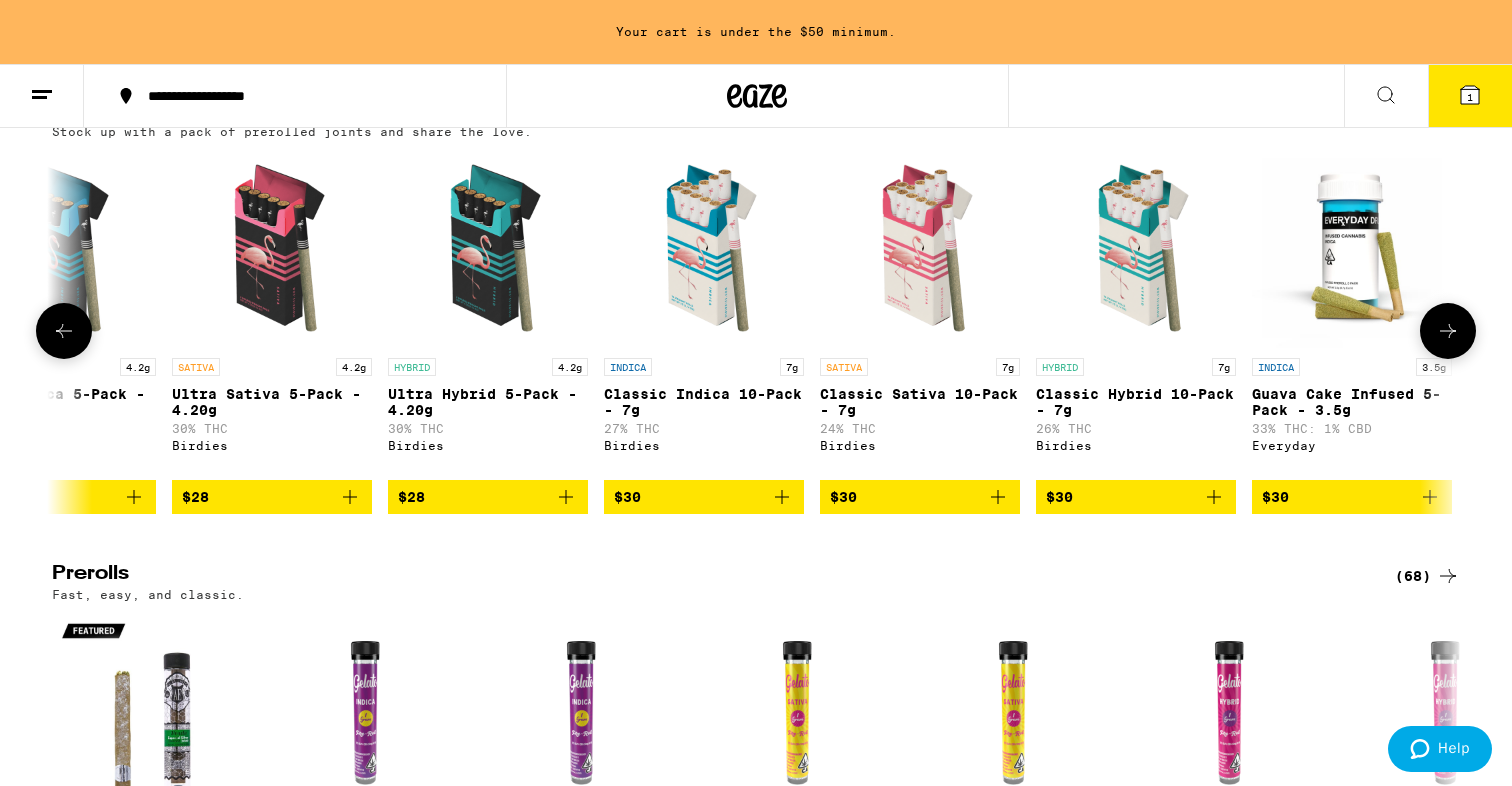 click 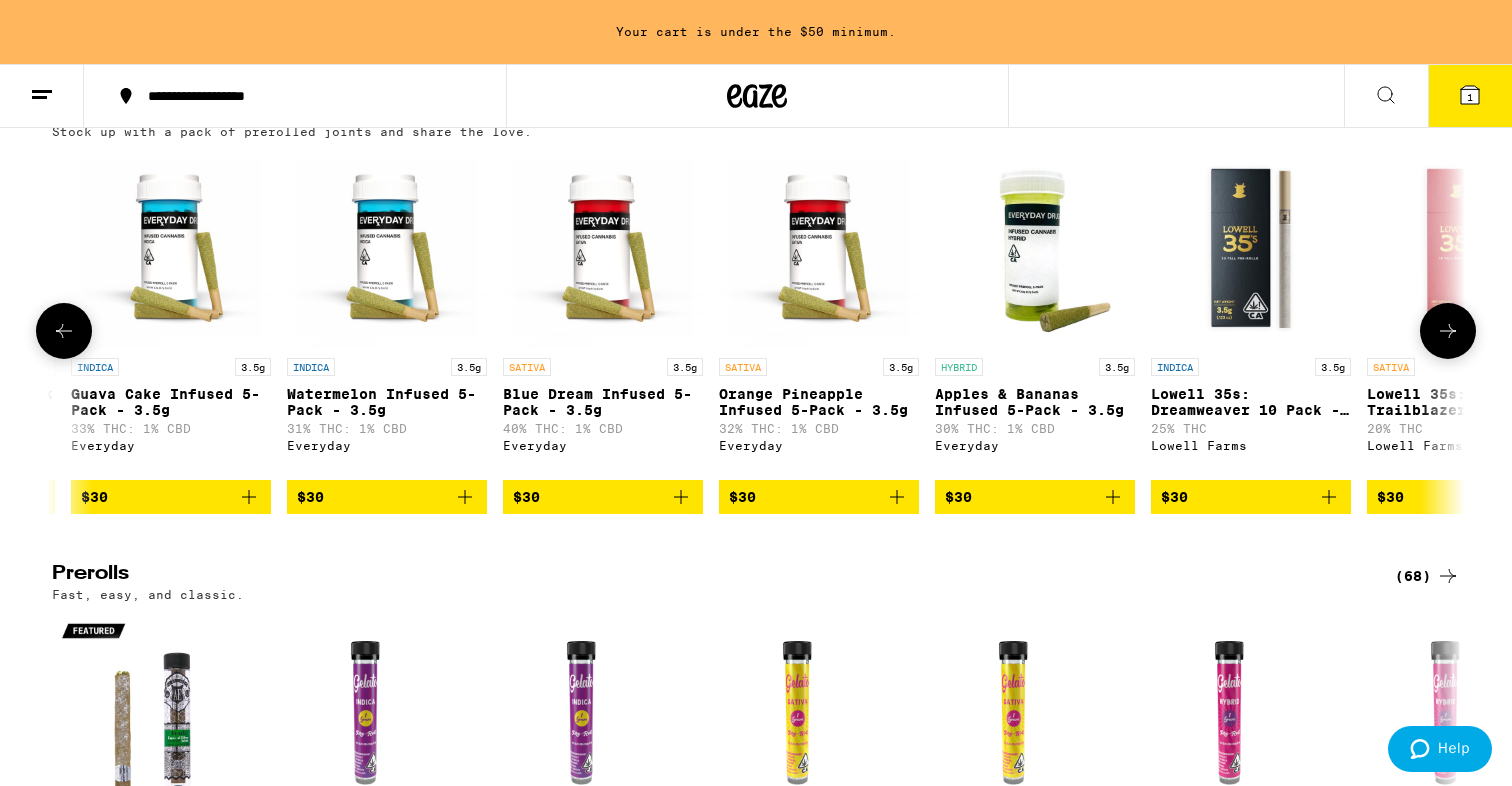 click 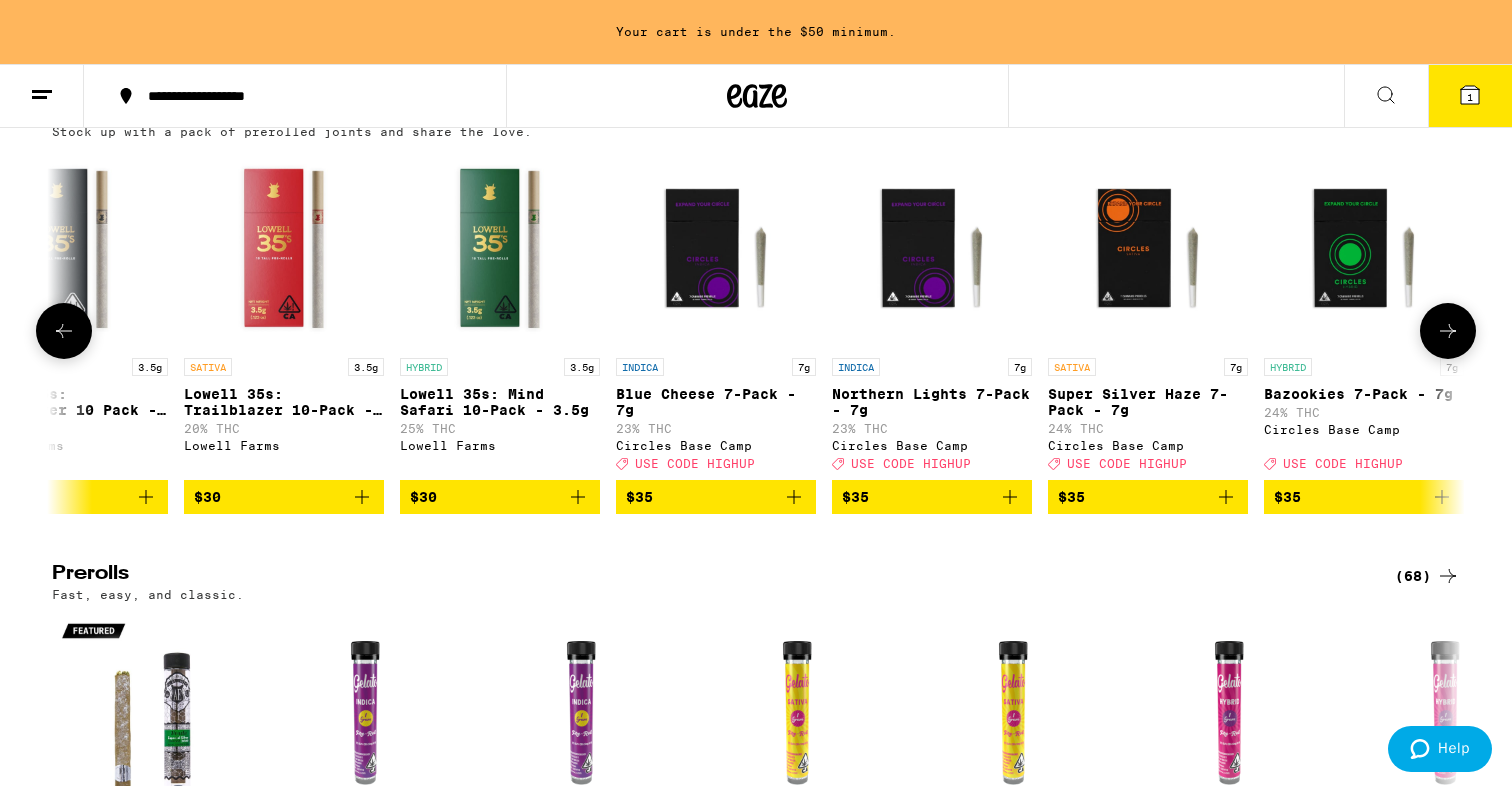click 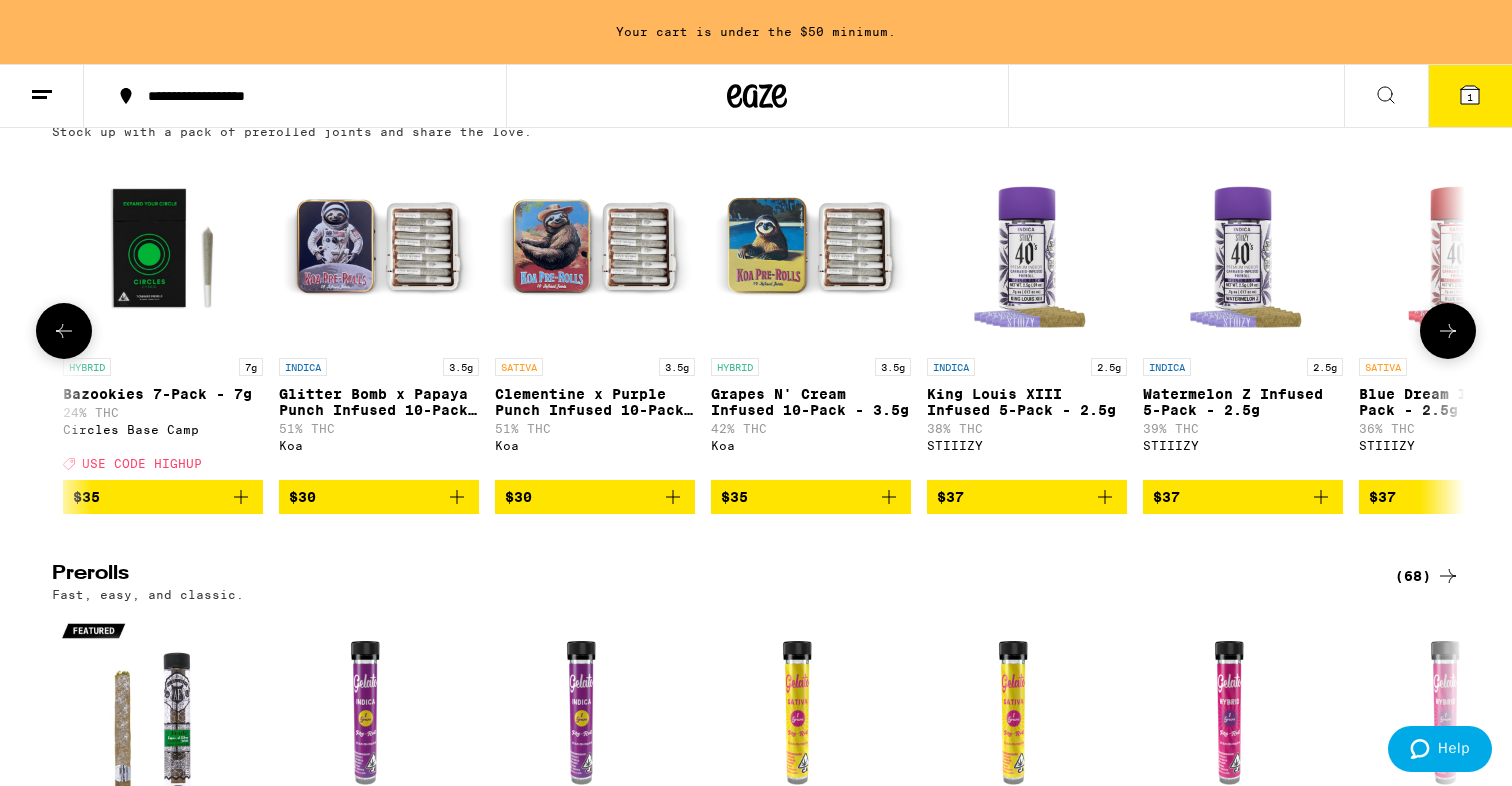 click 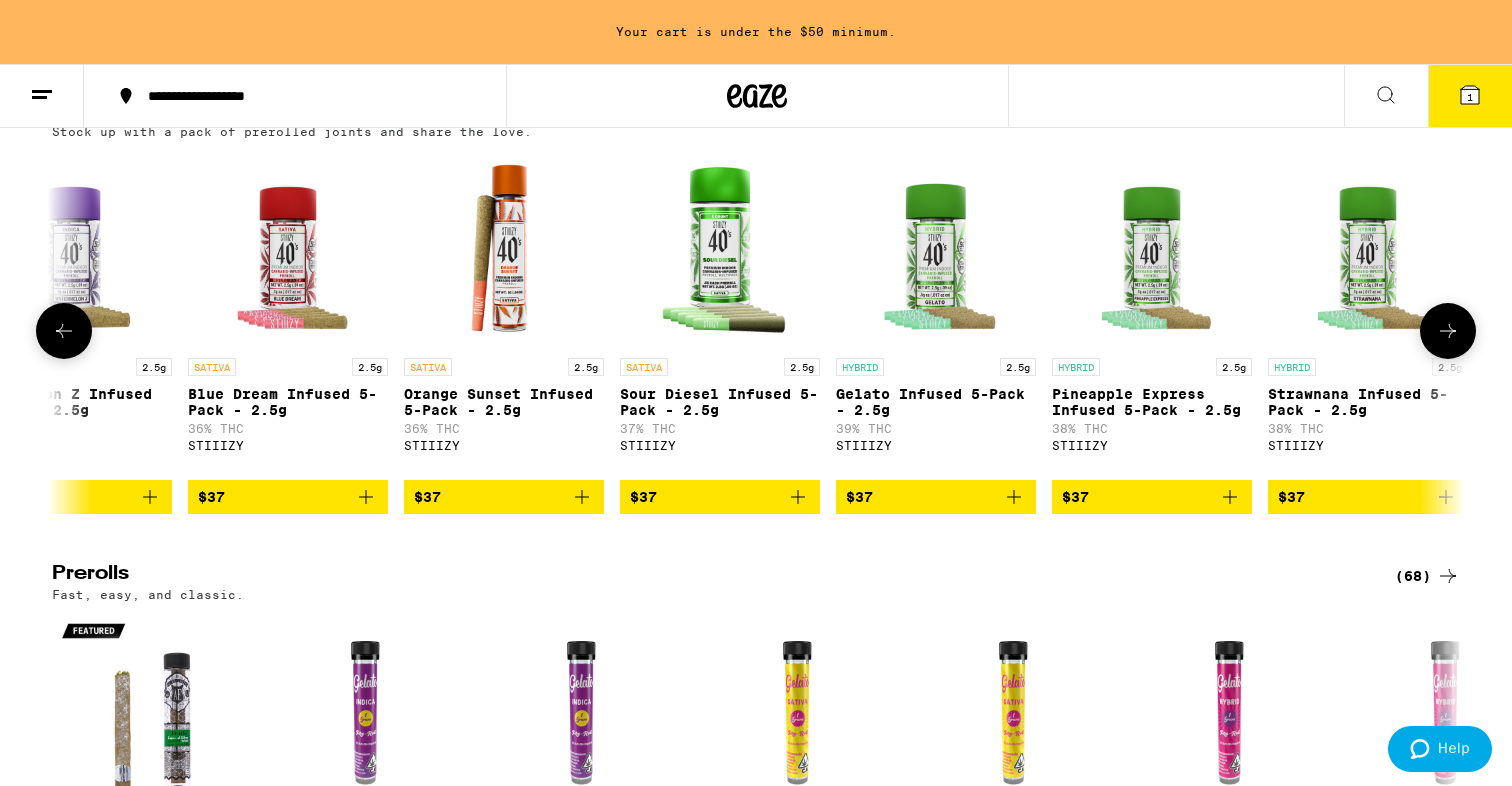click 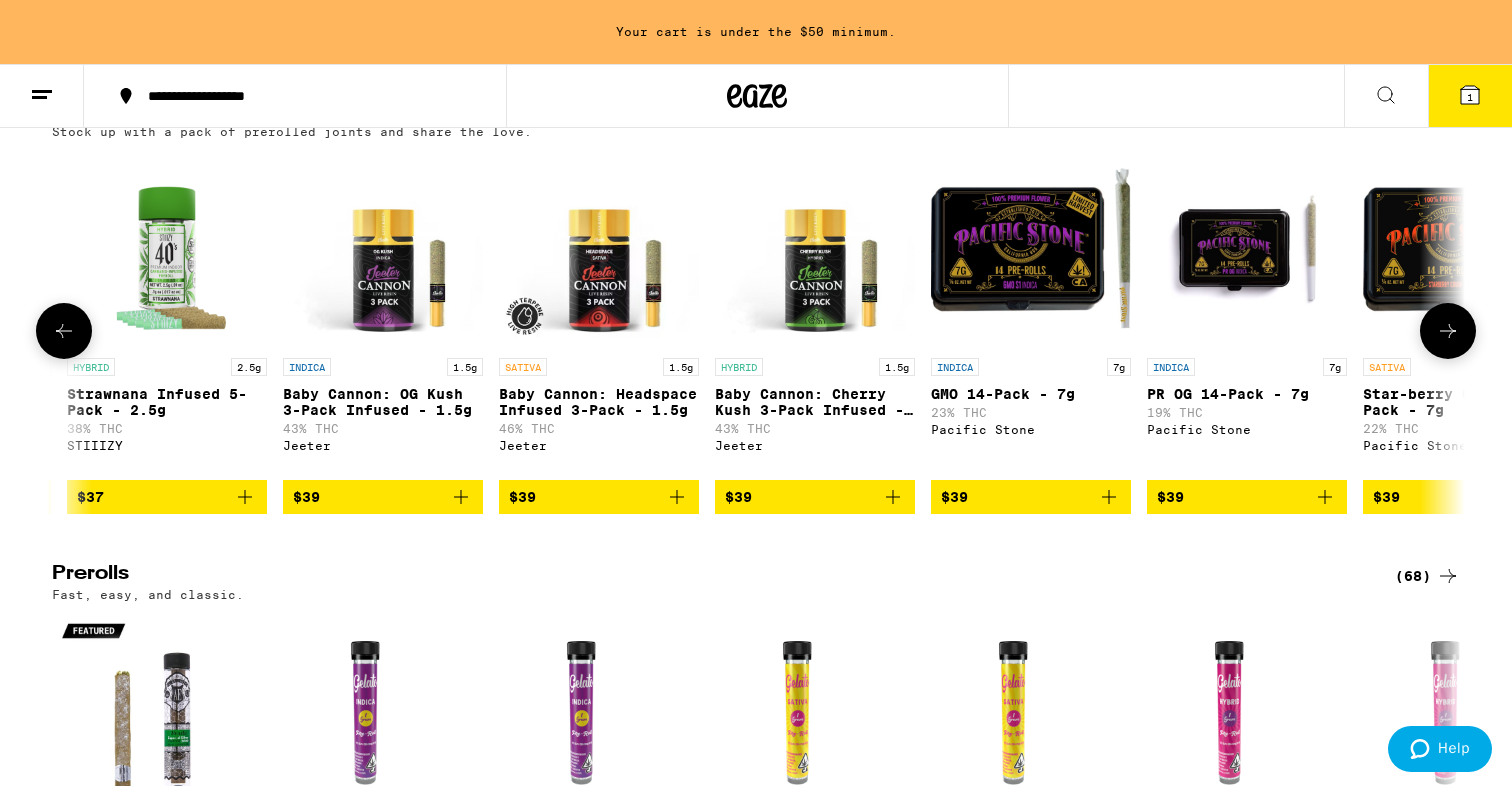 click 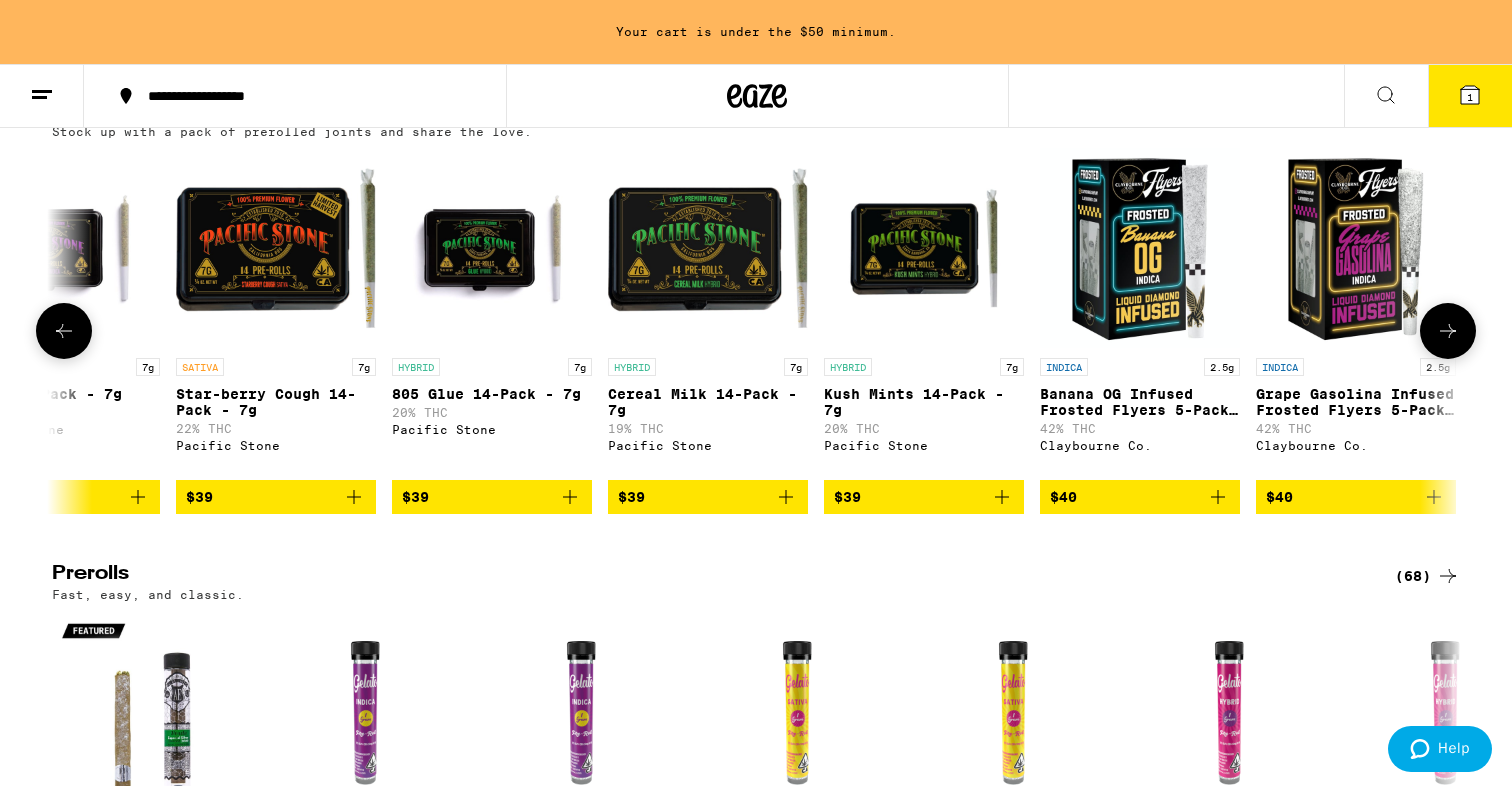 scroll, scrollTop: 0, scrollLeft: 10679, axis: horizontal 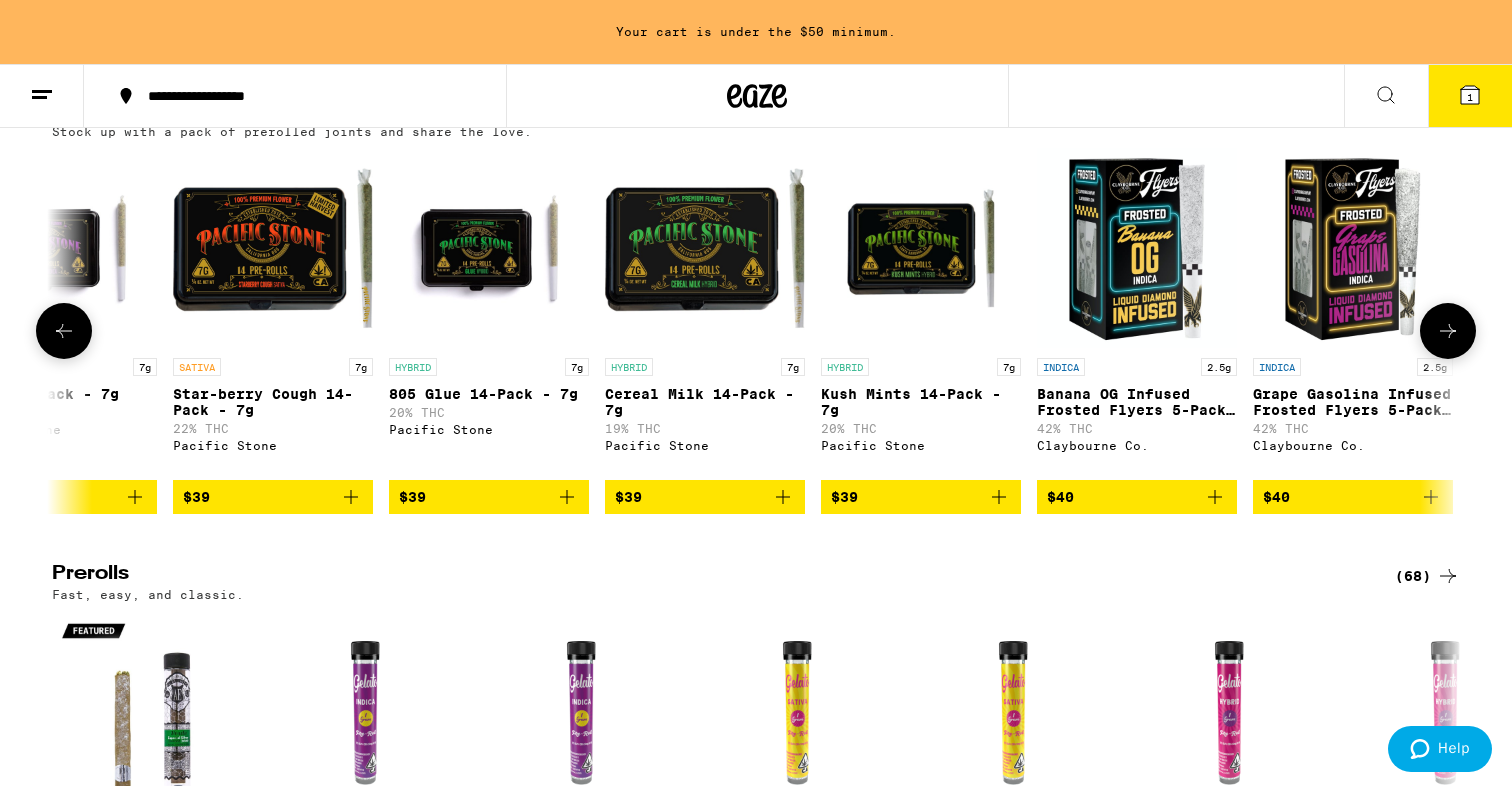 click 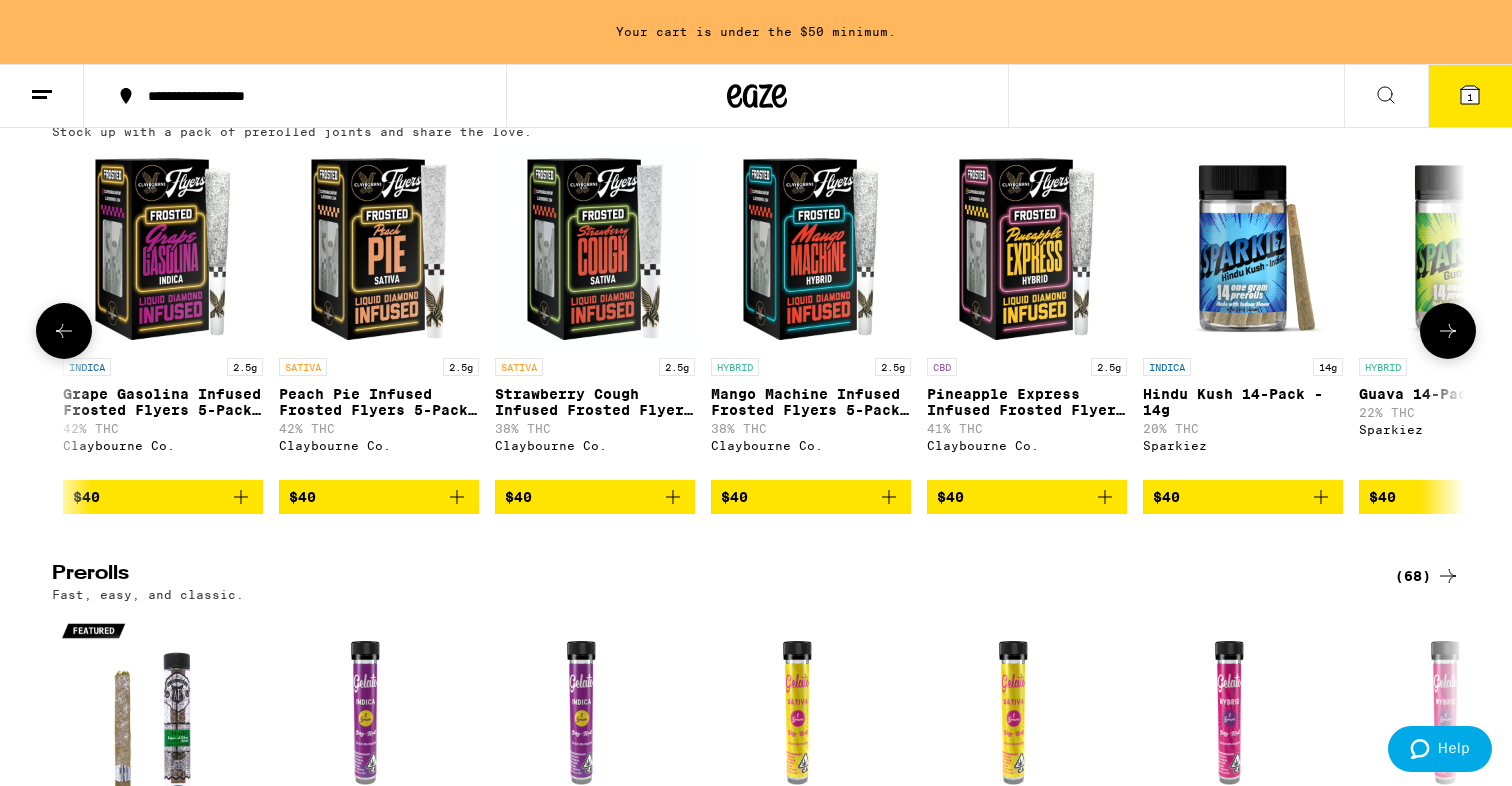 click 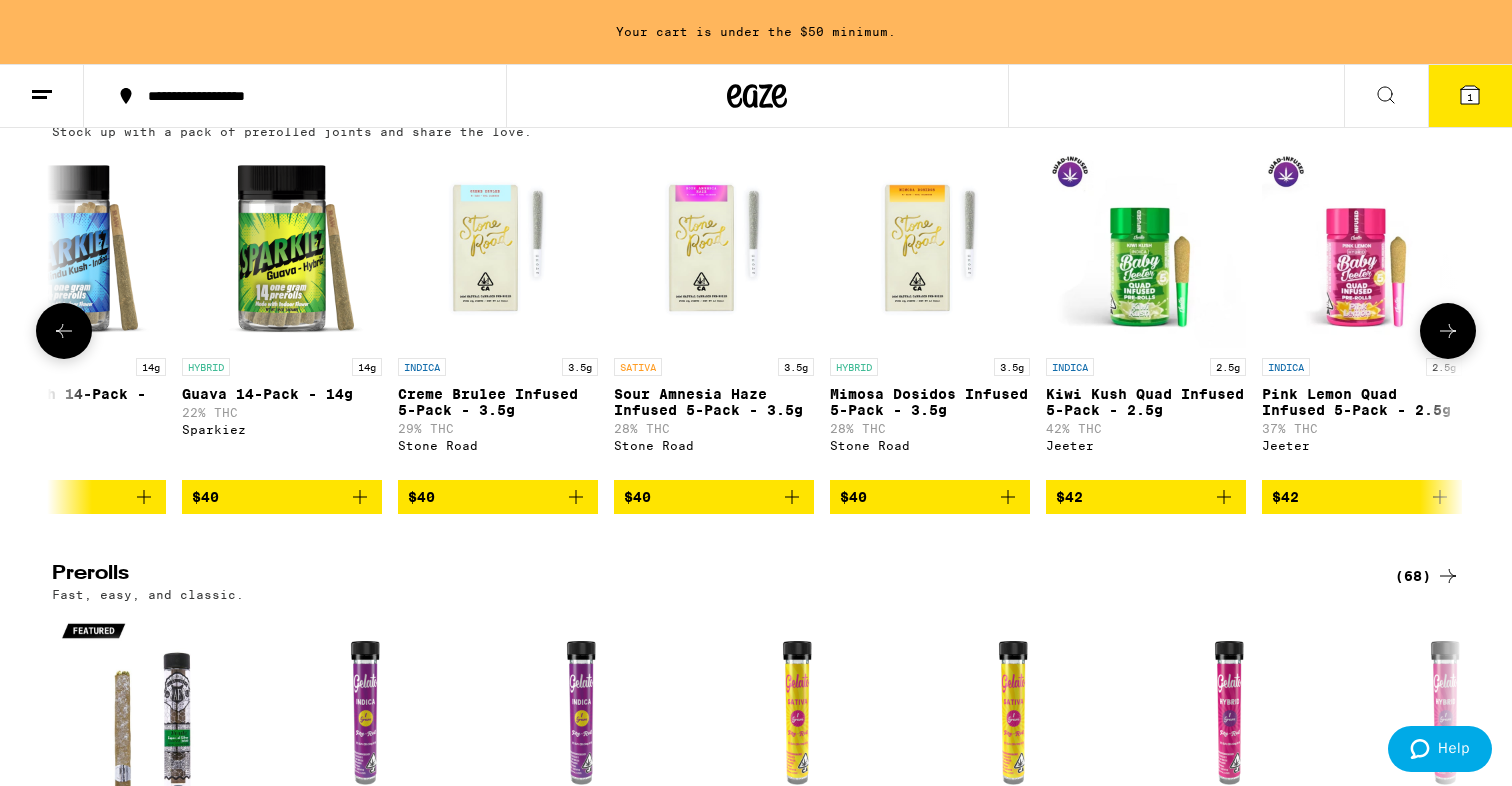 scroll, scrollTop: 0, scrollLeft: 13059, axis: horizontal 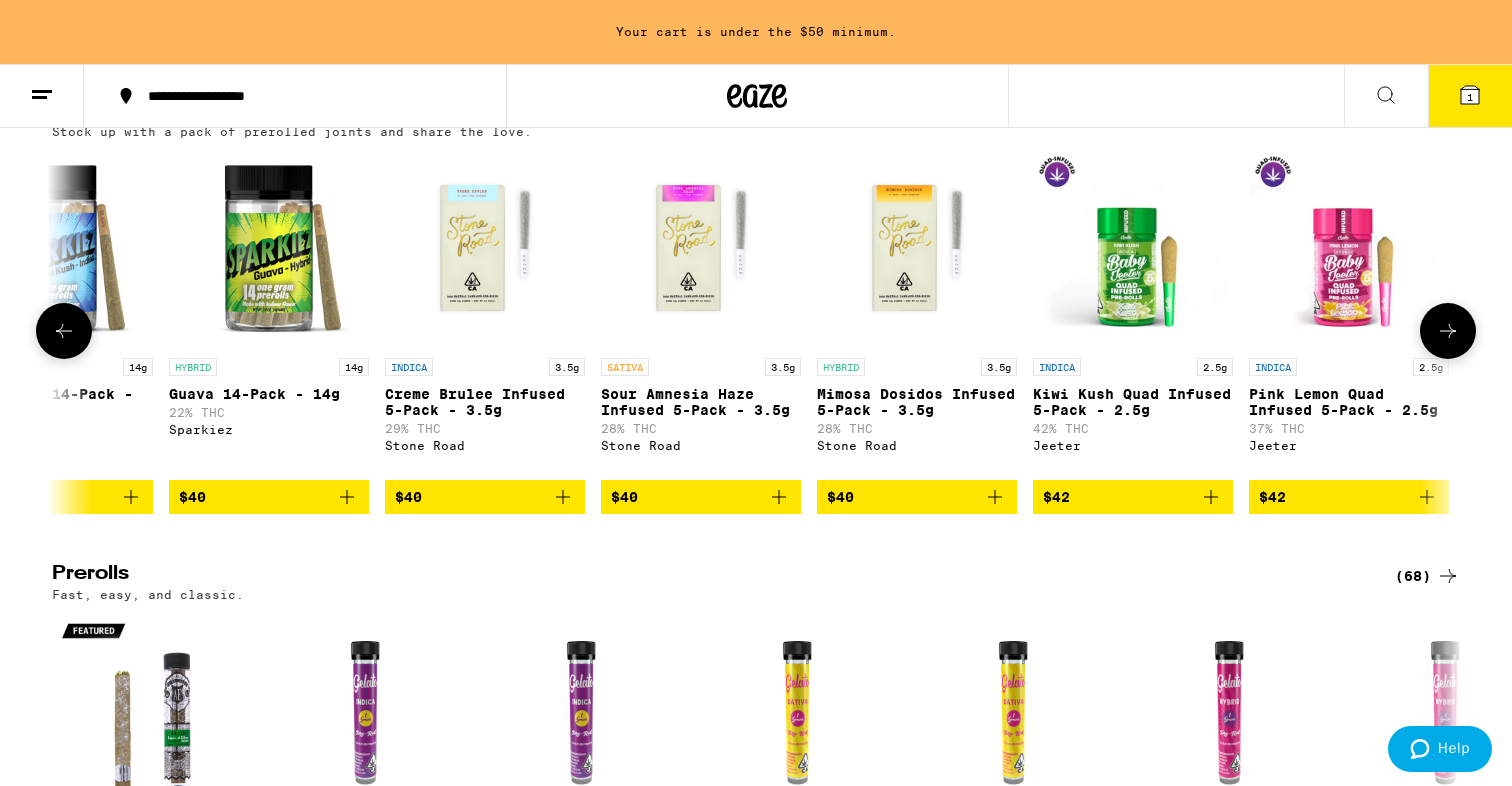 click 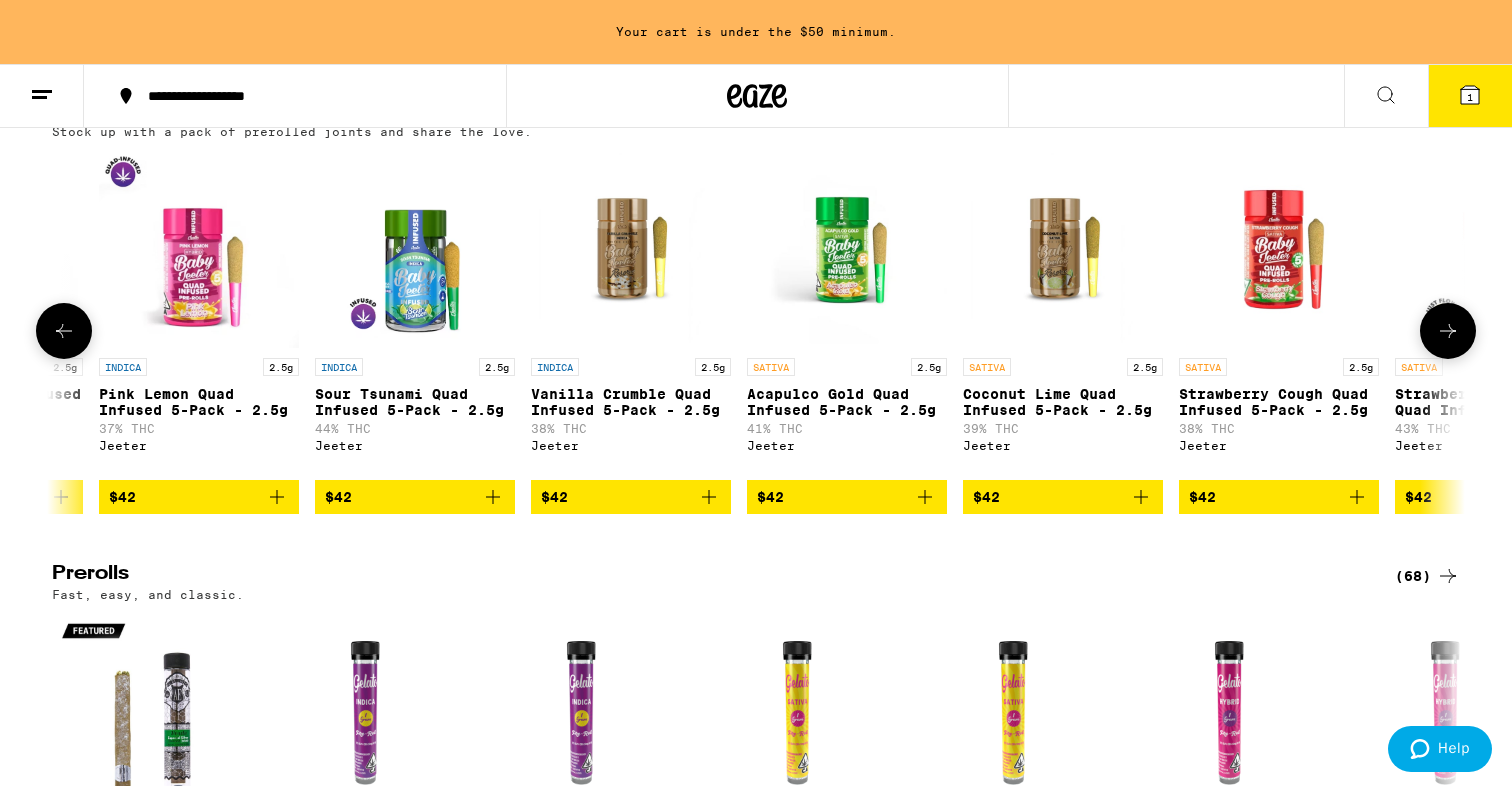 click 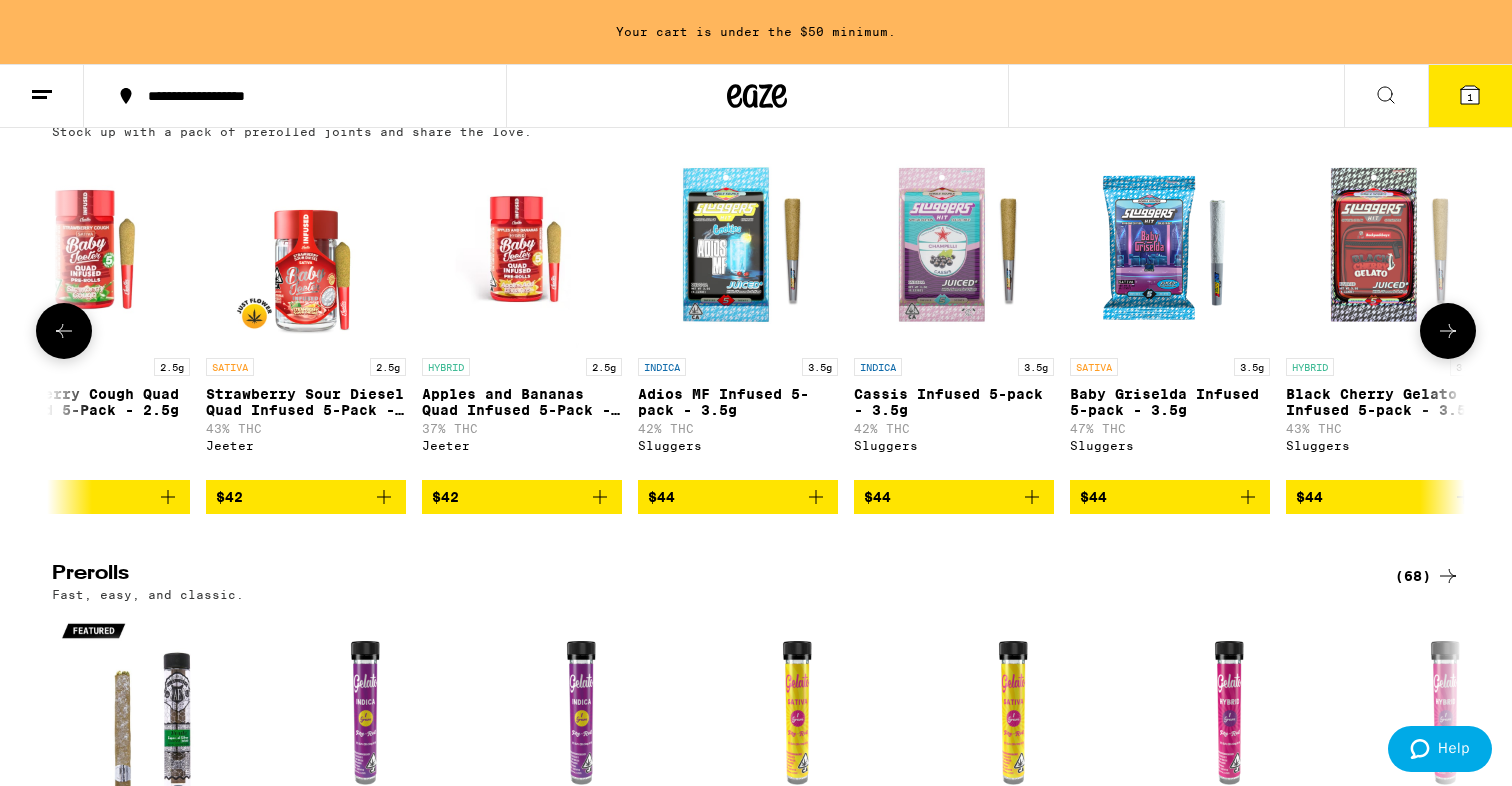 click 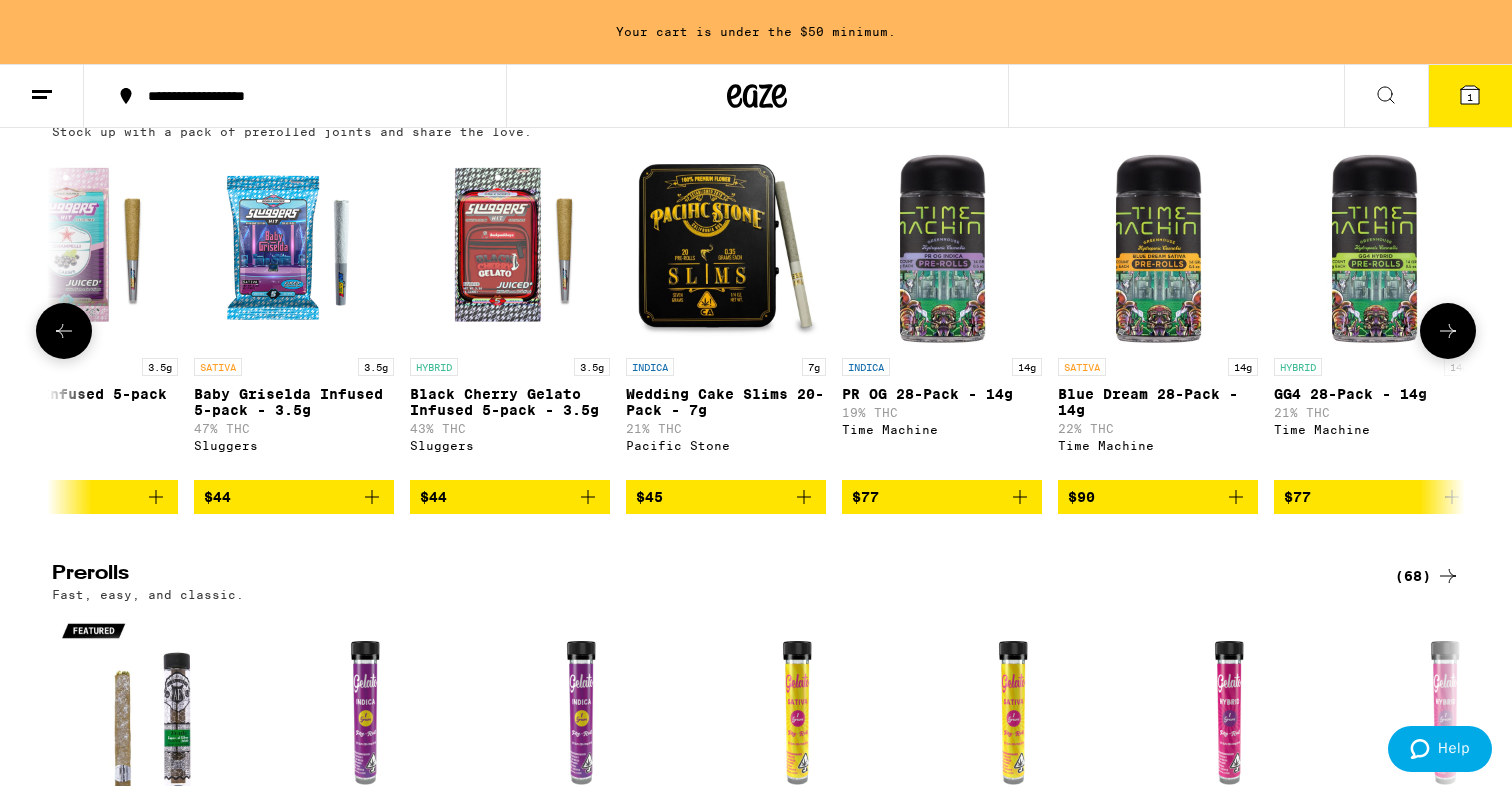 click 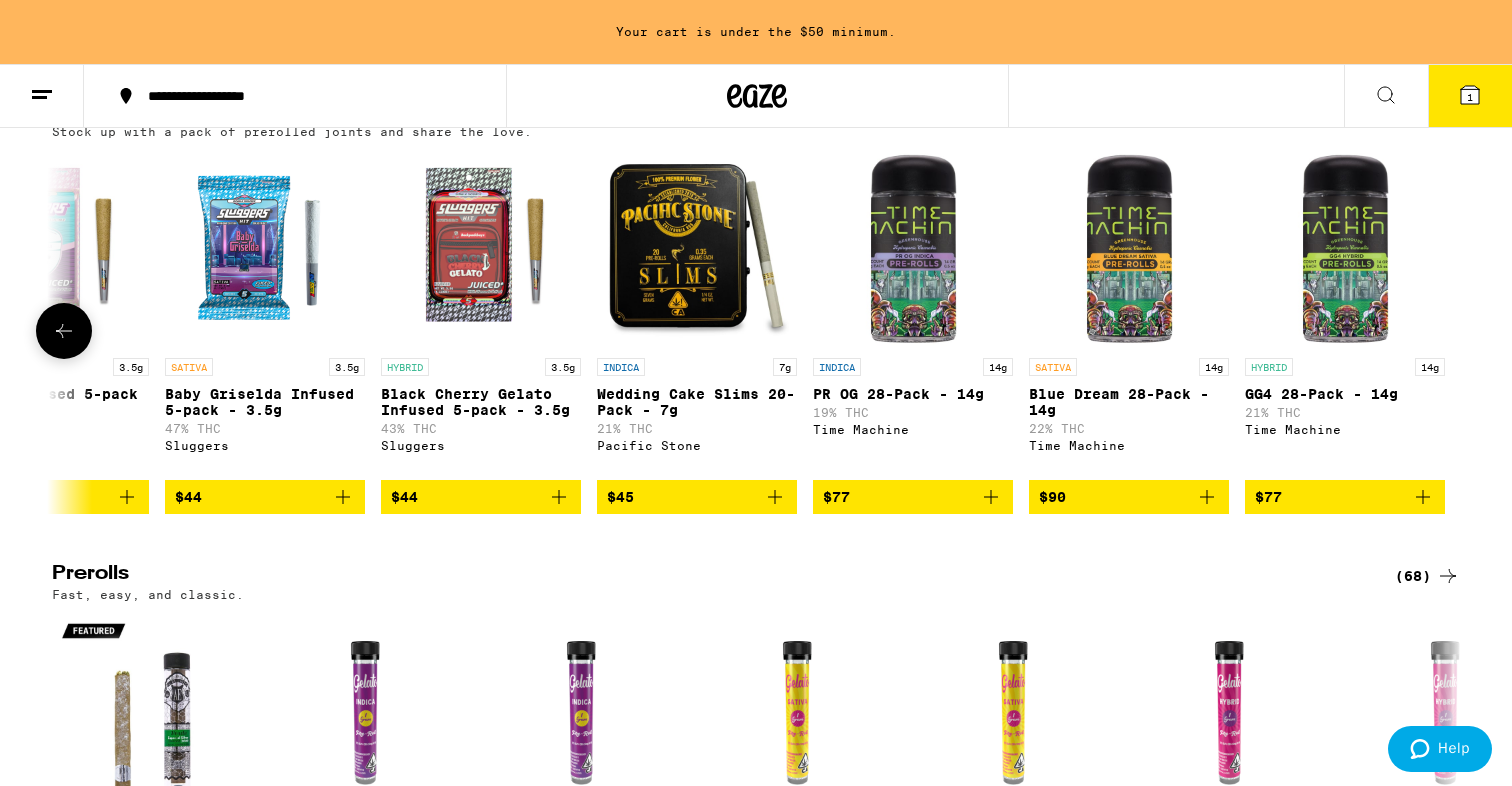 scroll, scrollTop: 0, scrollLeft: 16304, axis: horizontal 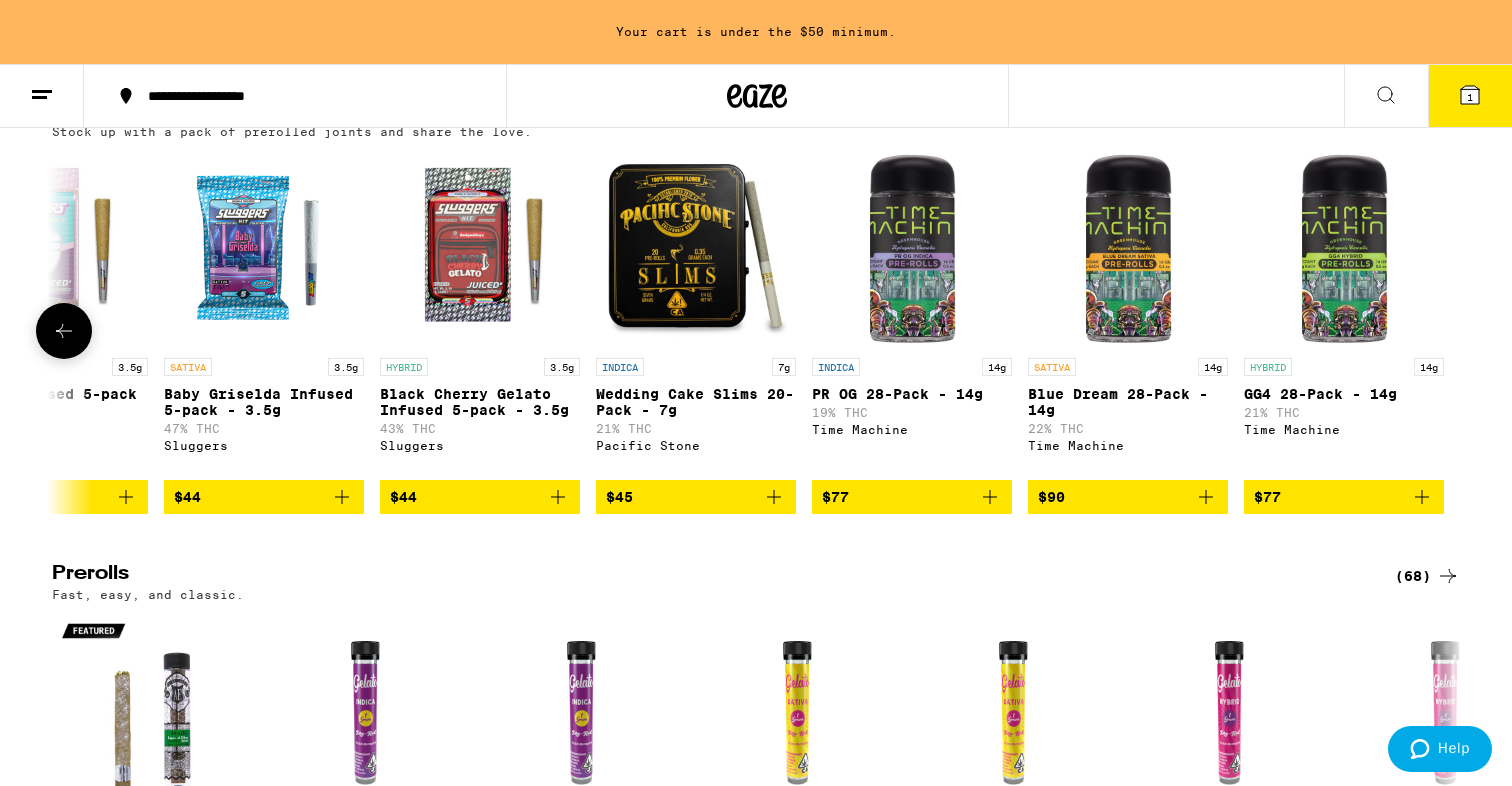click at bounding box center (1448, 331) 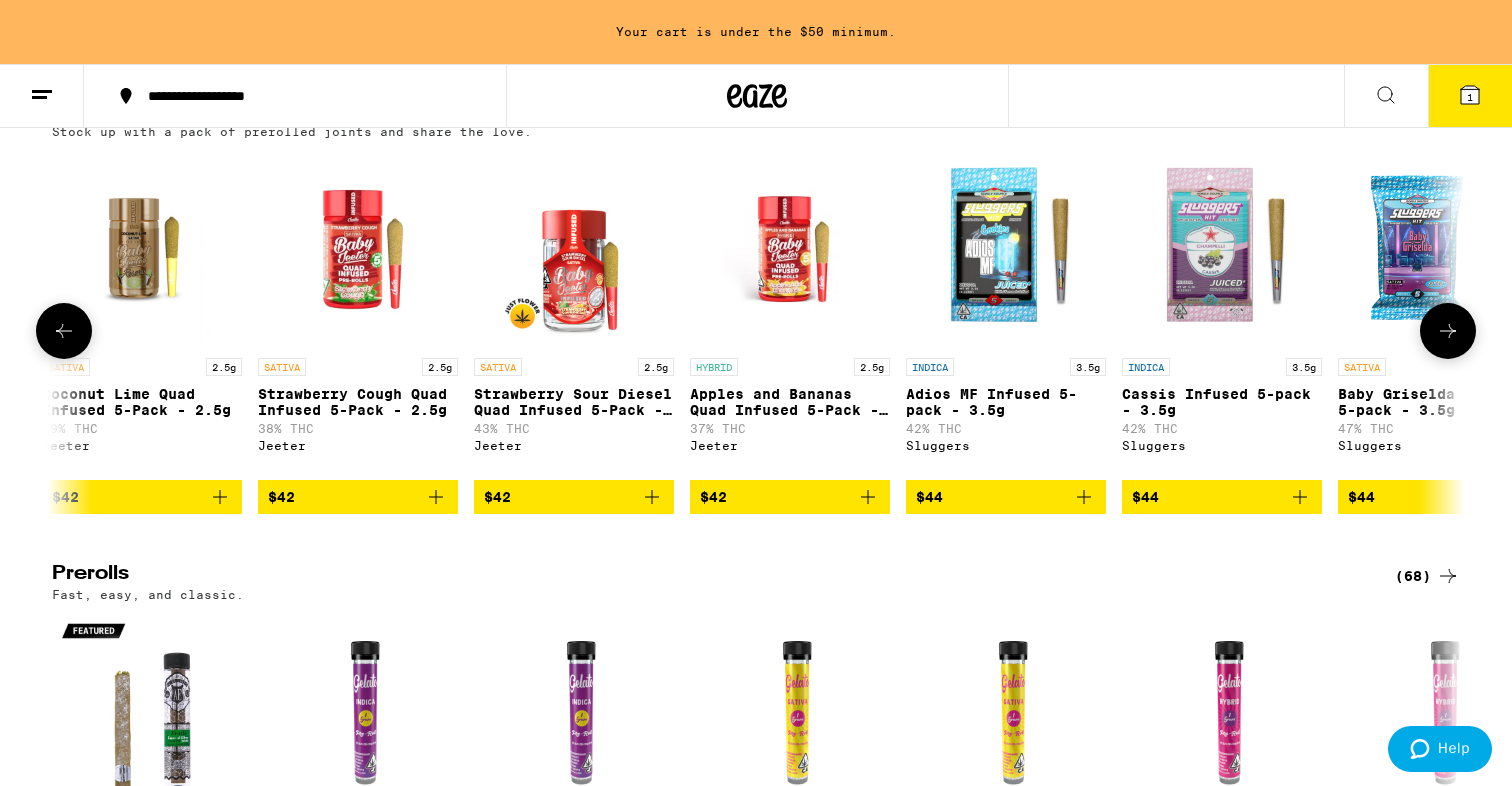 click 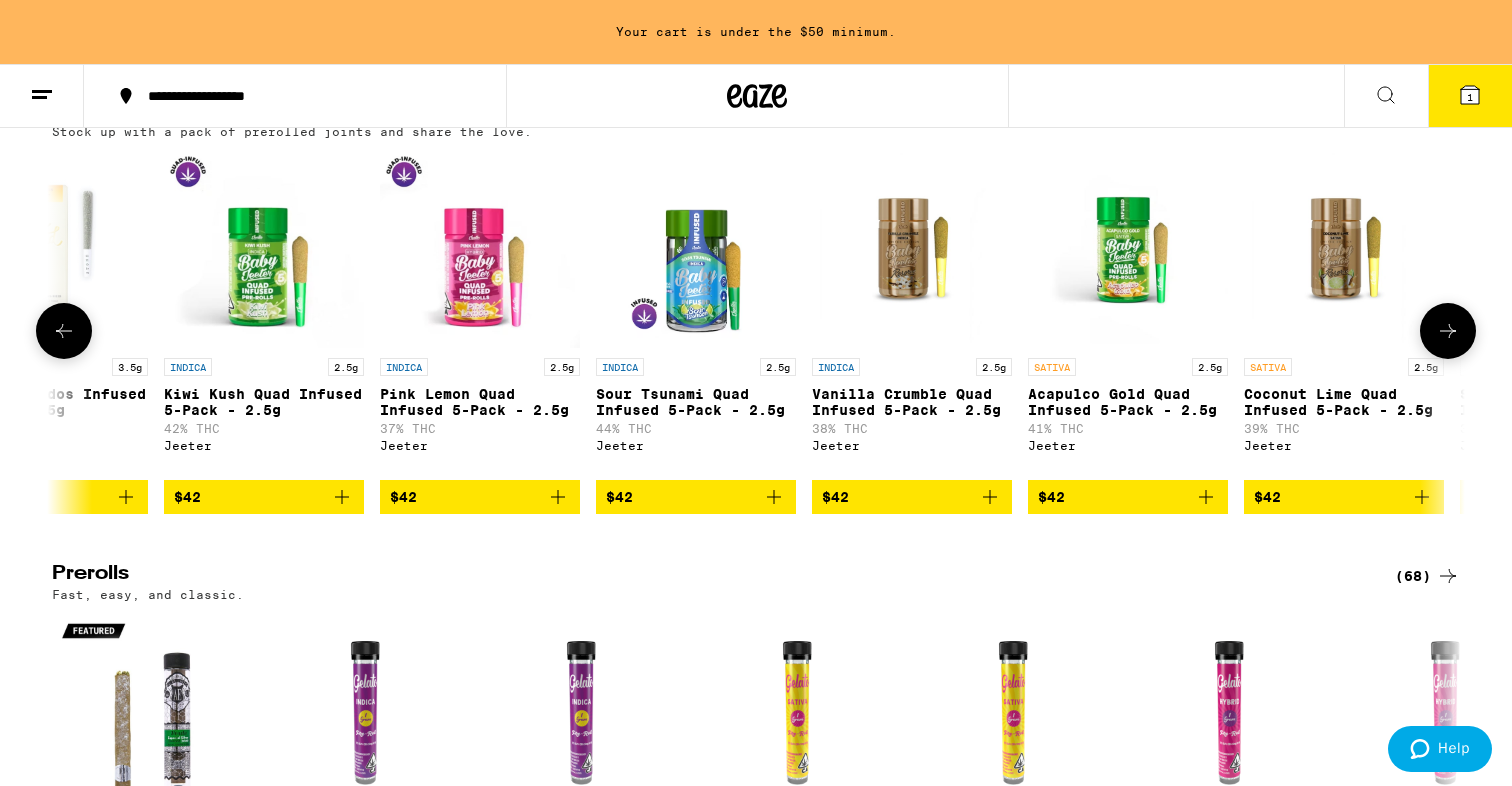 click 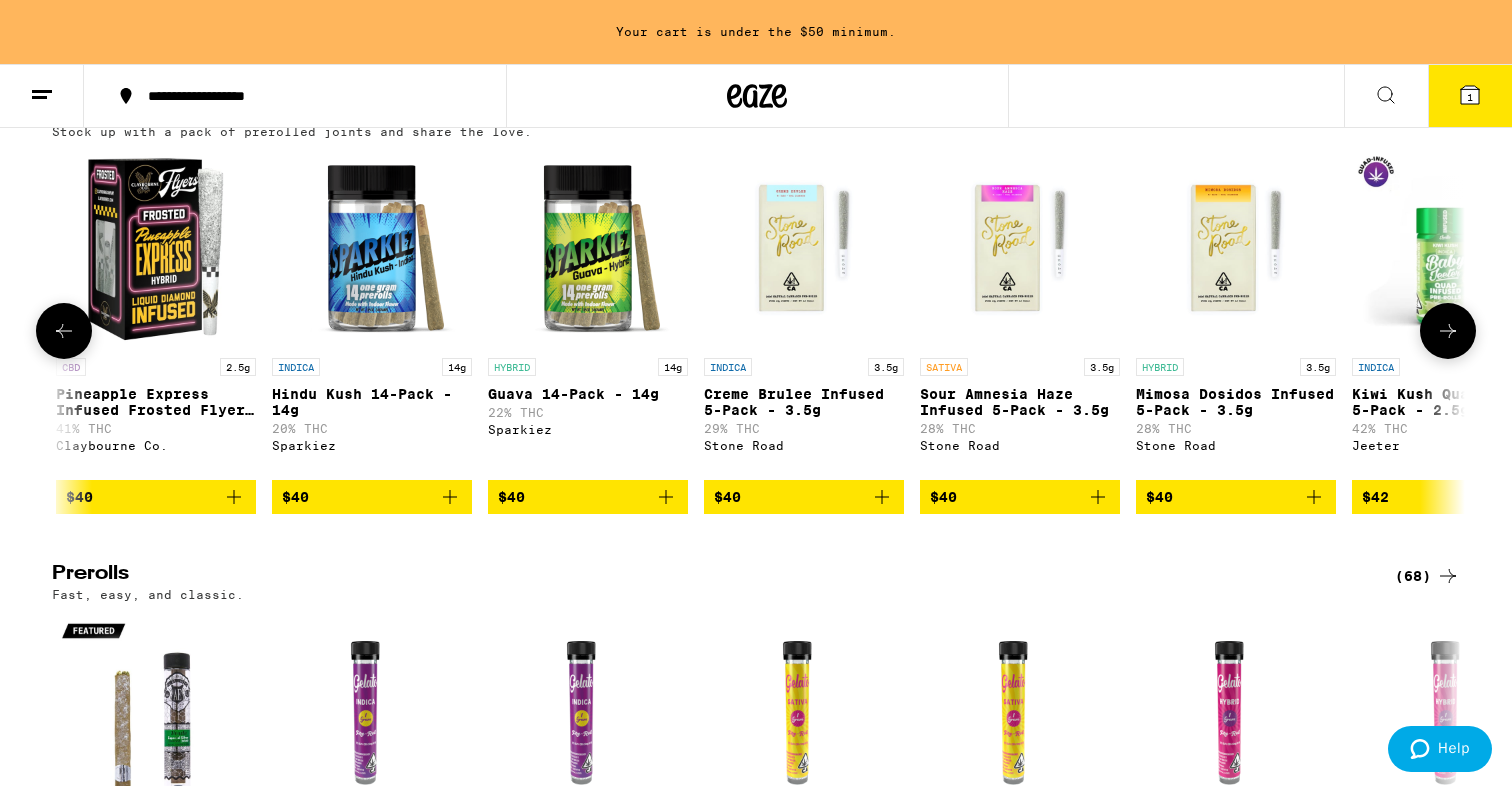 scroll, scrollTop: 0, scrollLeft: 12738, axis: horizontal 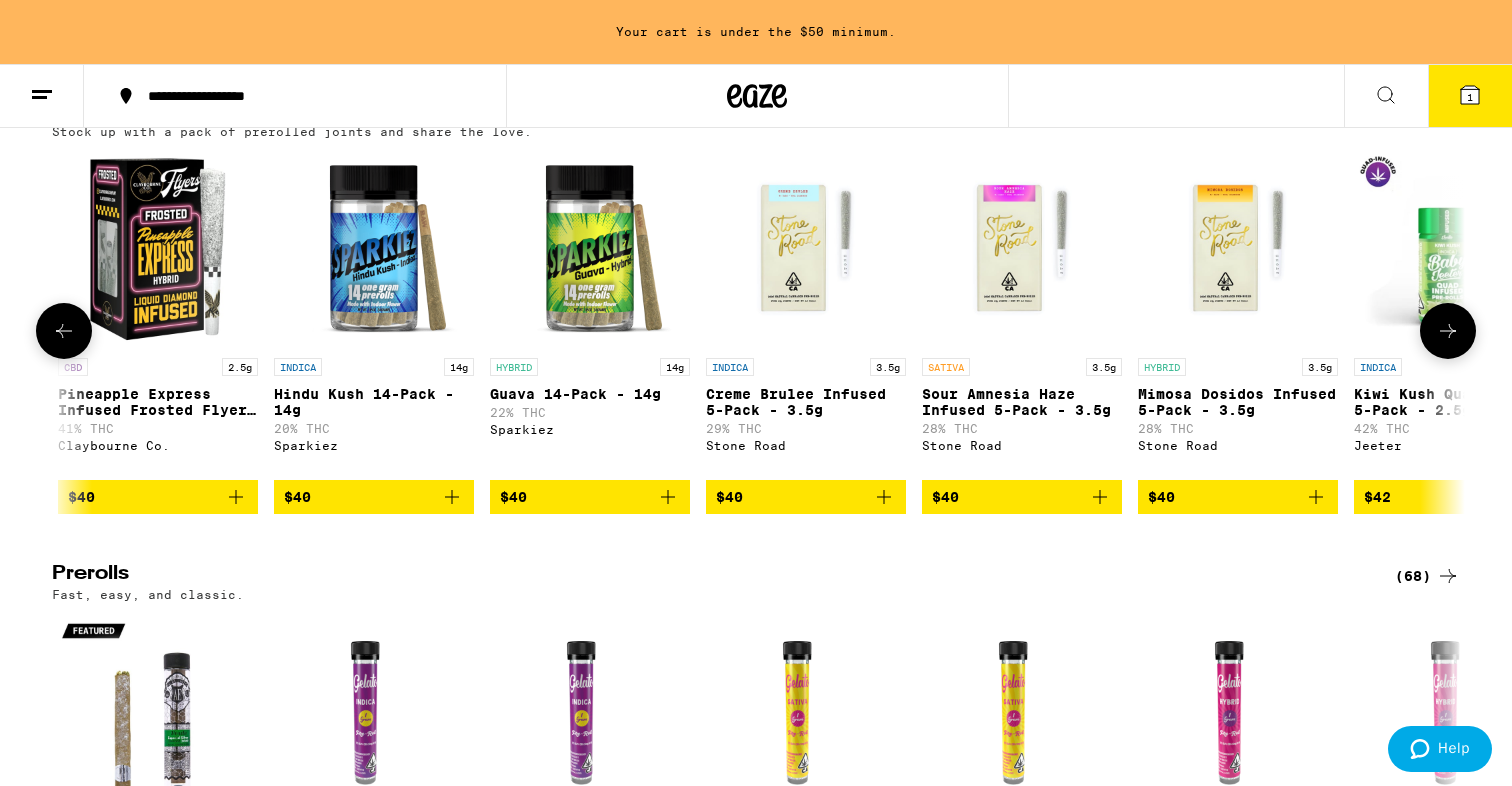 click 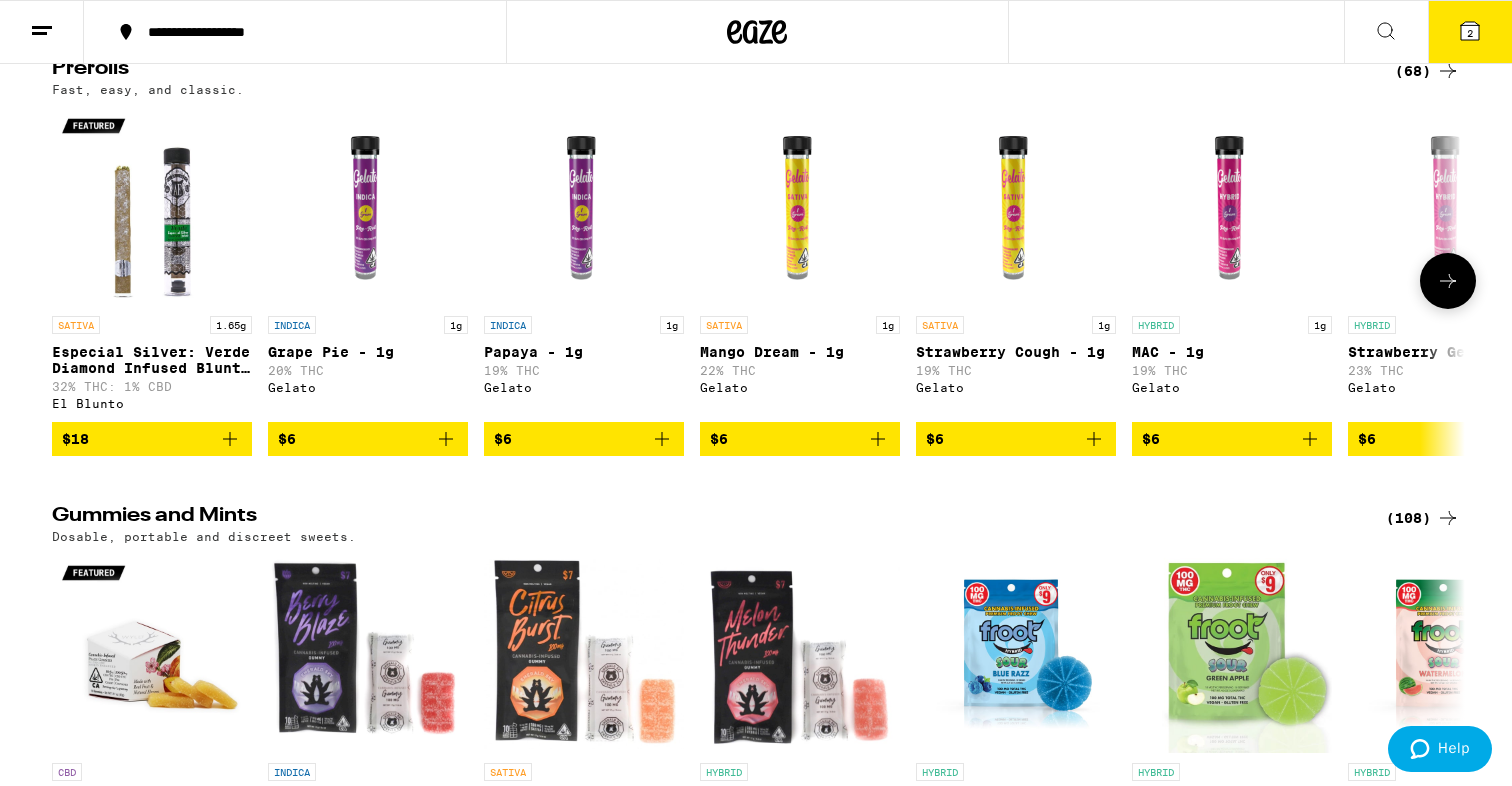 scroll, scrollTop: 4535, scrollLeft: 0, axis: vertical 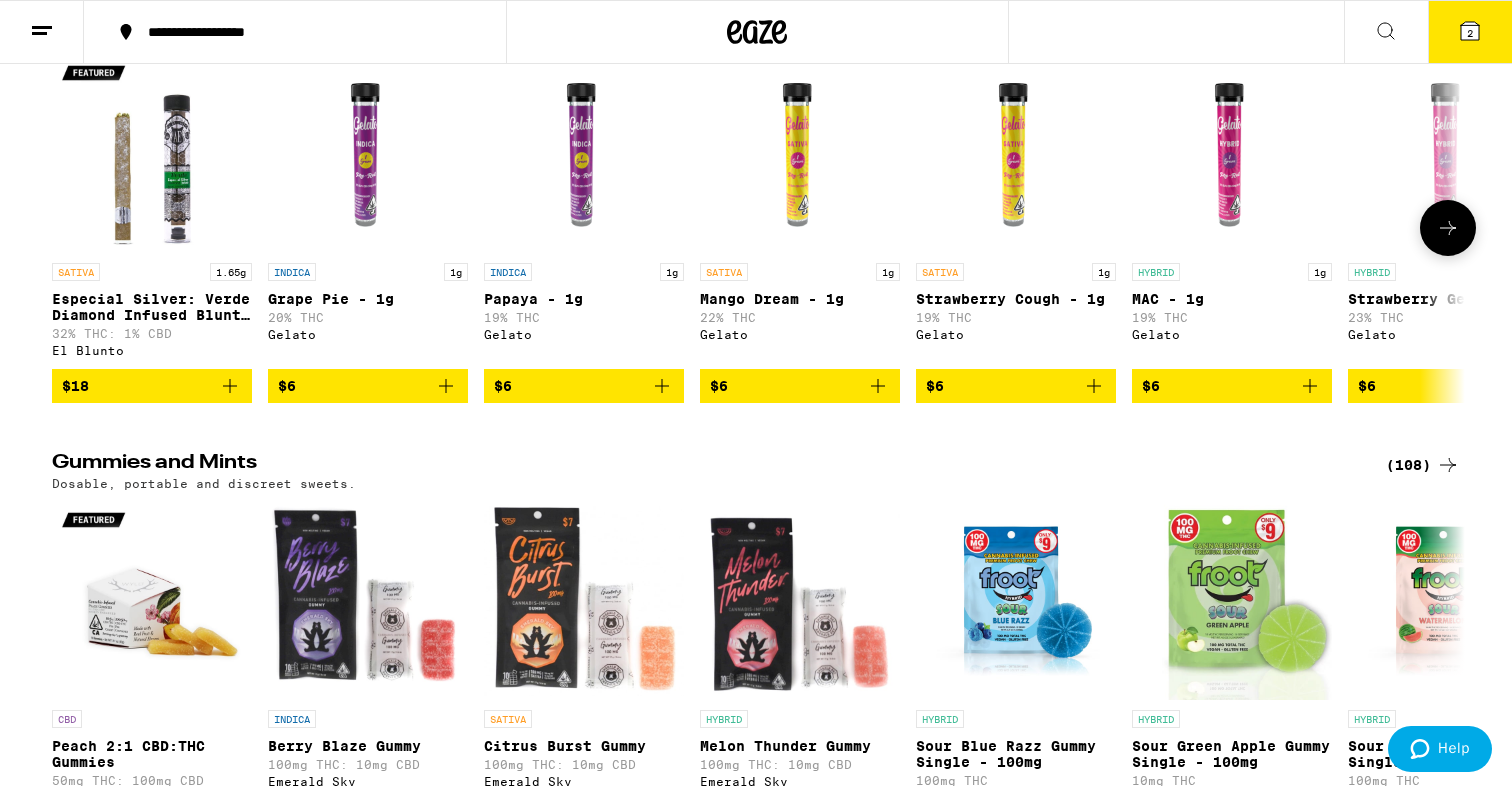 click at bounding box center [1448, 228] 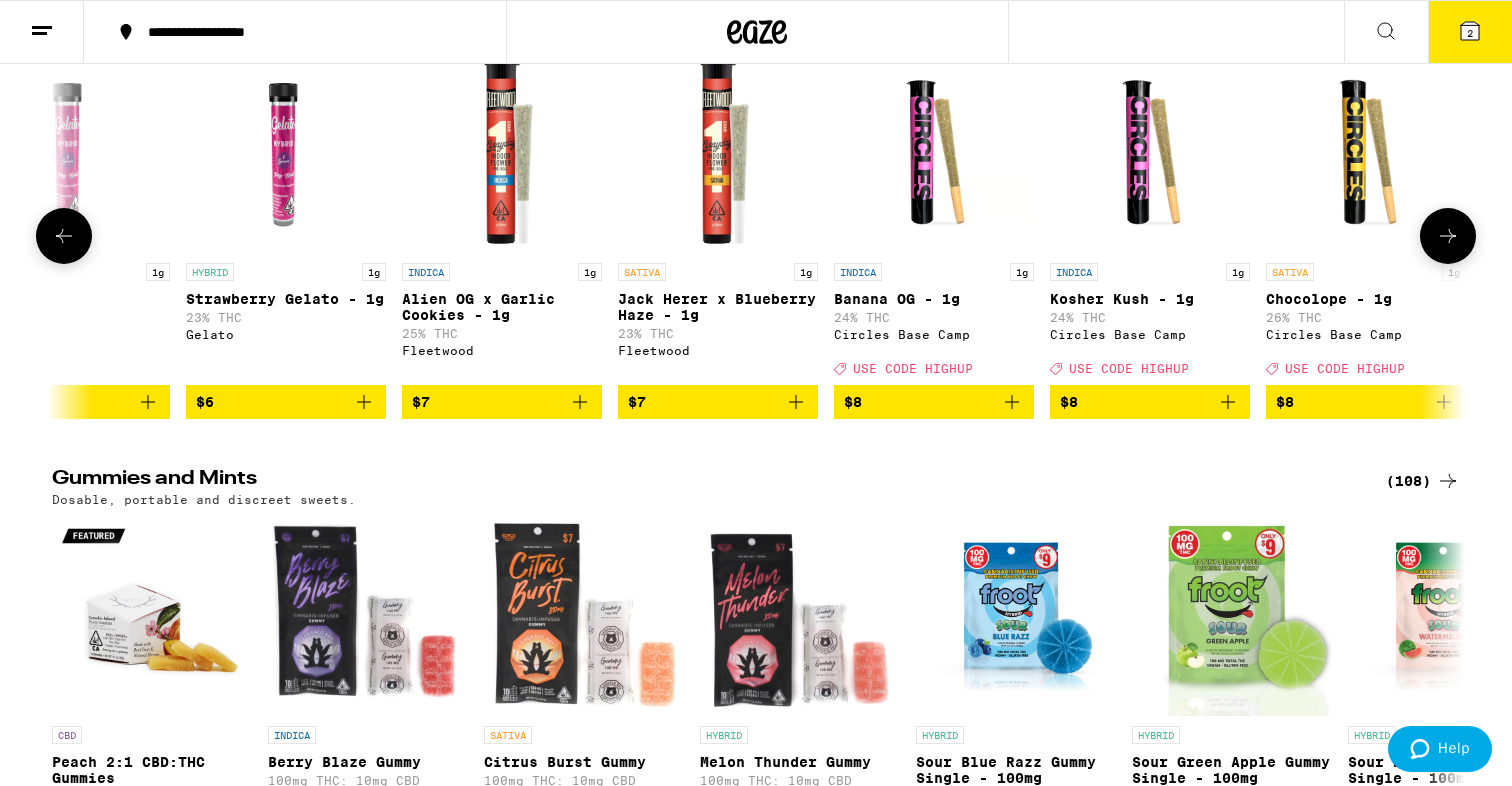 click at bounding box center (1448, 236) 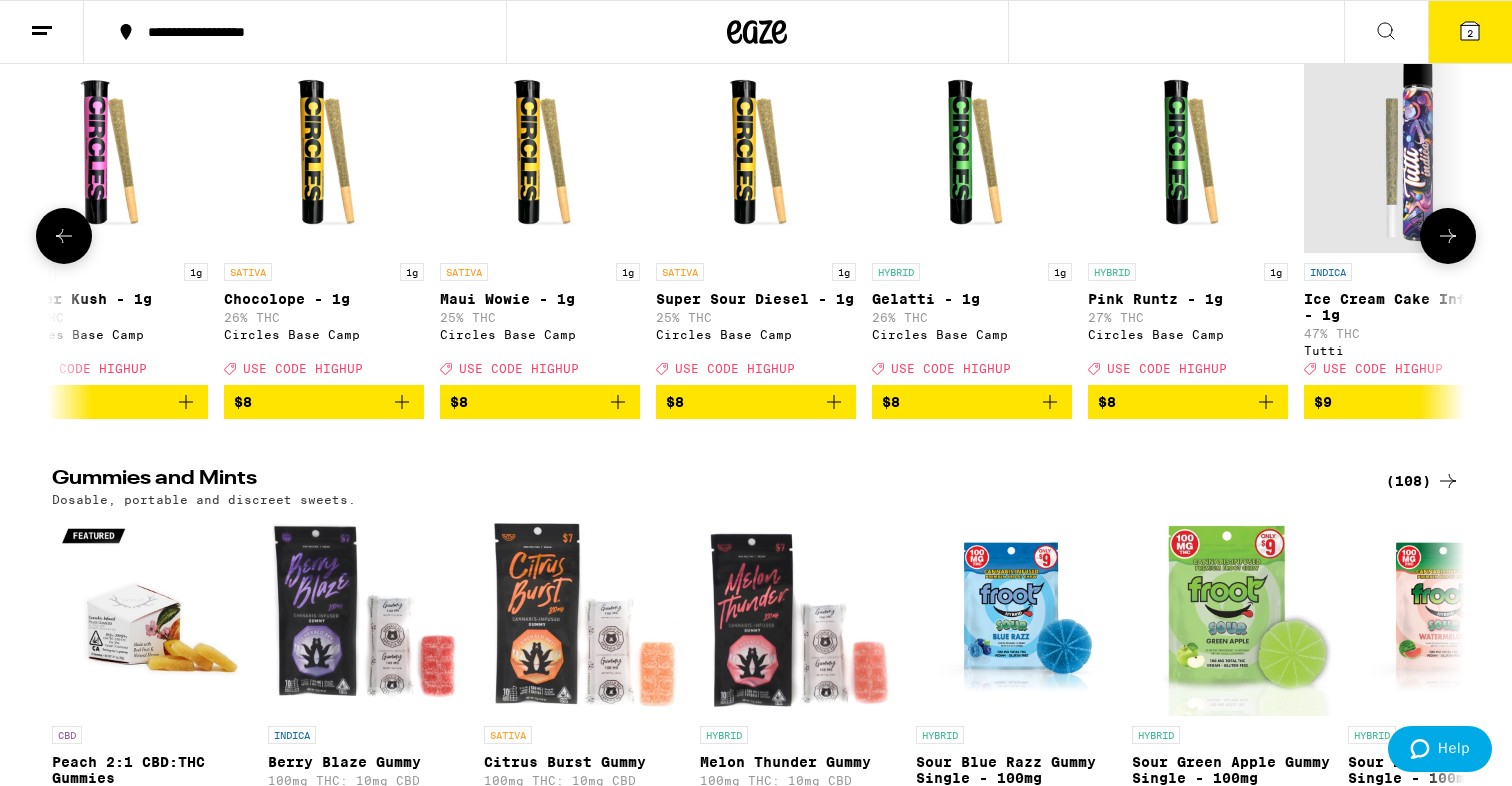 click at bounding box center [1448, 236] 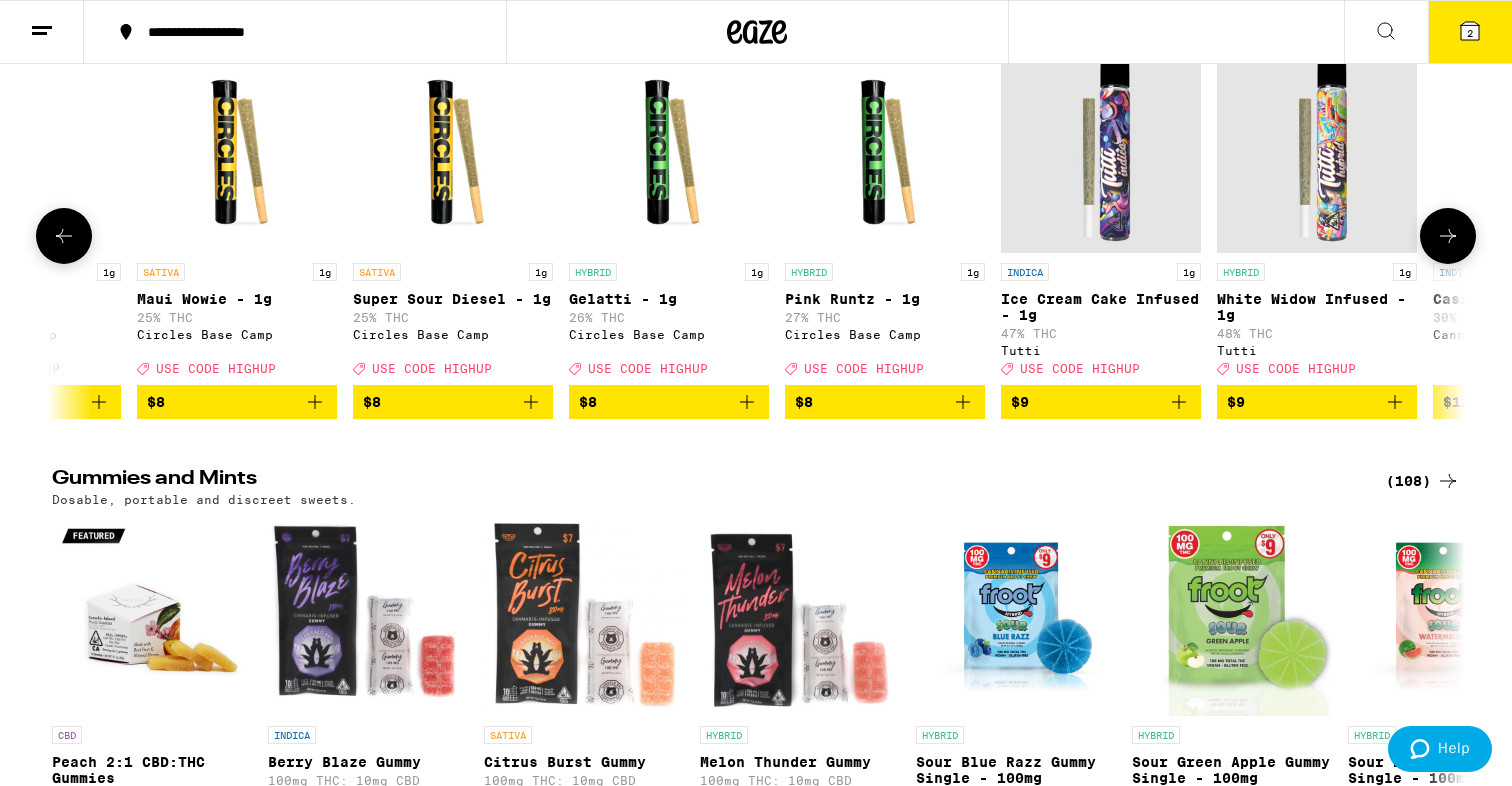 click at bounding box center [1448, 236] 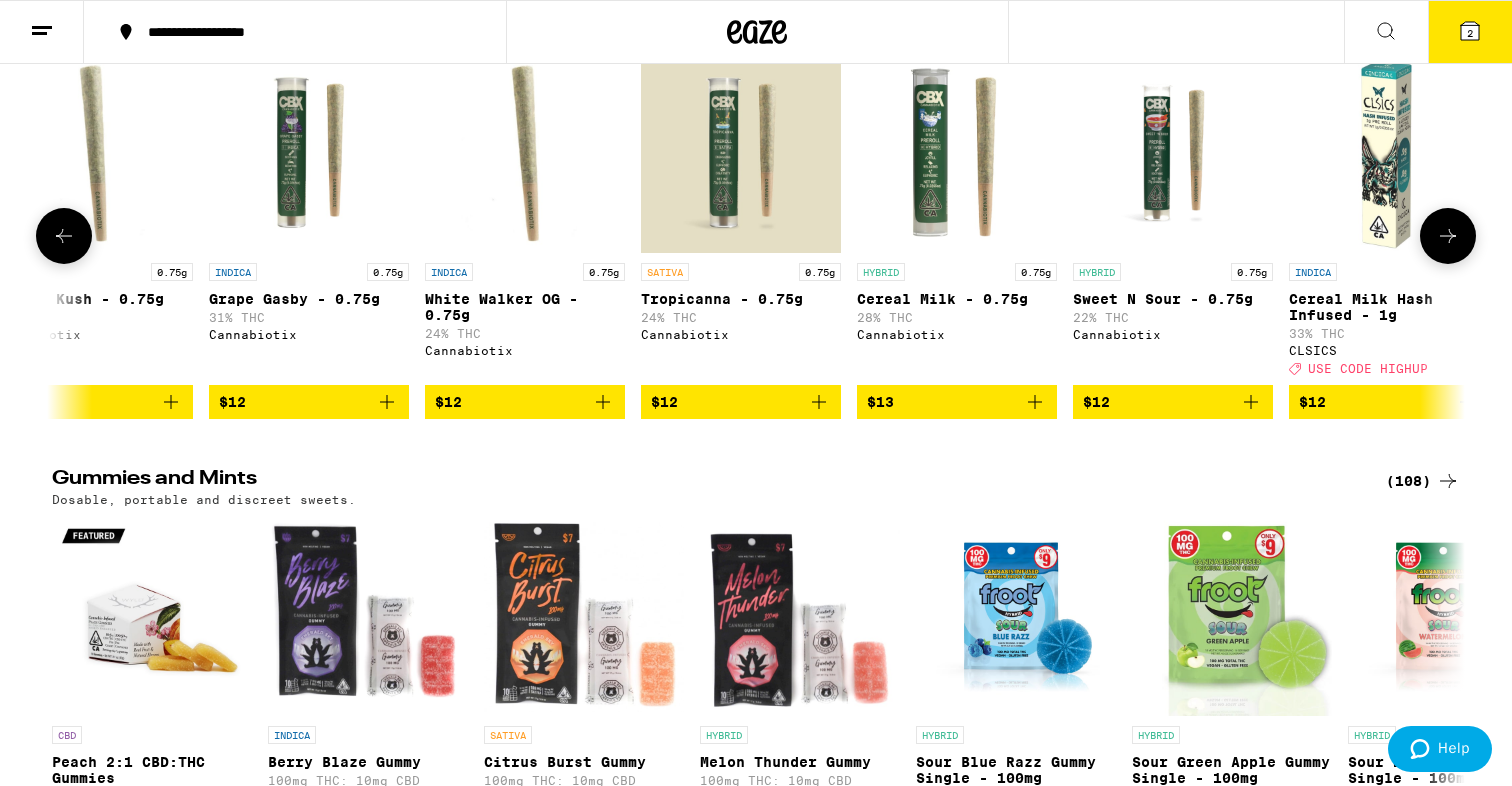 click at bounding box center [1448, 236] 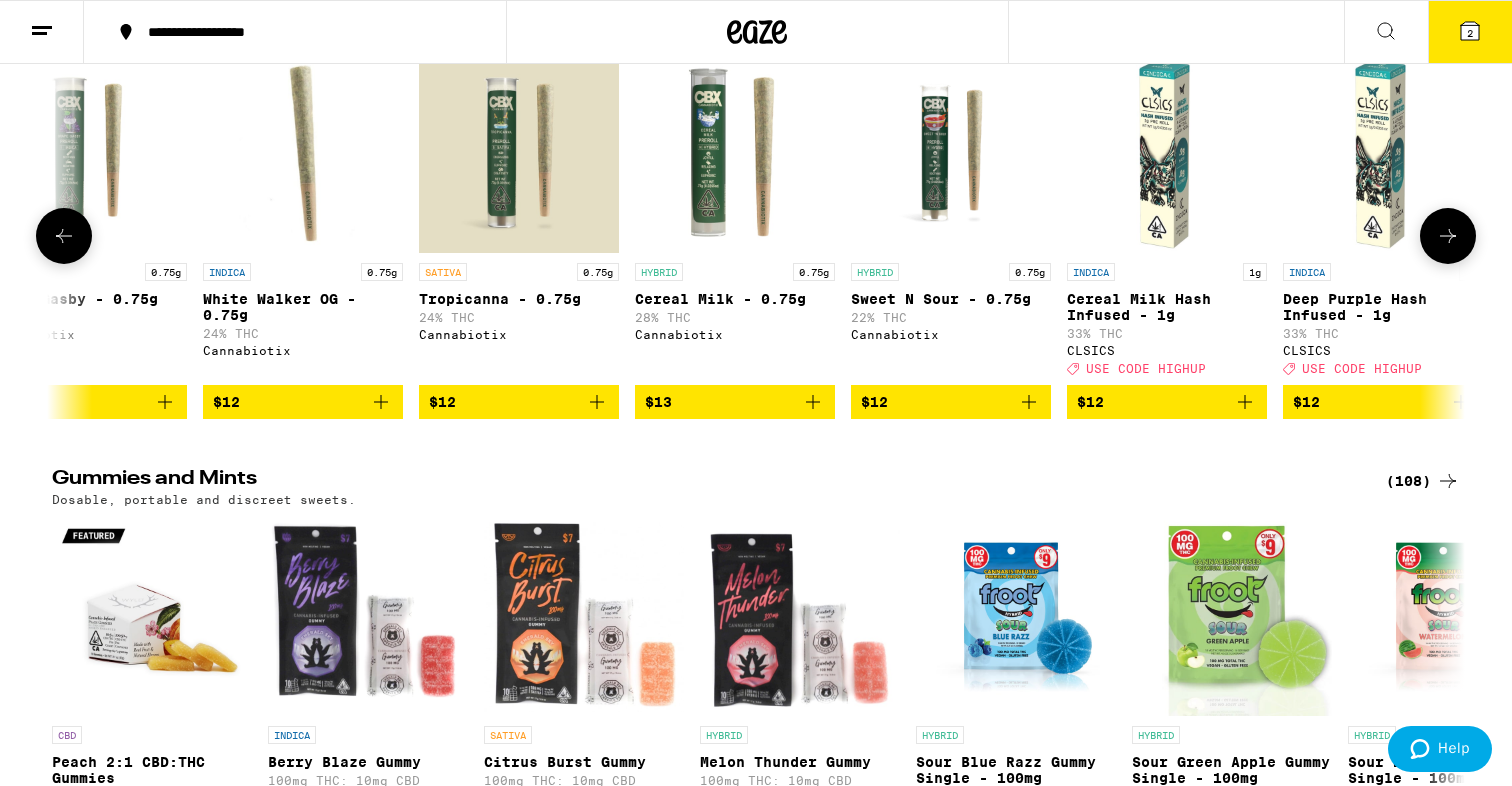 click at bounding box center (1448, 236) 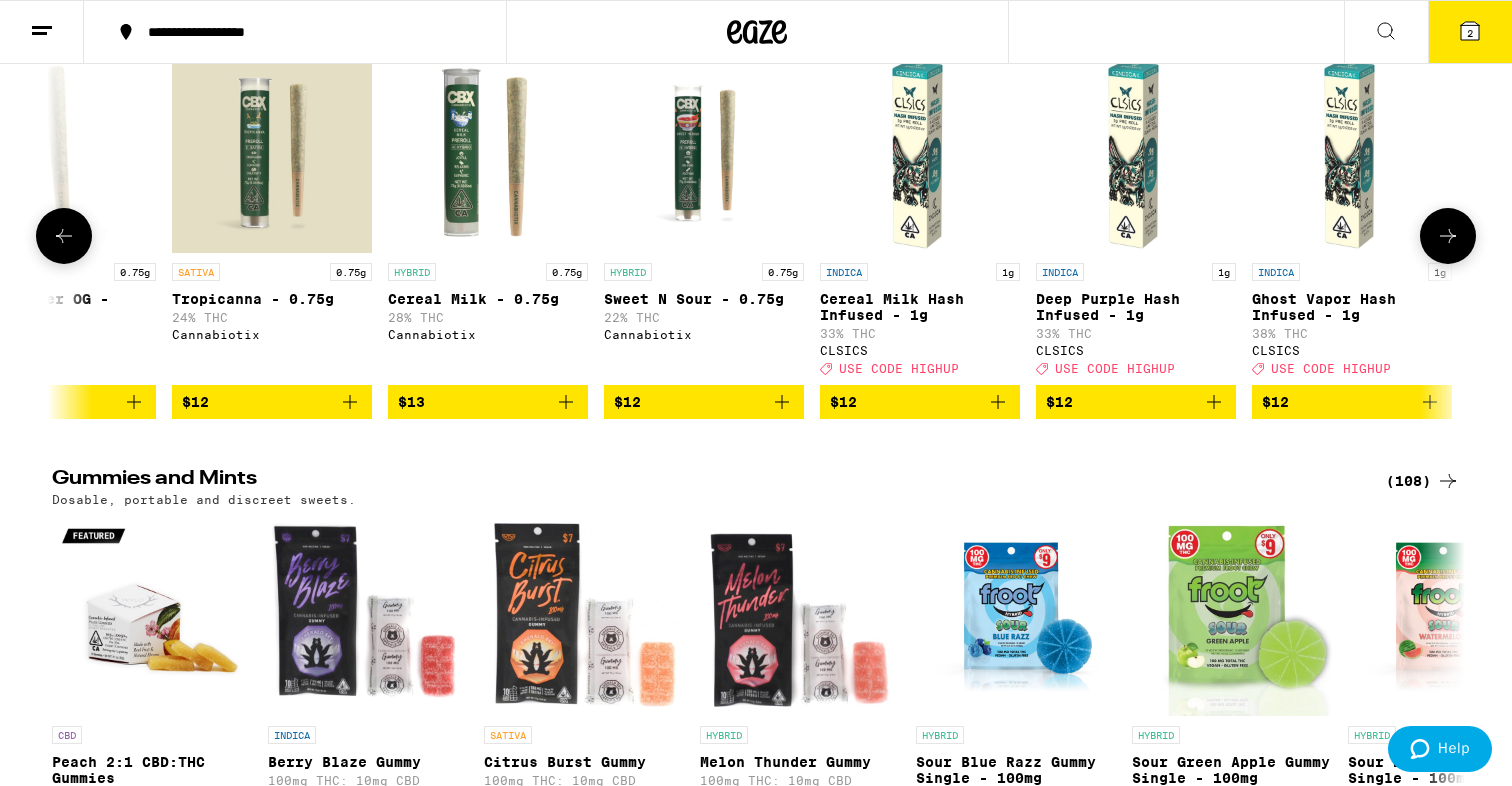 click at bounding box center [1448, 236] 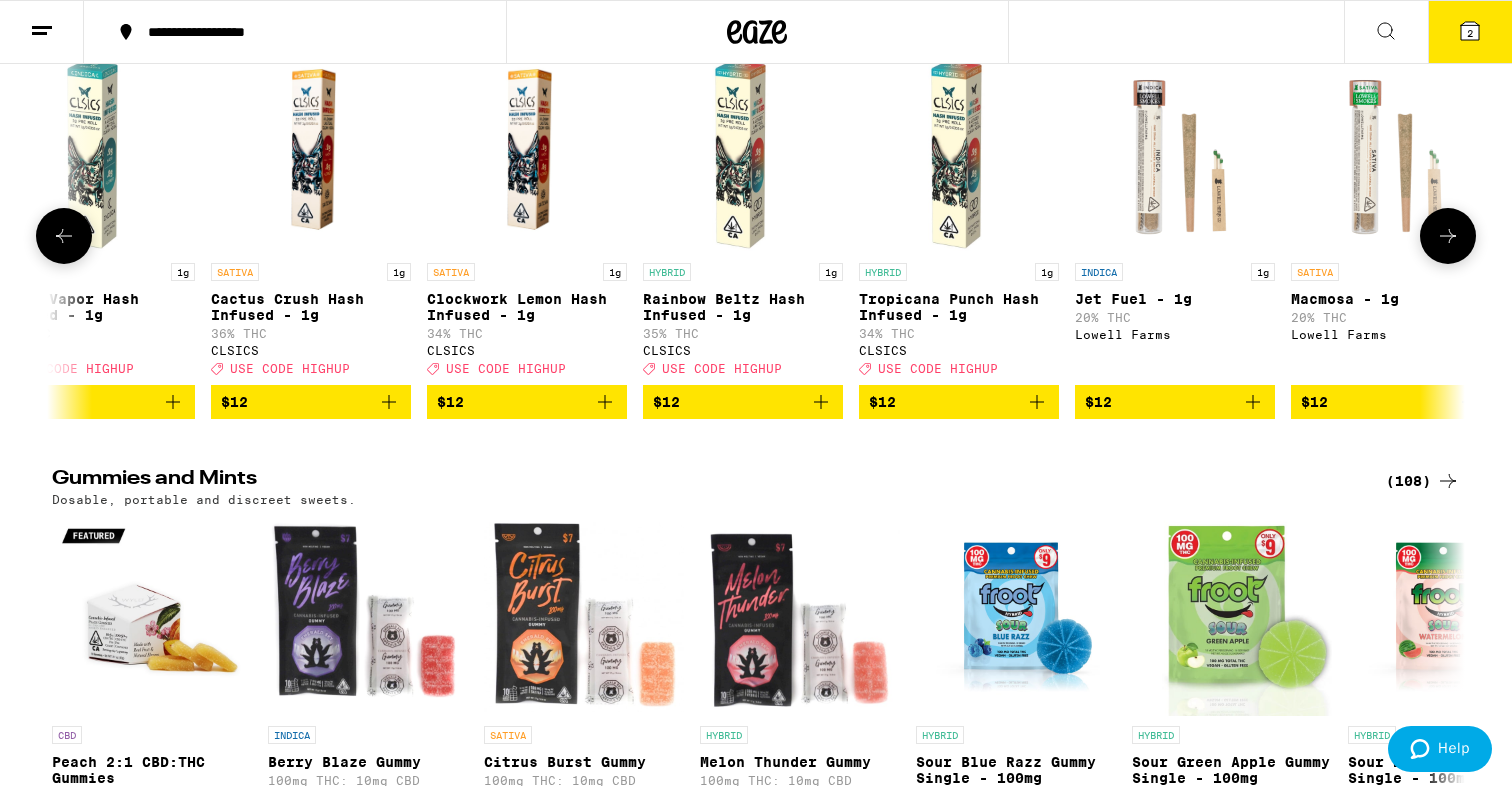 click at bounding box center [1448, 236] 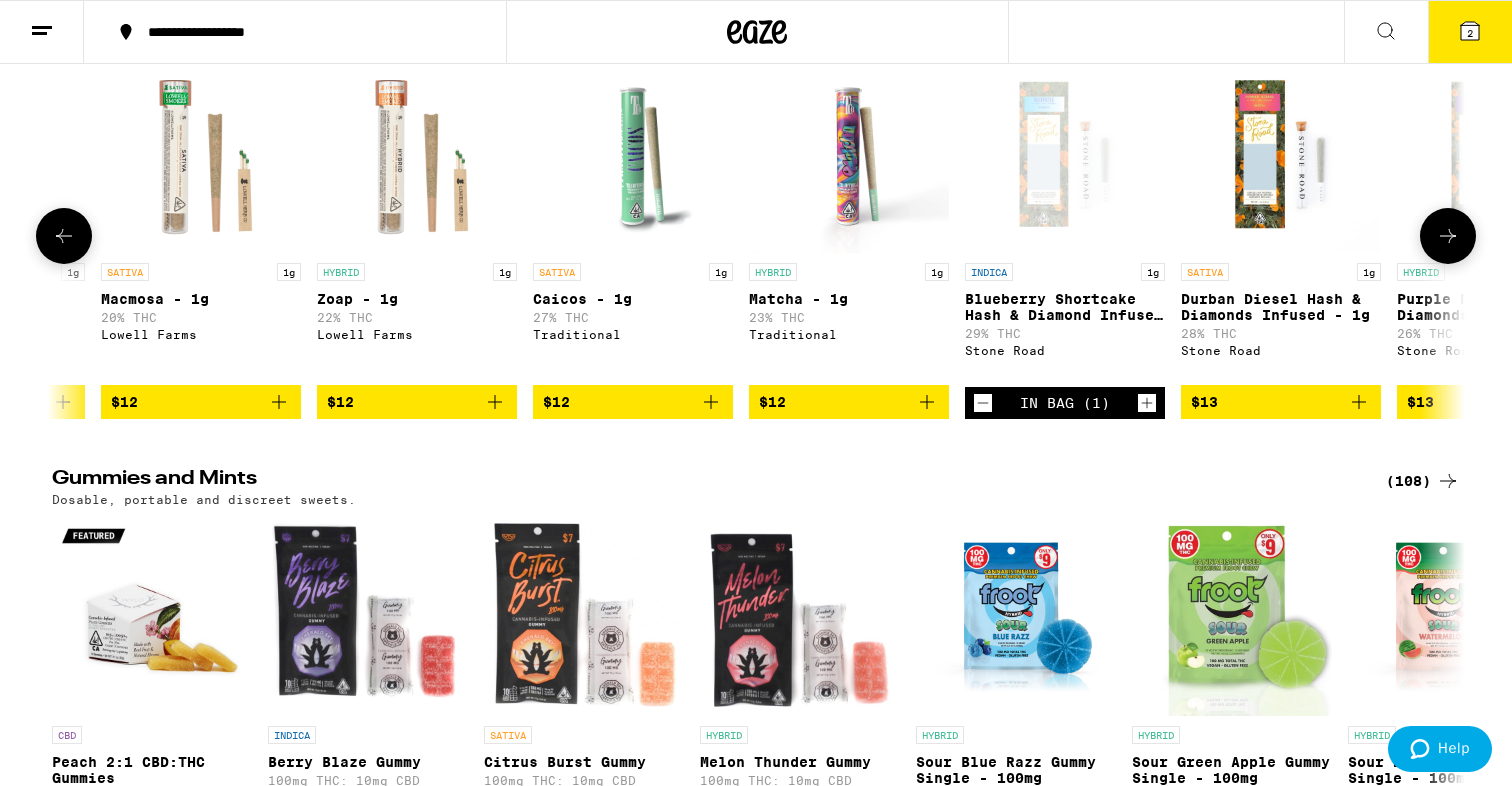 click at bounding box center [1448, 236] 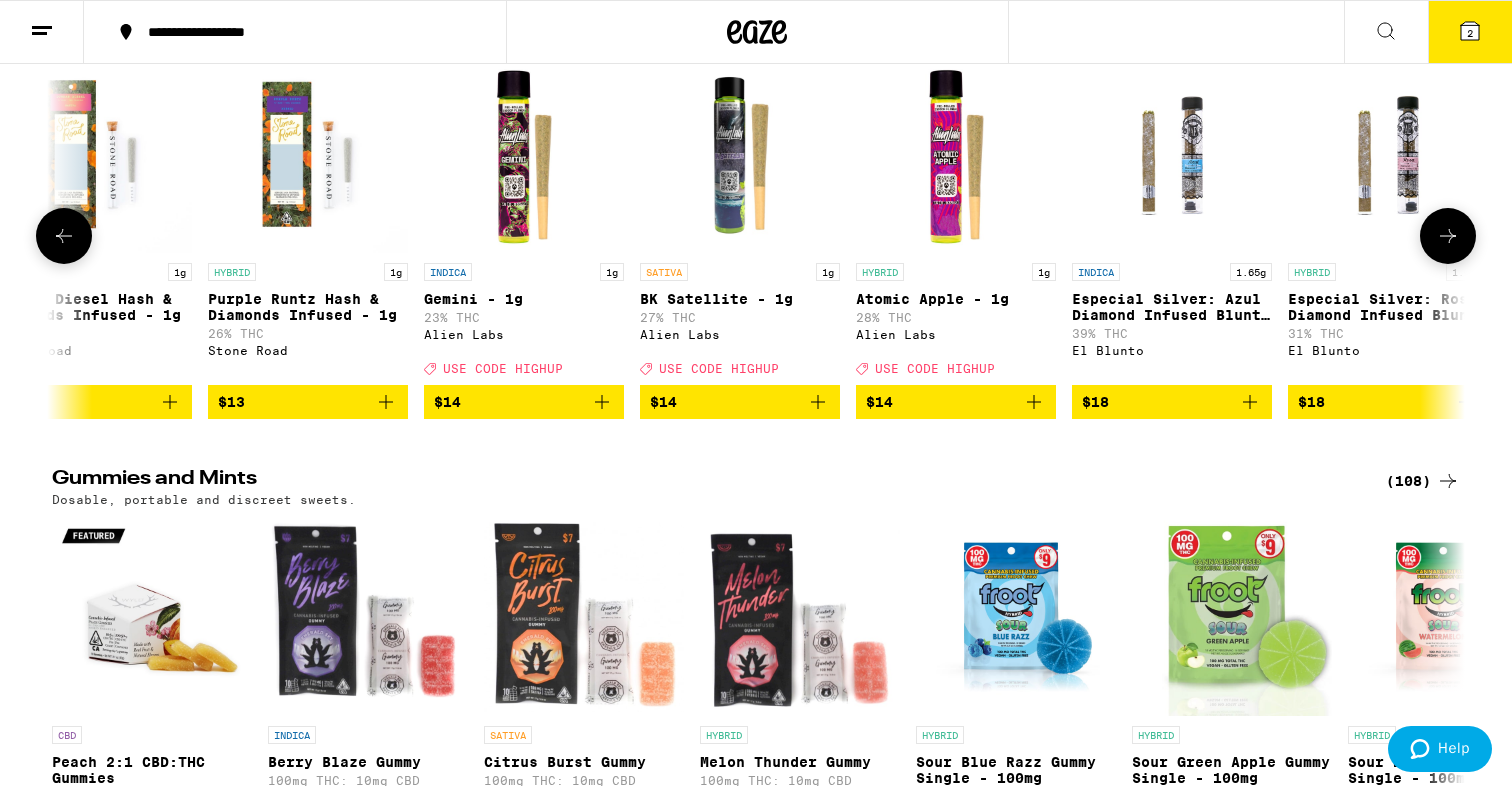 scroll, scrollTop: 0, scrollLeft: 8054, axis: horizontal 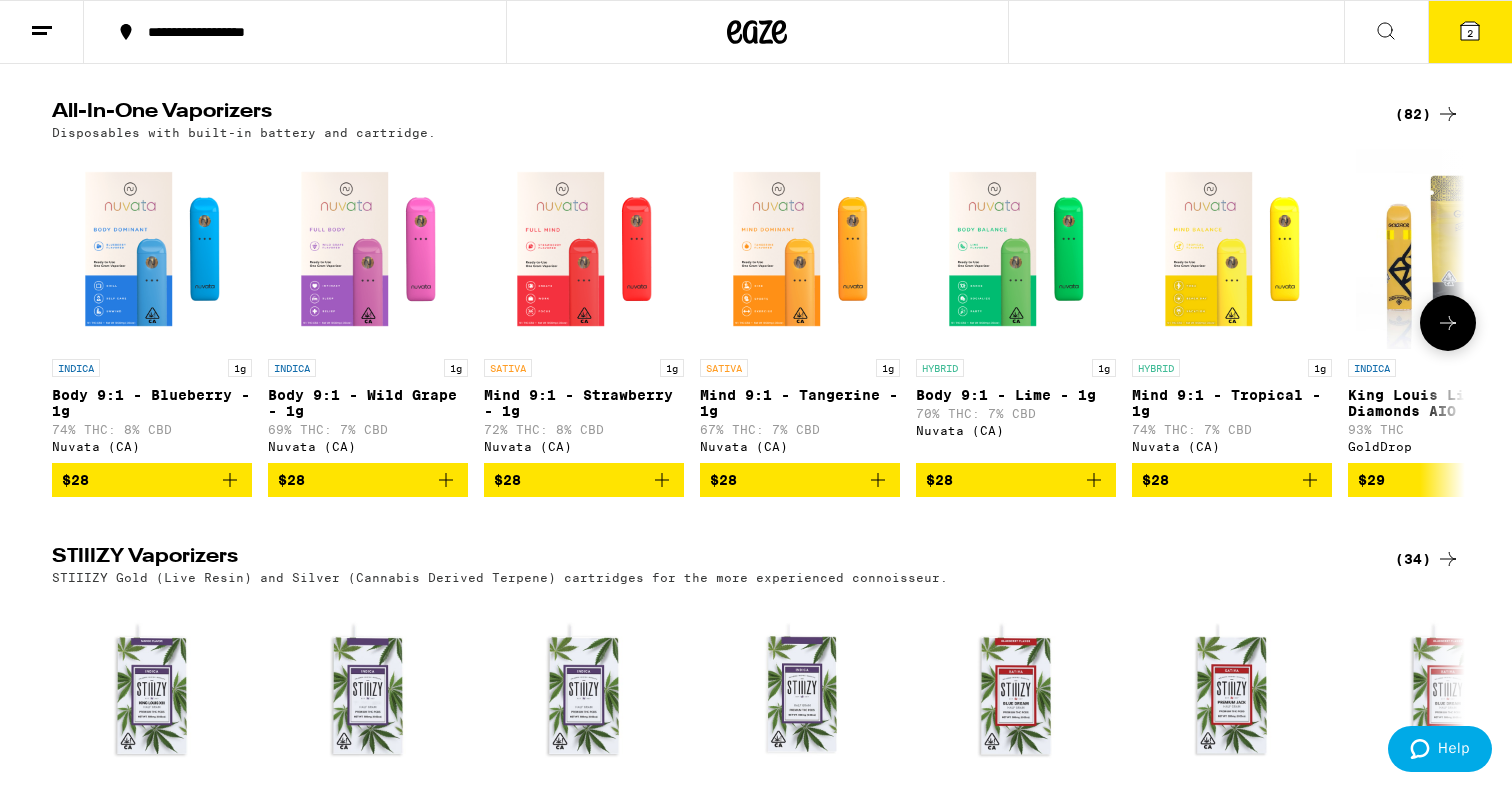 click at bounding box center (1448, 323) 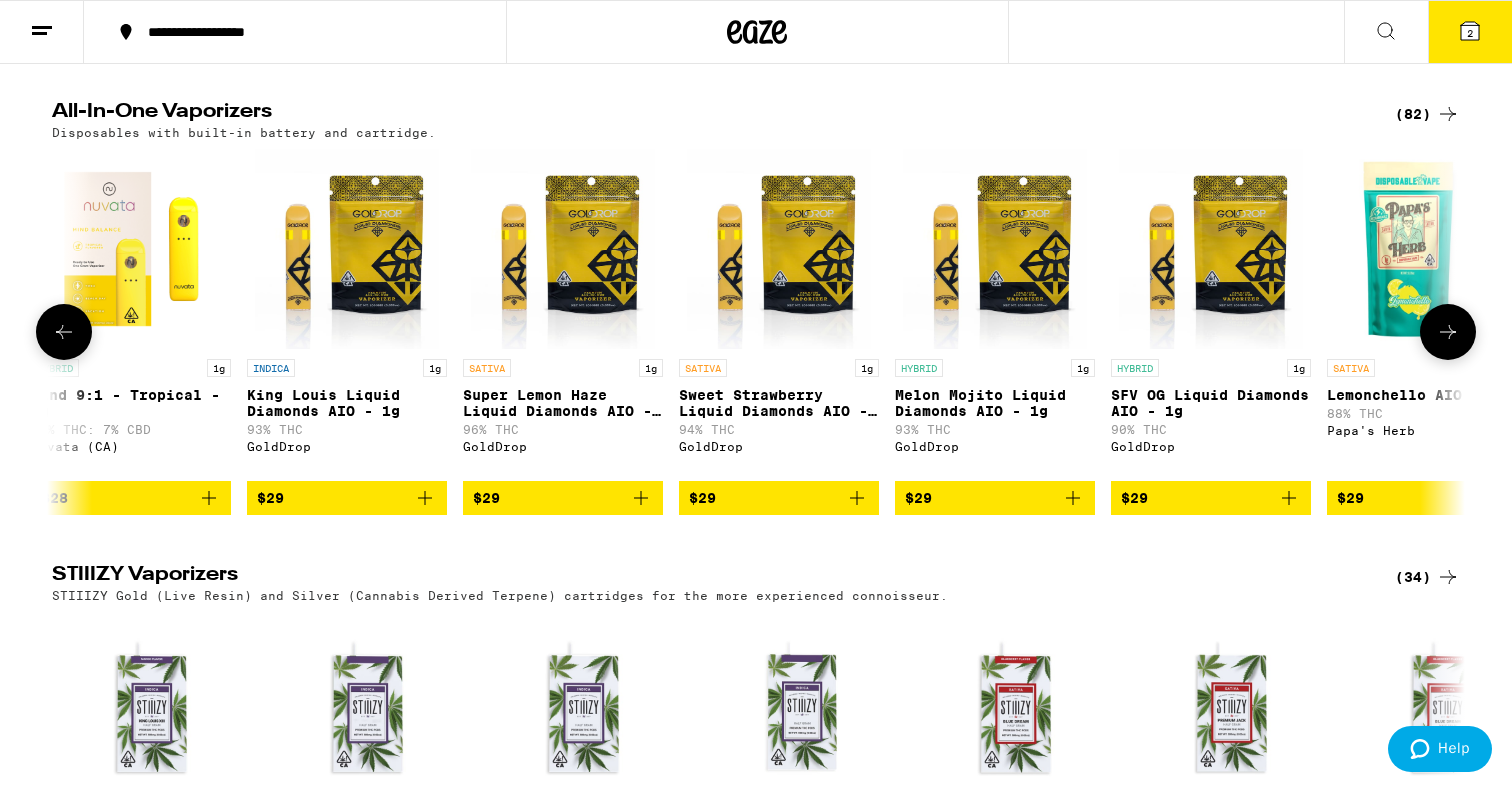 click 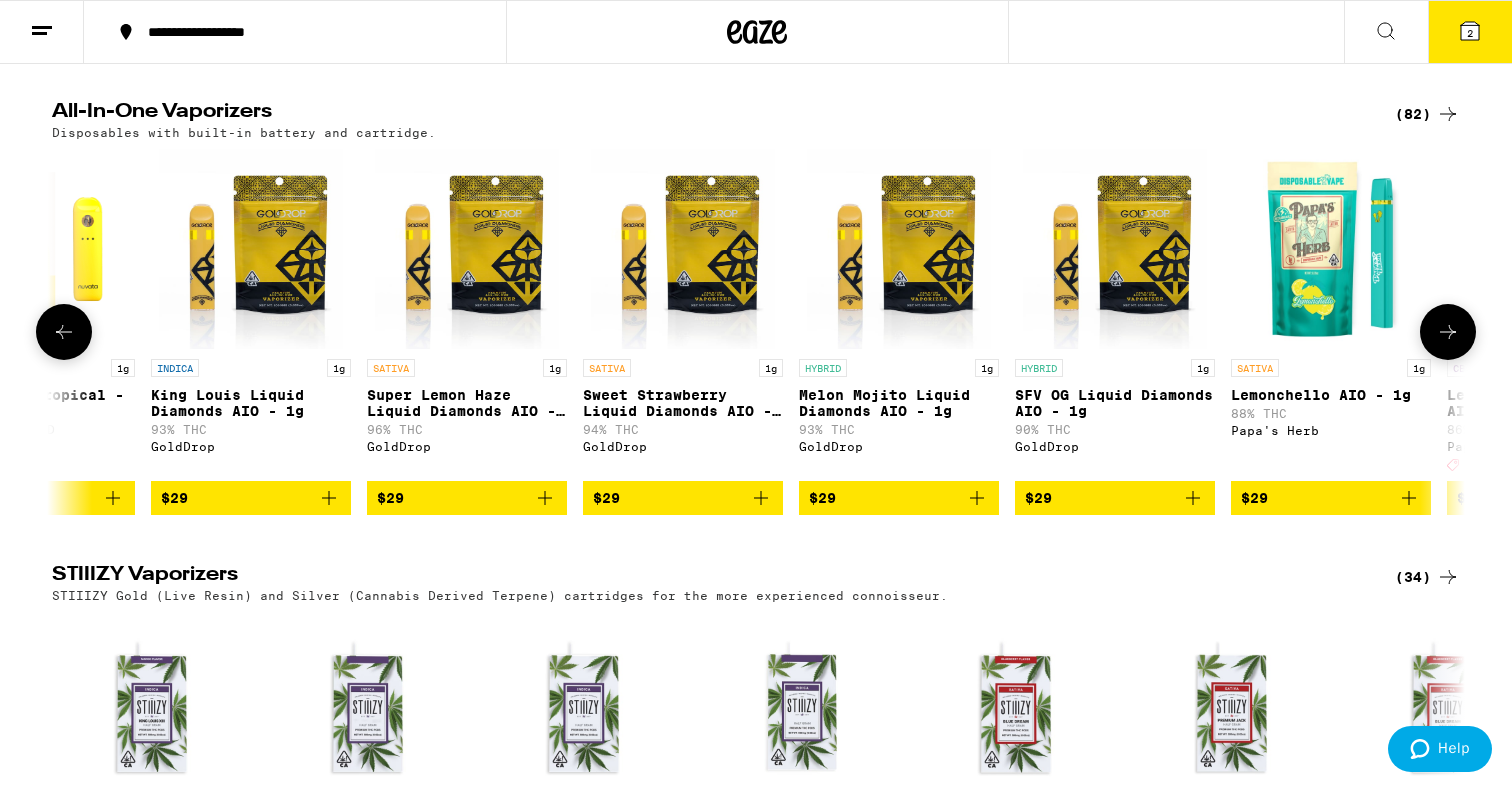 click 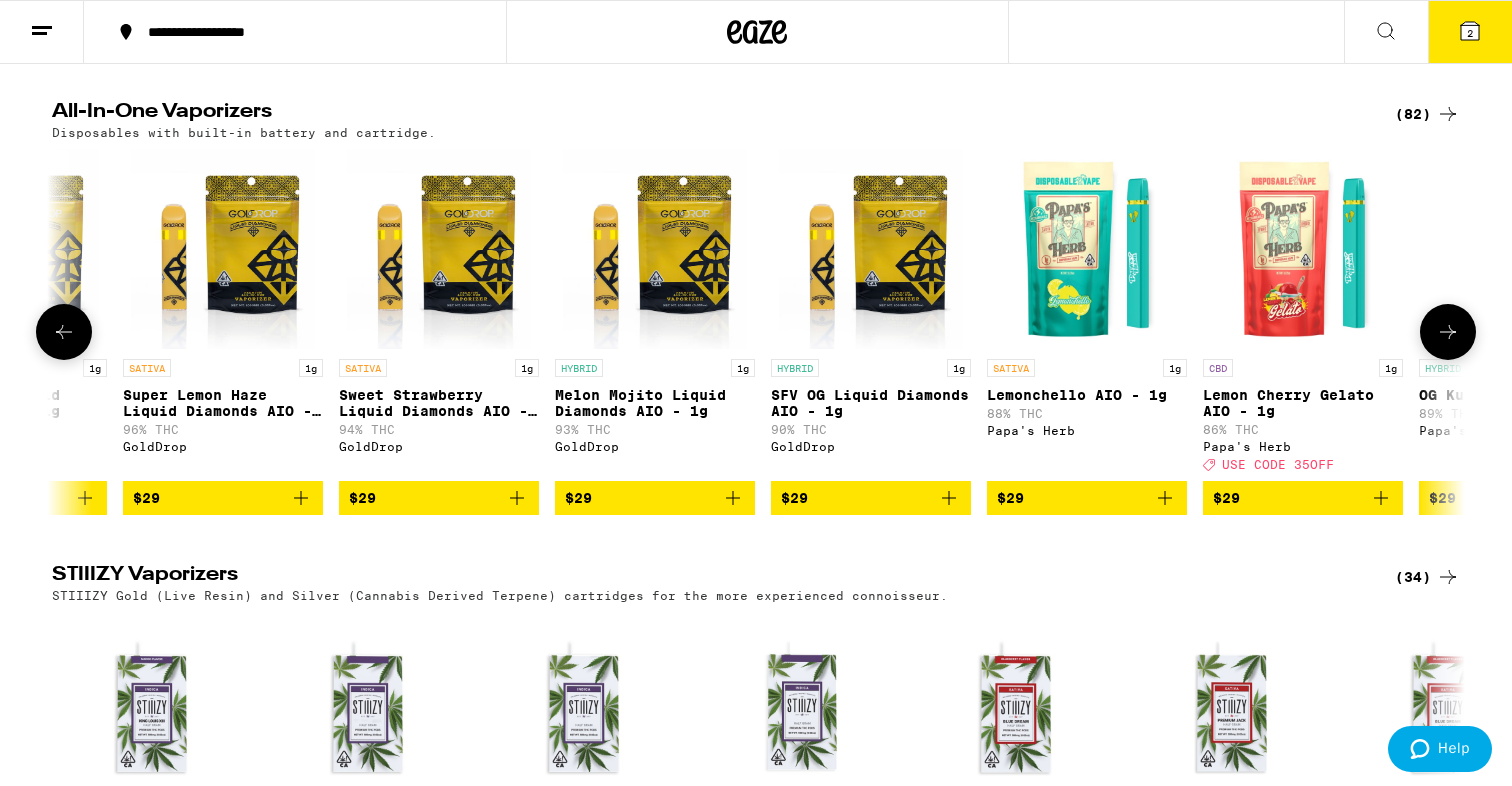 click 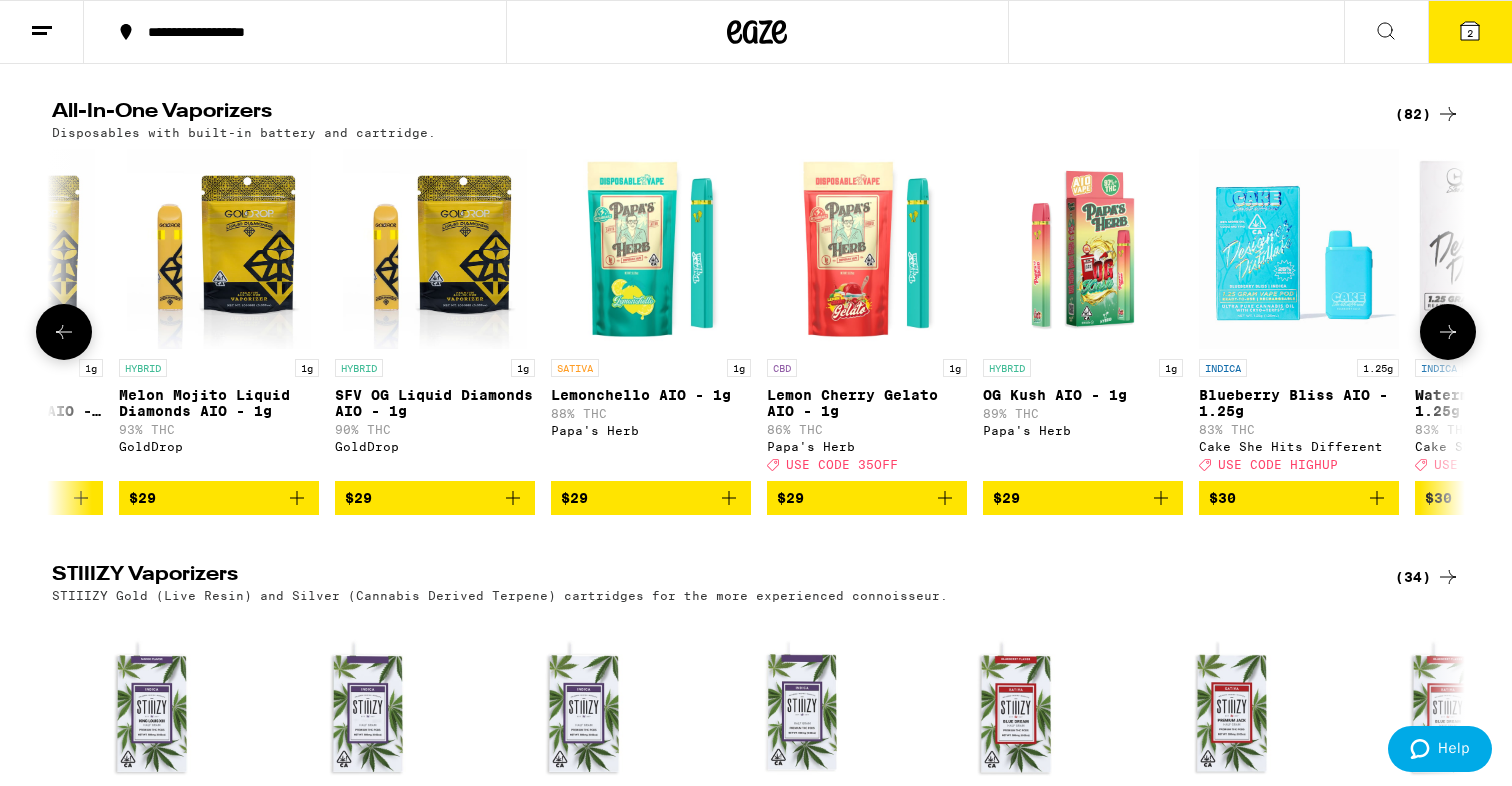 click 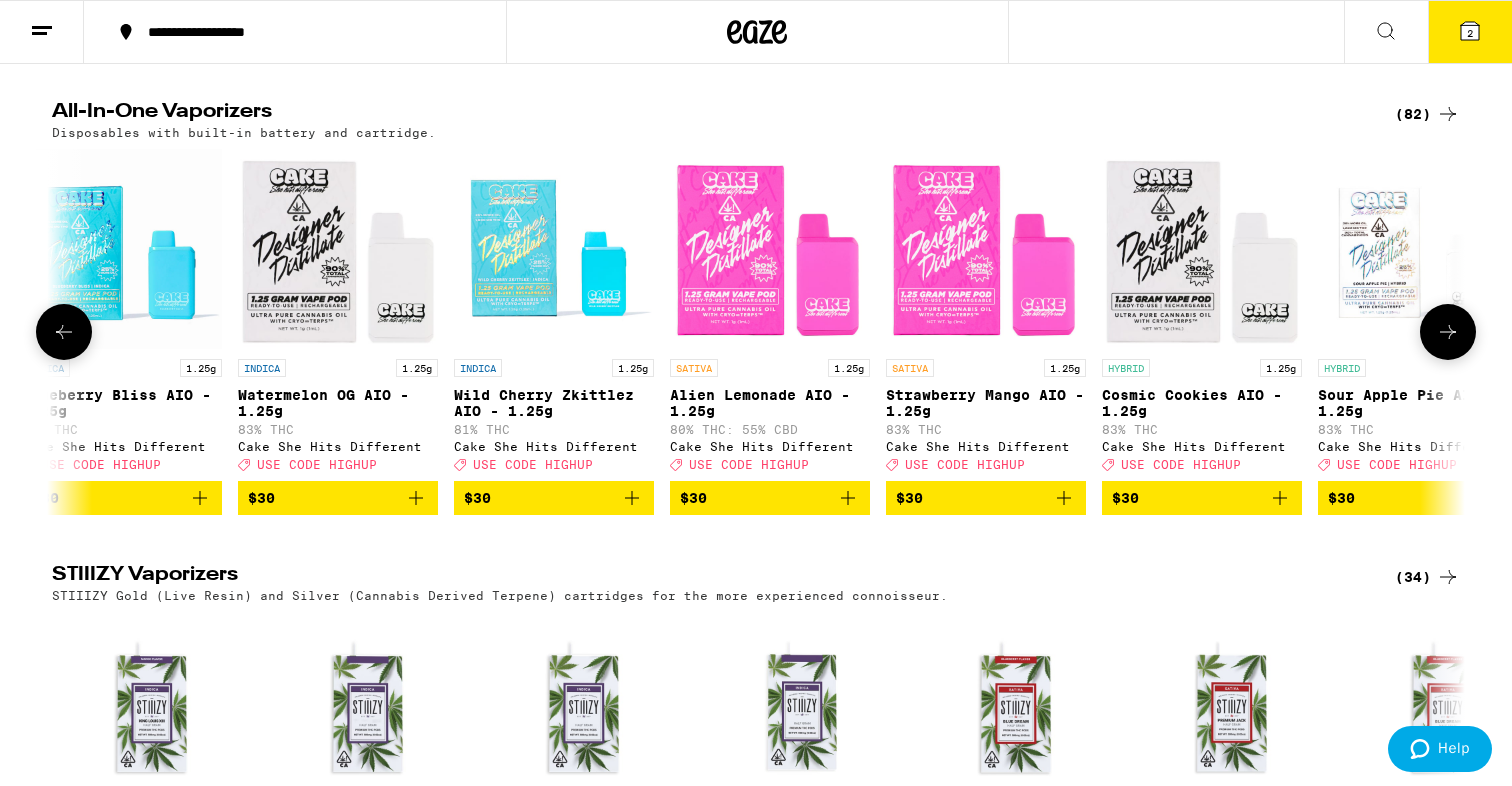 click 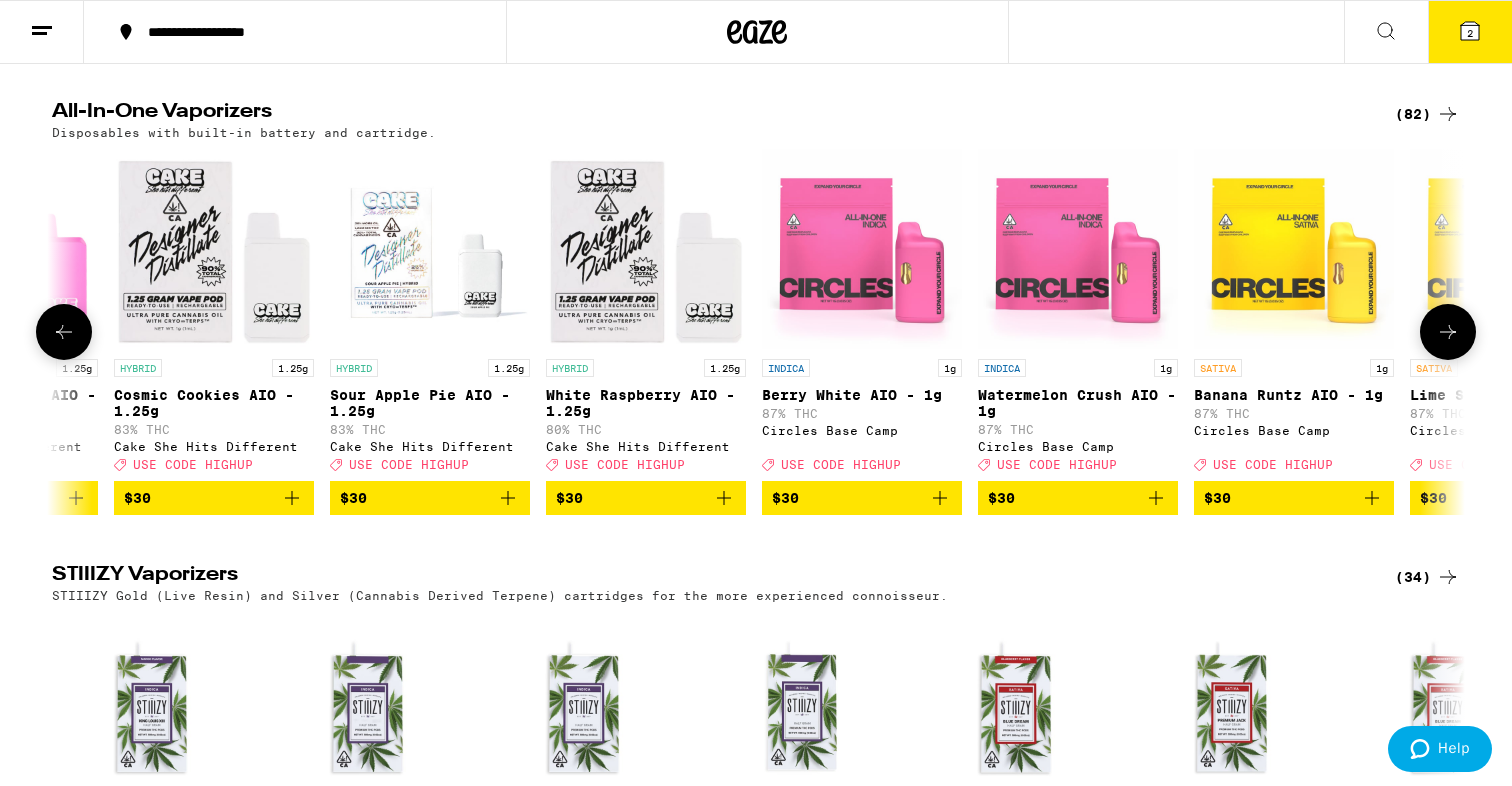click 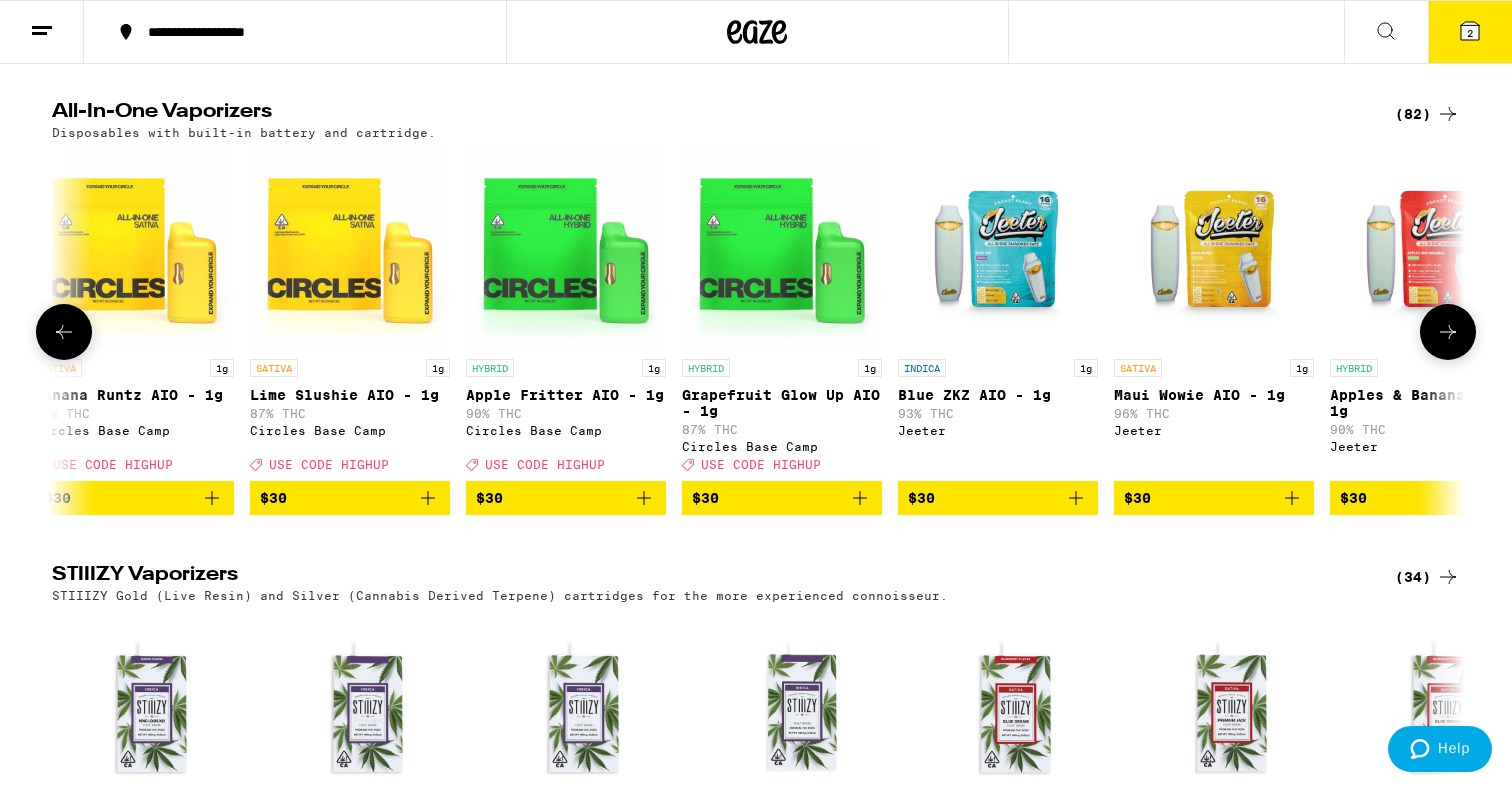 click 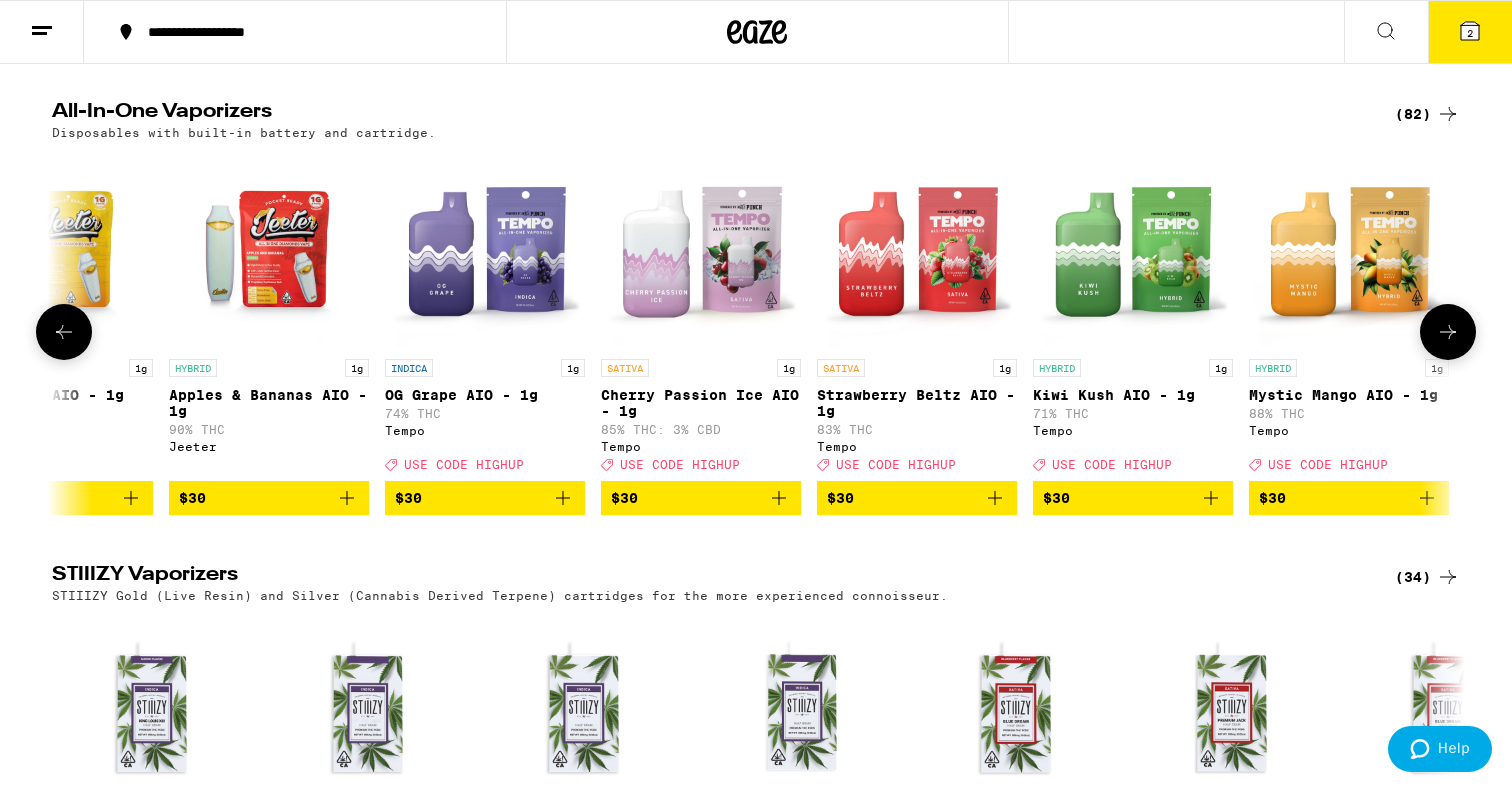 click 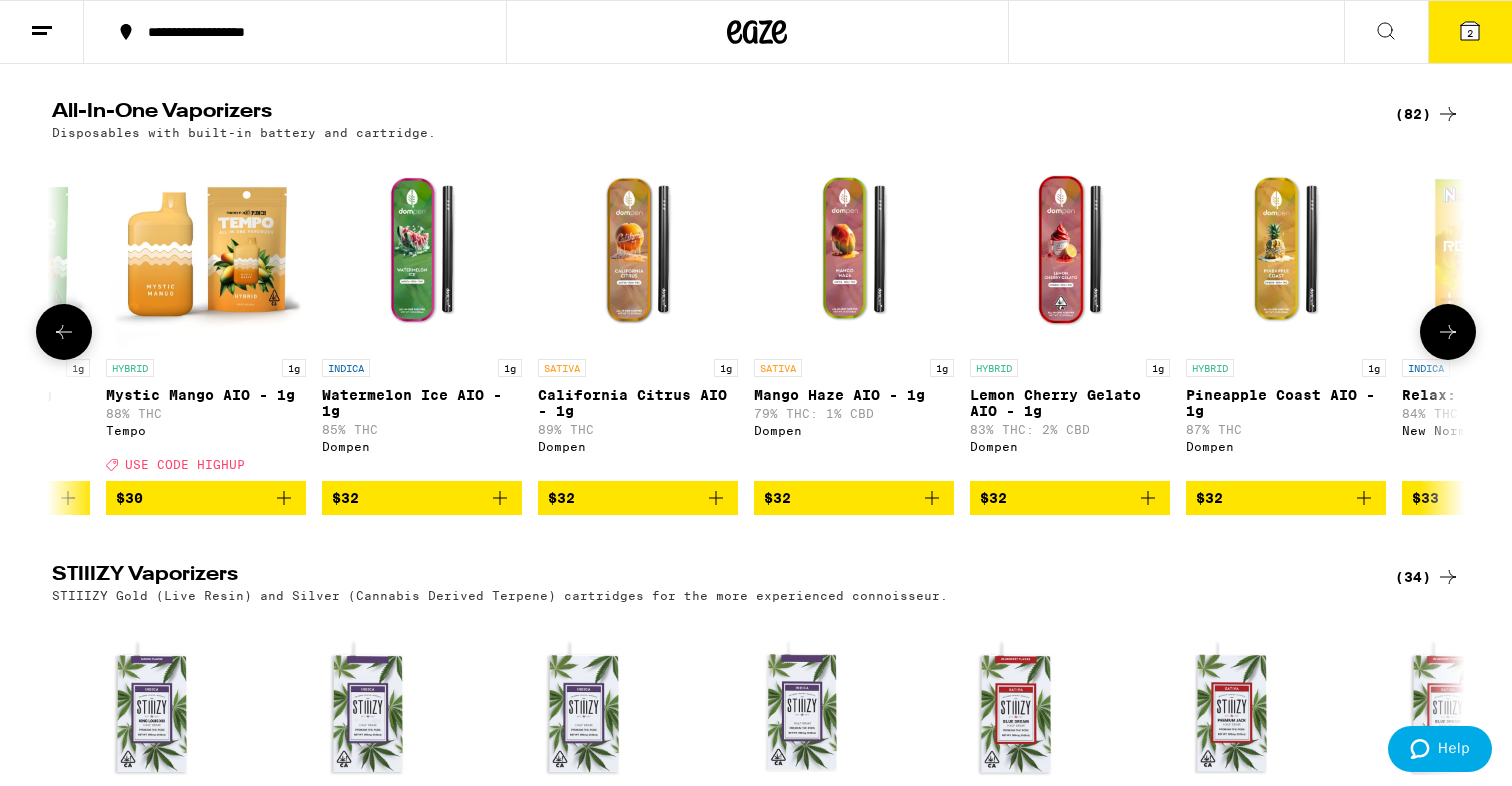 click 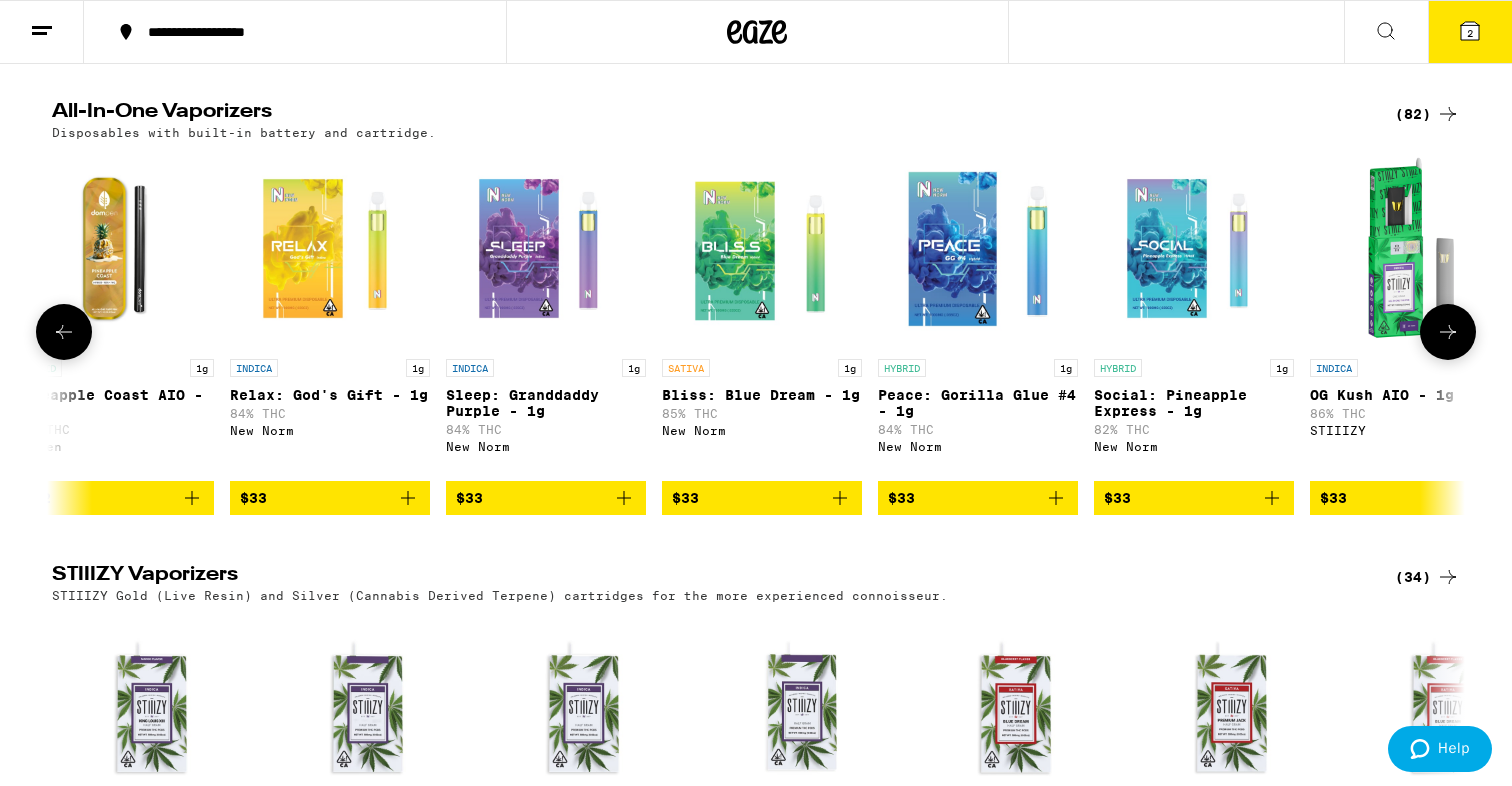 click 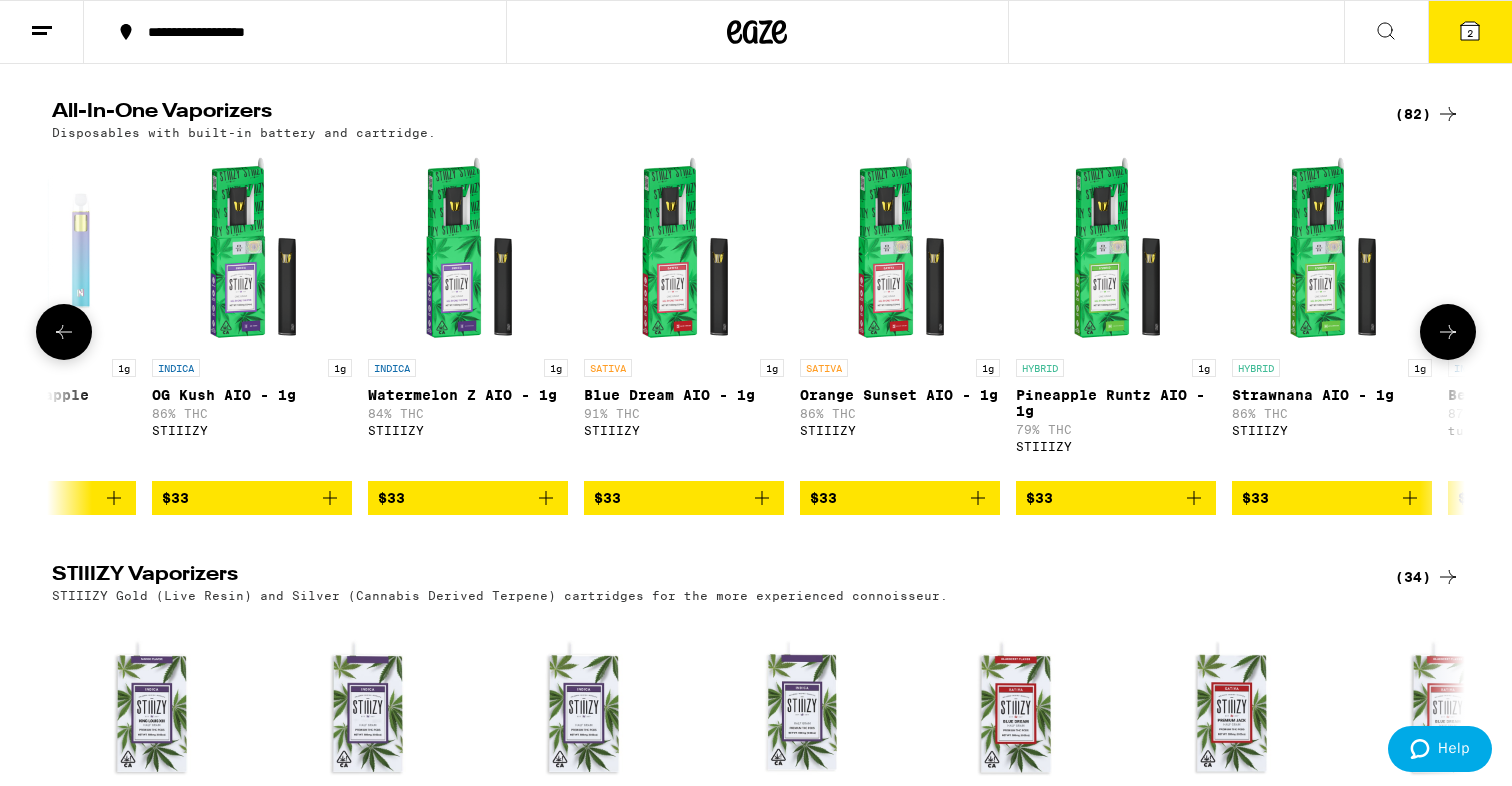 click 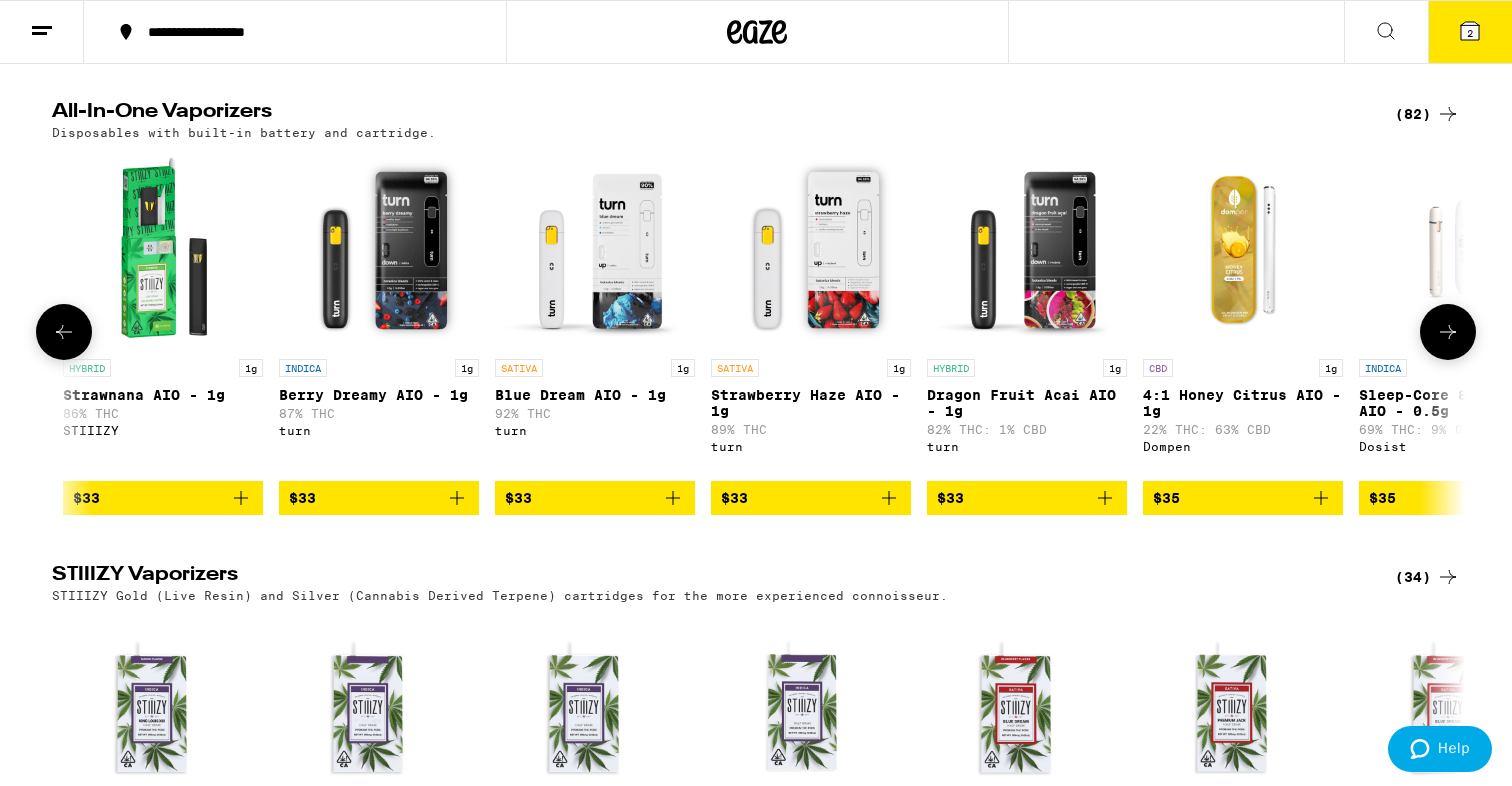 click 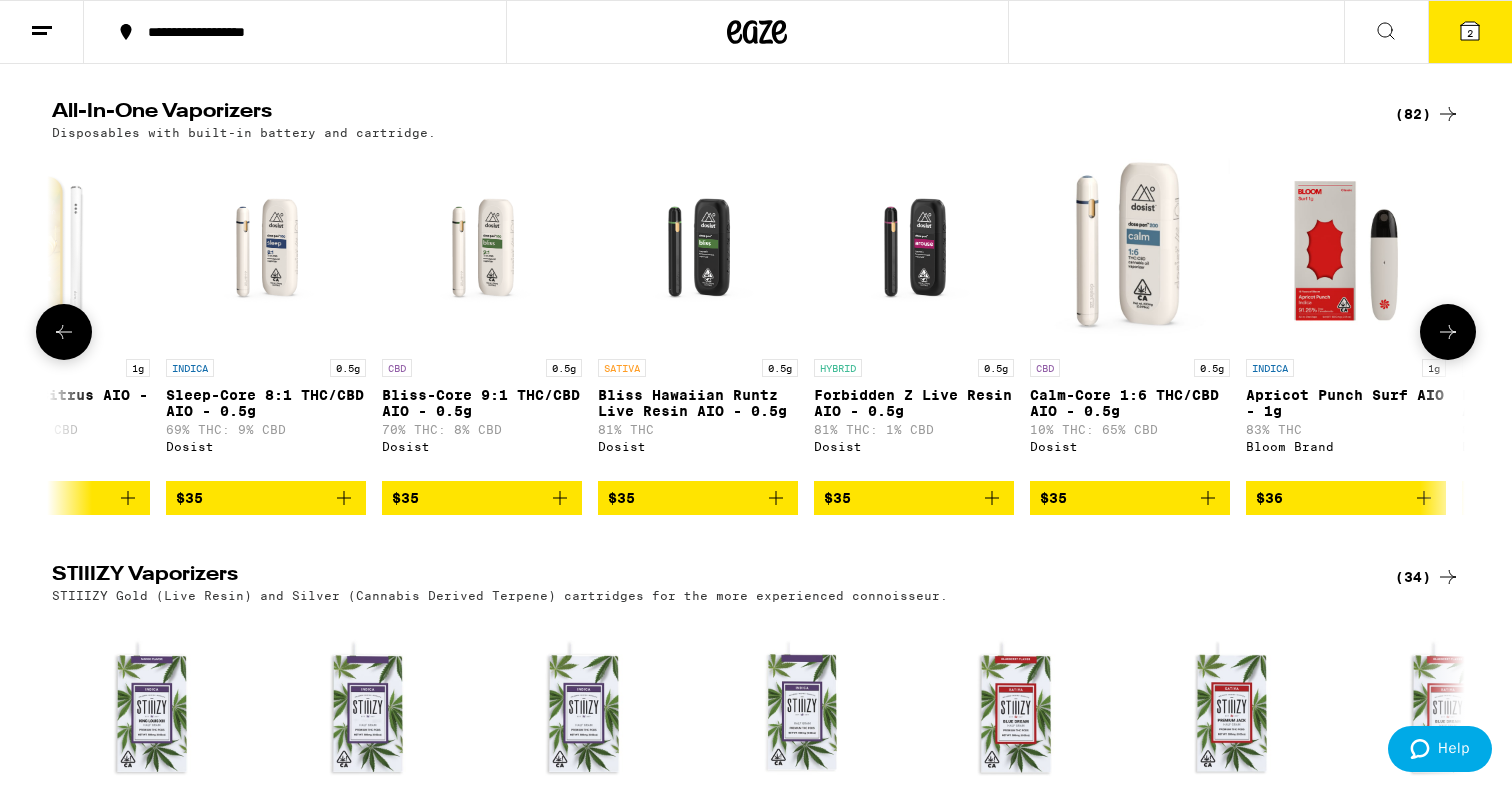 click at bounding box center (64, 332) 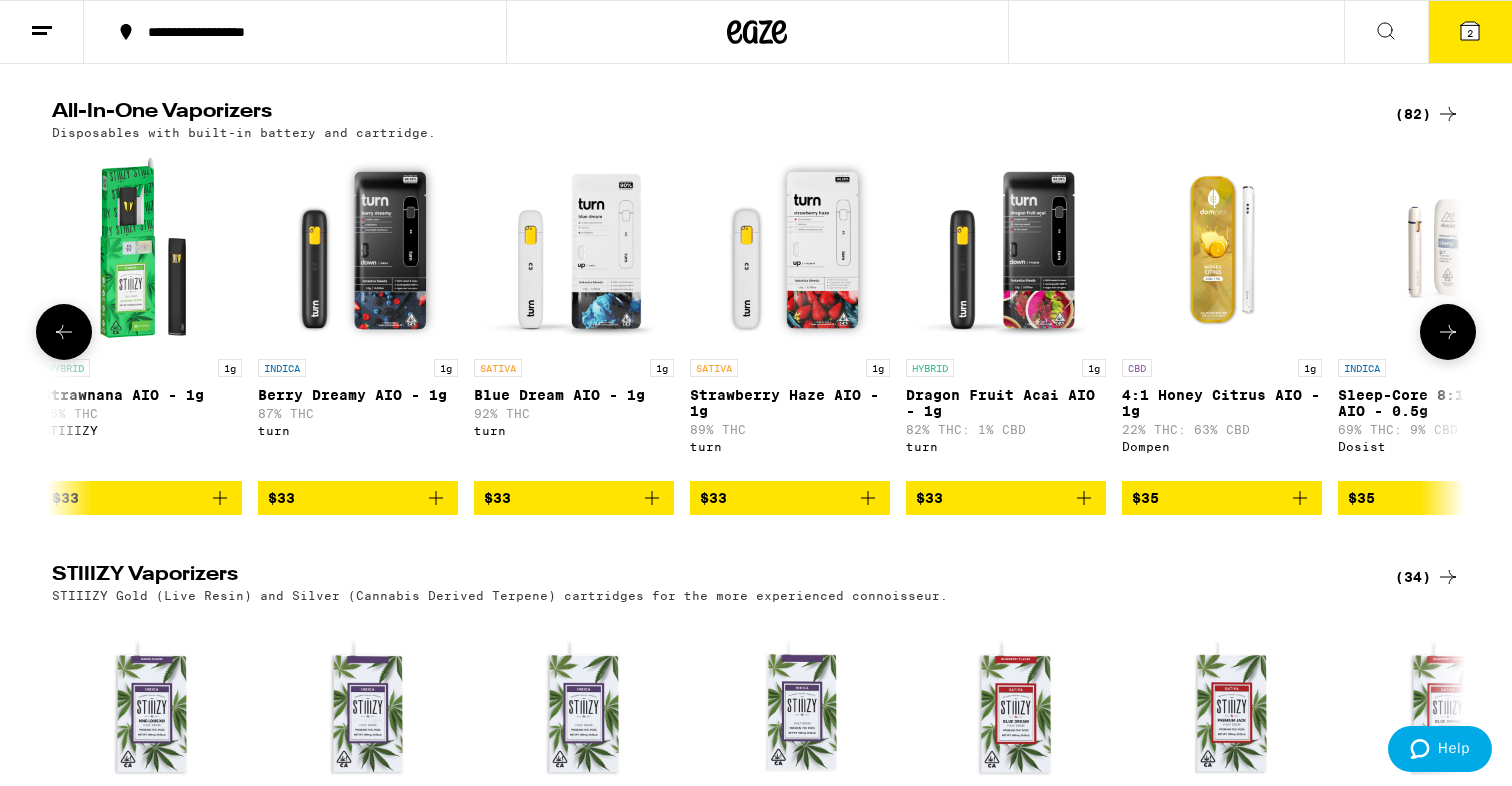 scroll, scrollTop: 0, scrollLeft: 11008, axis: horizontal 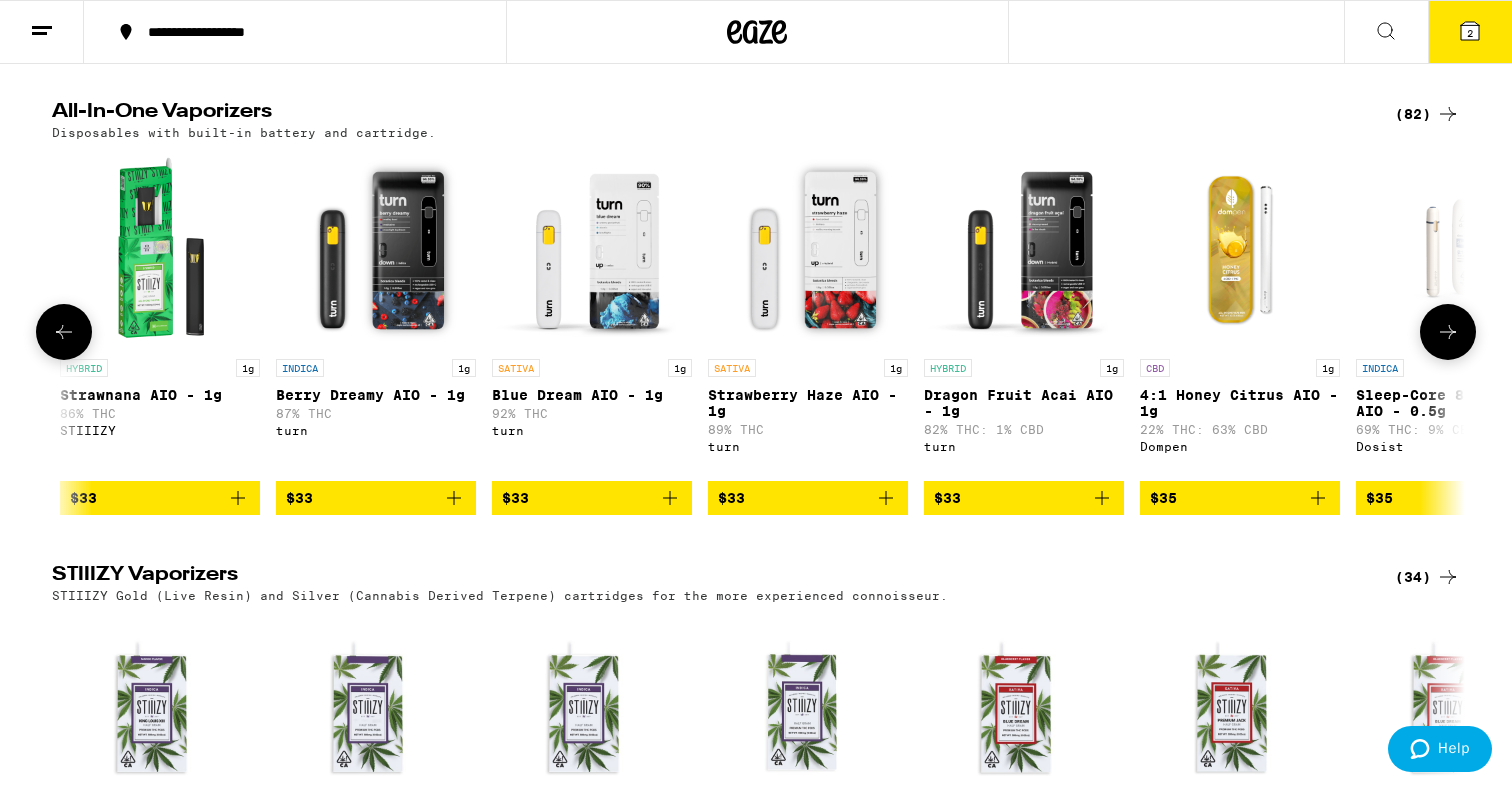 click 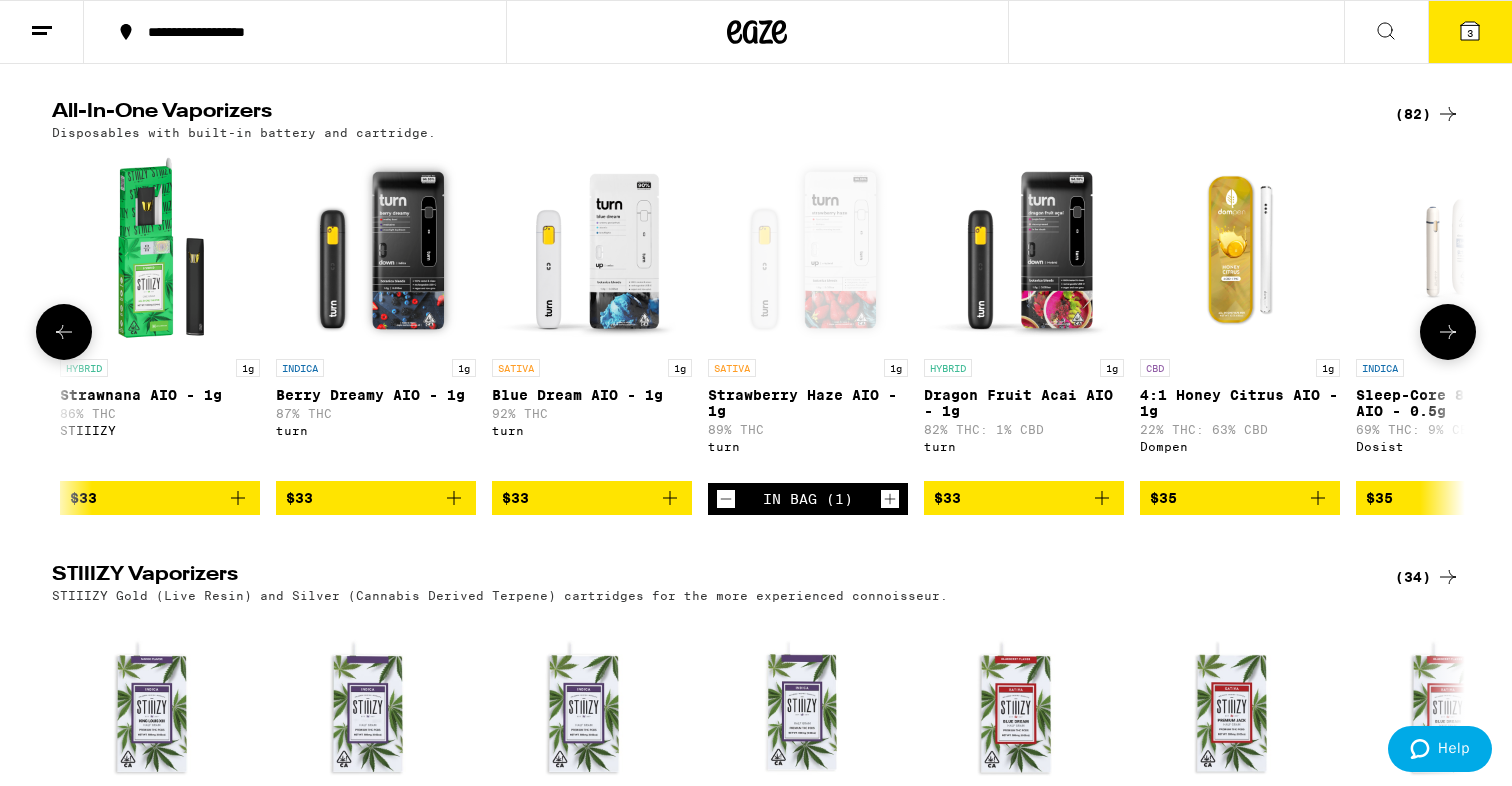 scroll, scrollTop: 0, scrollLeft: 0, axis: both 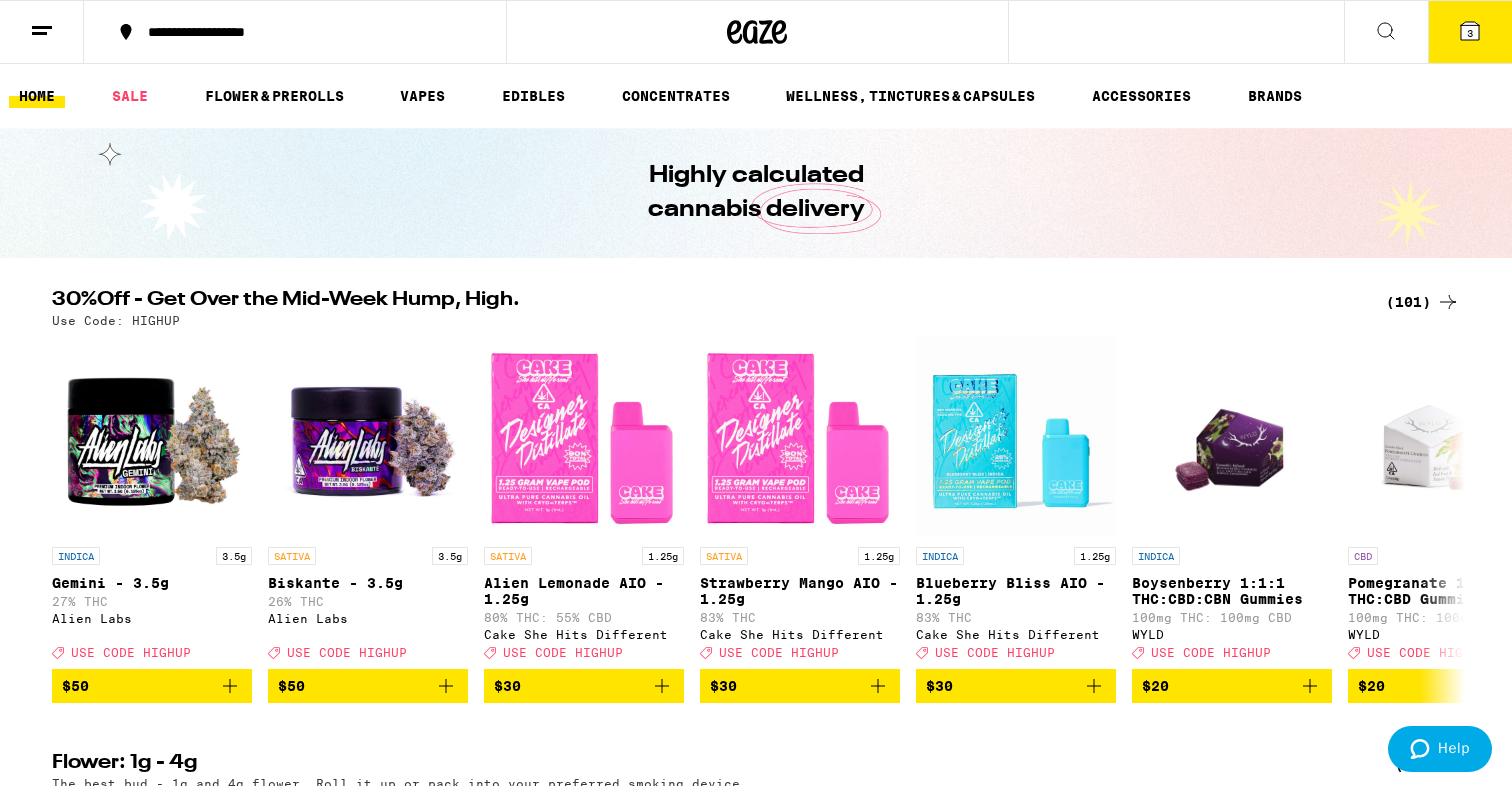 click on "3" at bounding box center (1470, 32) 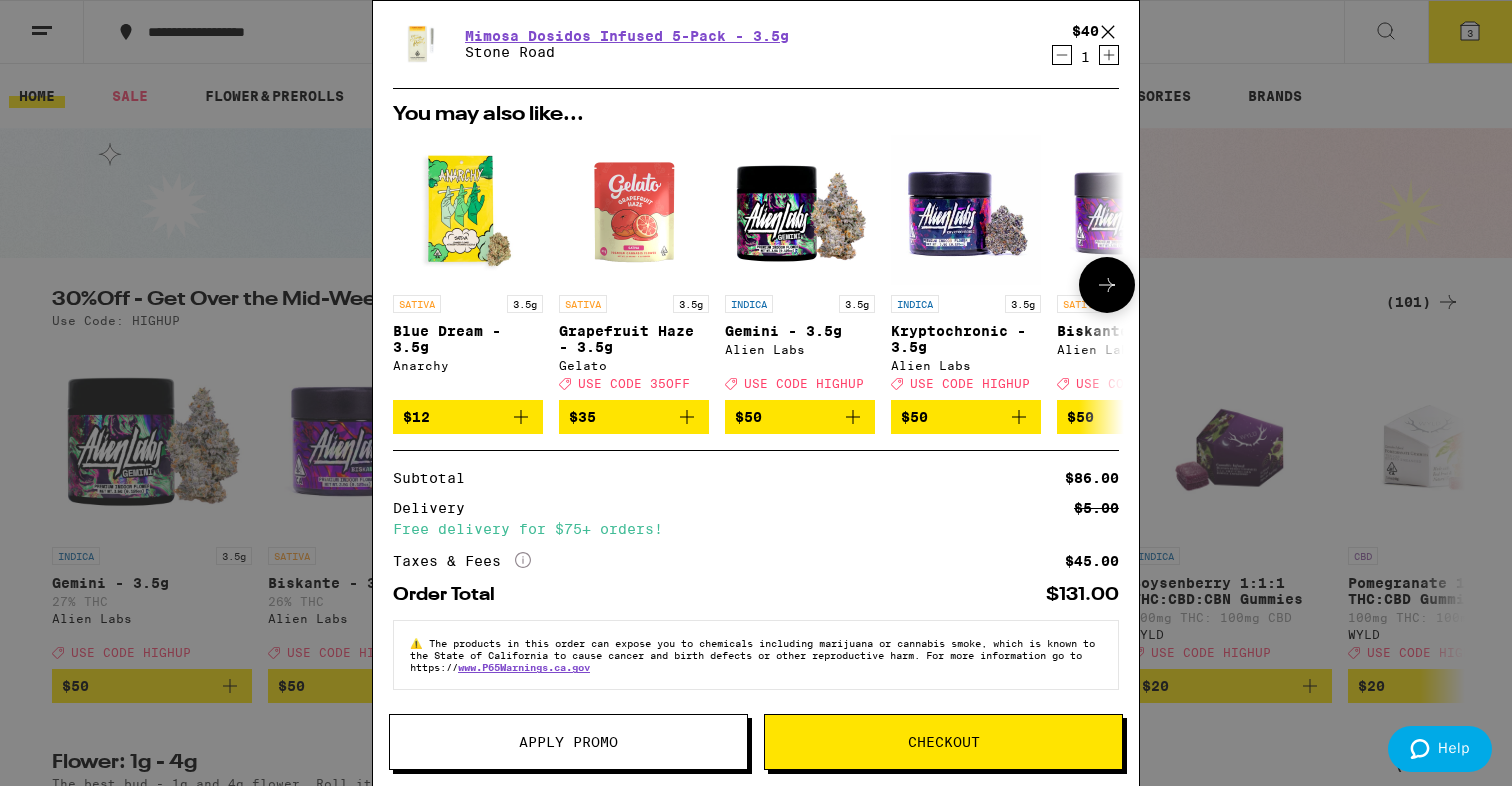 scroll, scrollTop: 206, scrollLeft: 0, axis: vertical 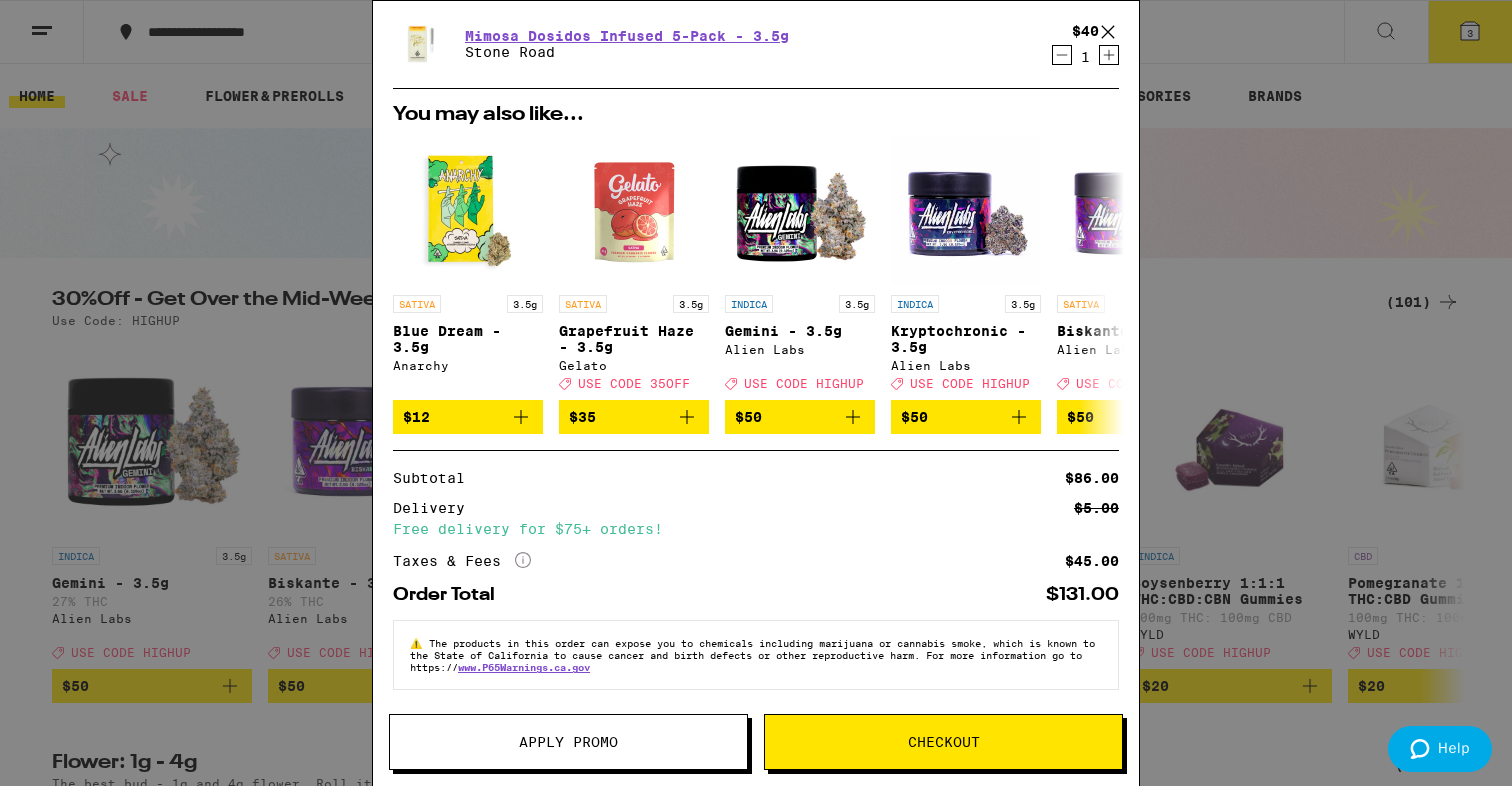 click on "Apply Promo Checkout" at bounding box center [756, 750] 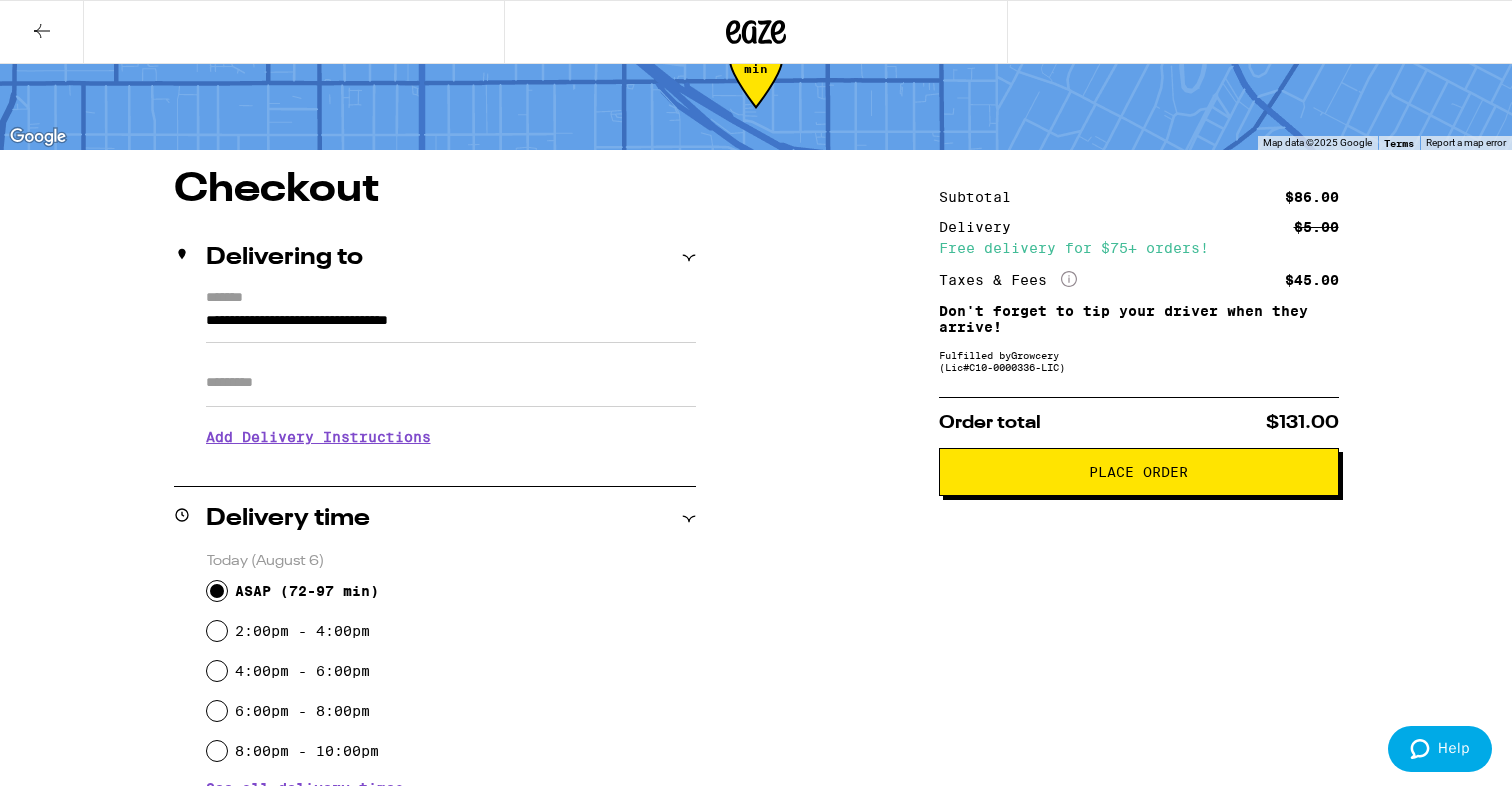 scroll, scrollTop: 74, scrollLeft: 0, axis: vertical 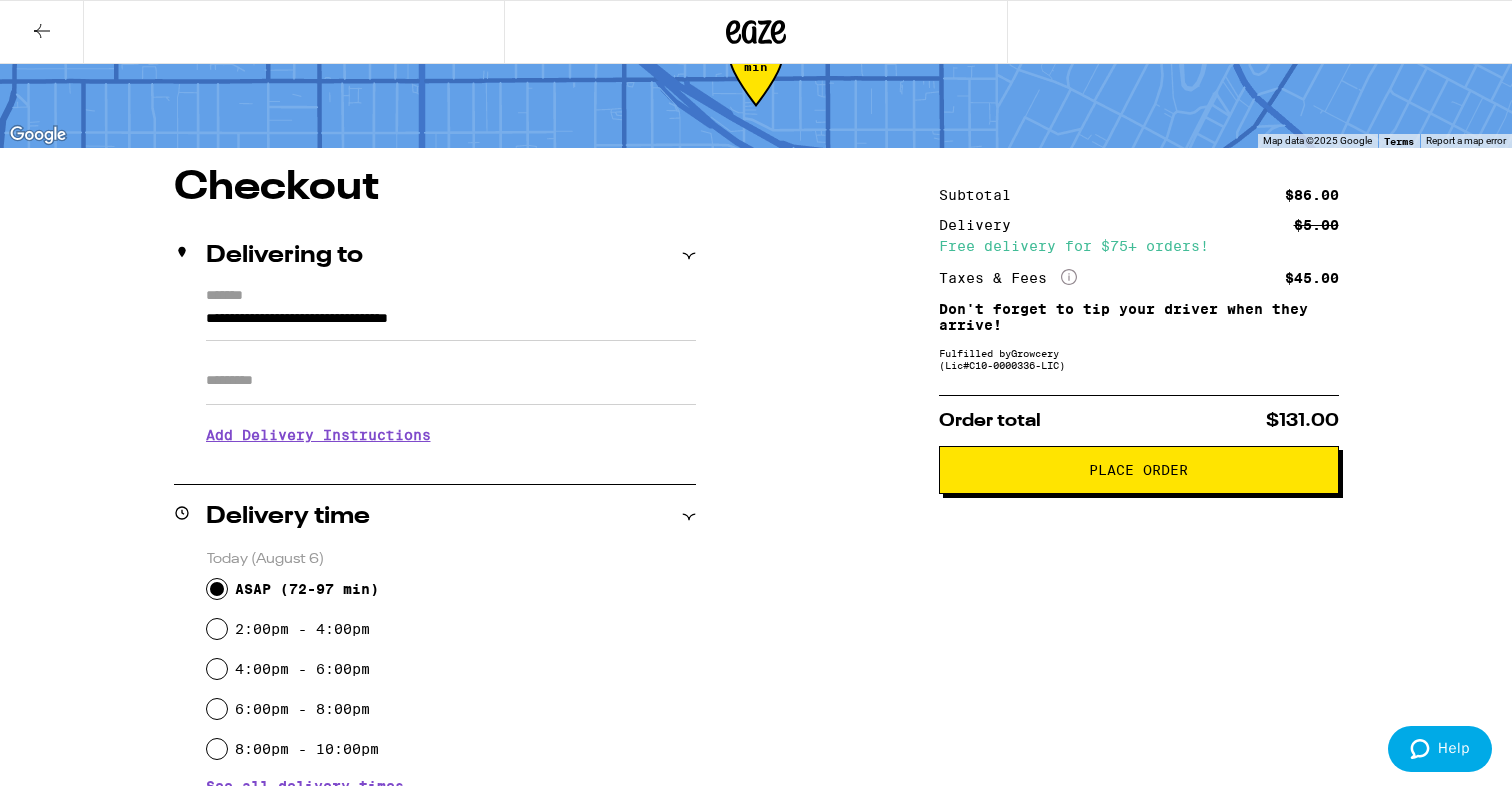 click on "Add Delivery Instructions" at bounding box center (451, 435) 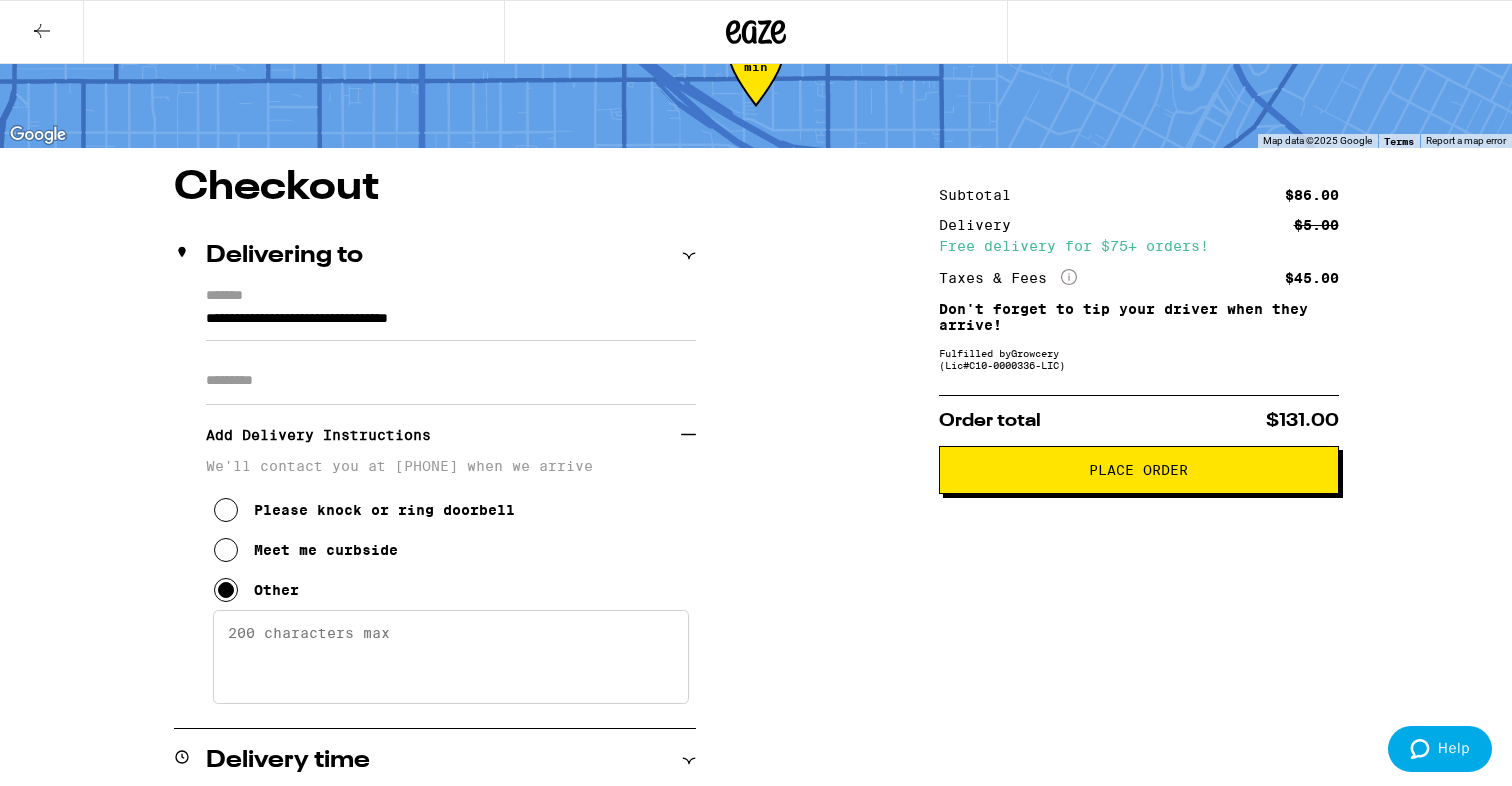 click on "Enter any other delivery instructions you want driver to know" at bounding box center (451, 657) 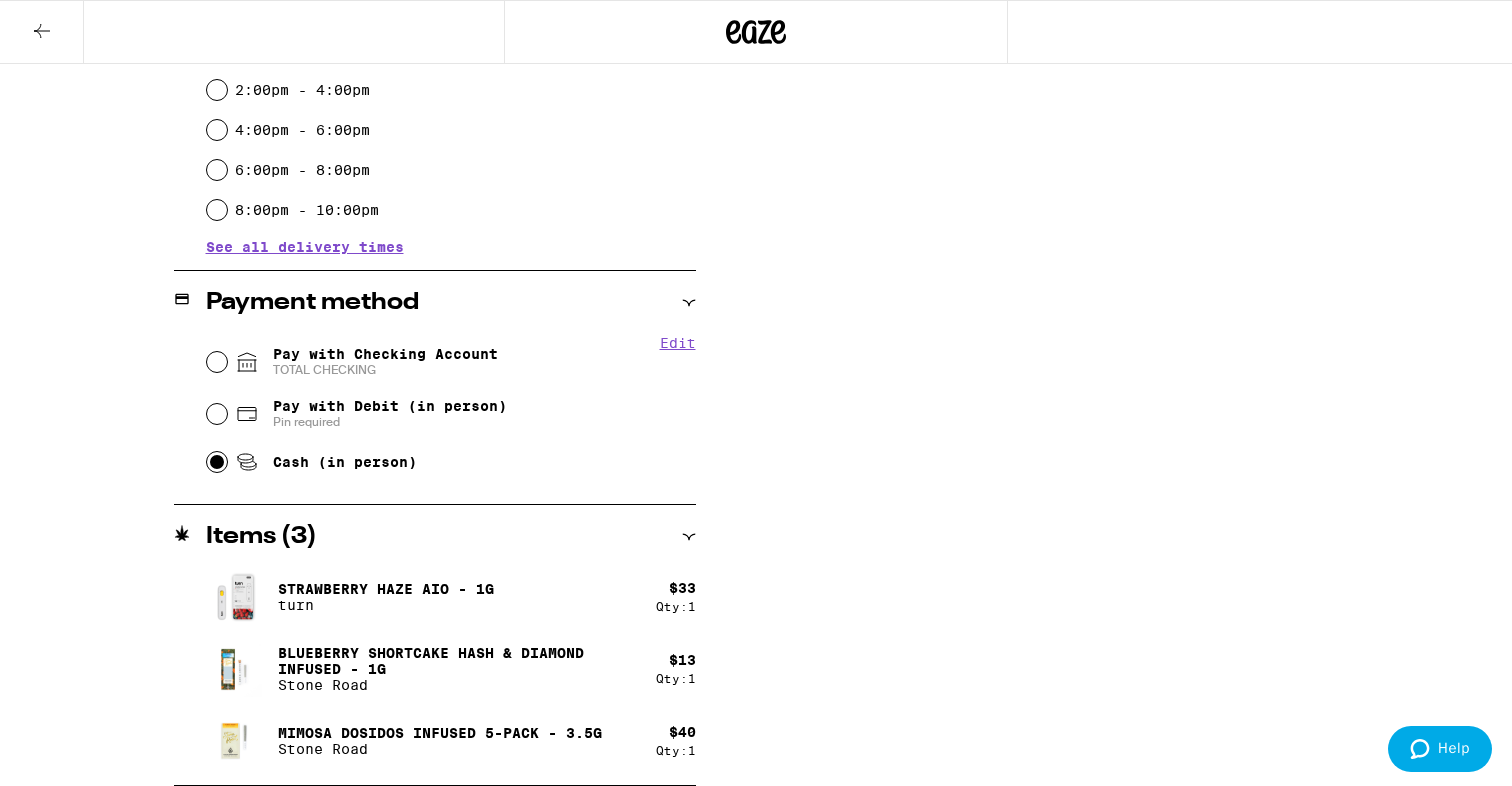 scroll, scrollTop: 0, scrollLeft: 0, axis: both 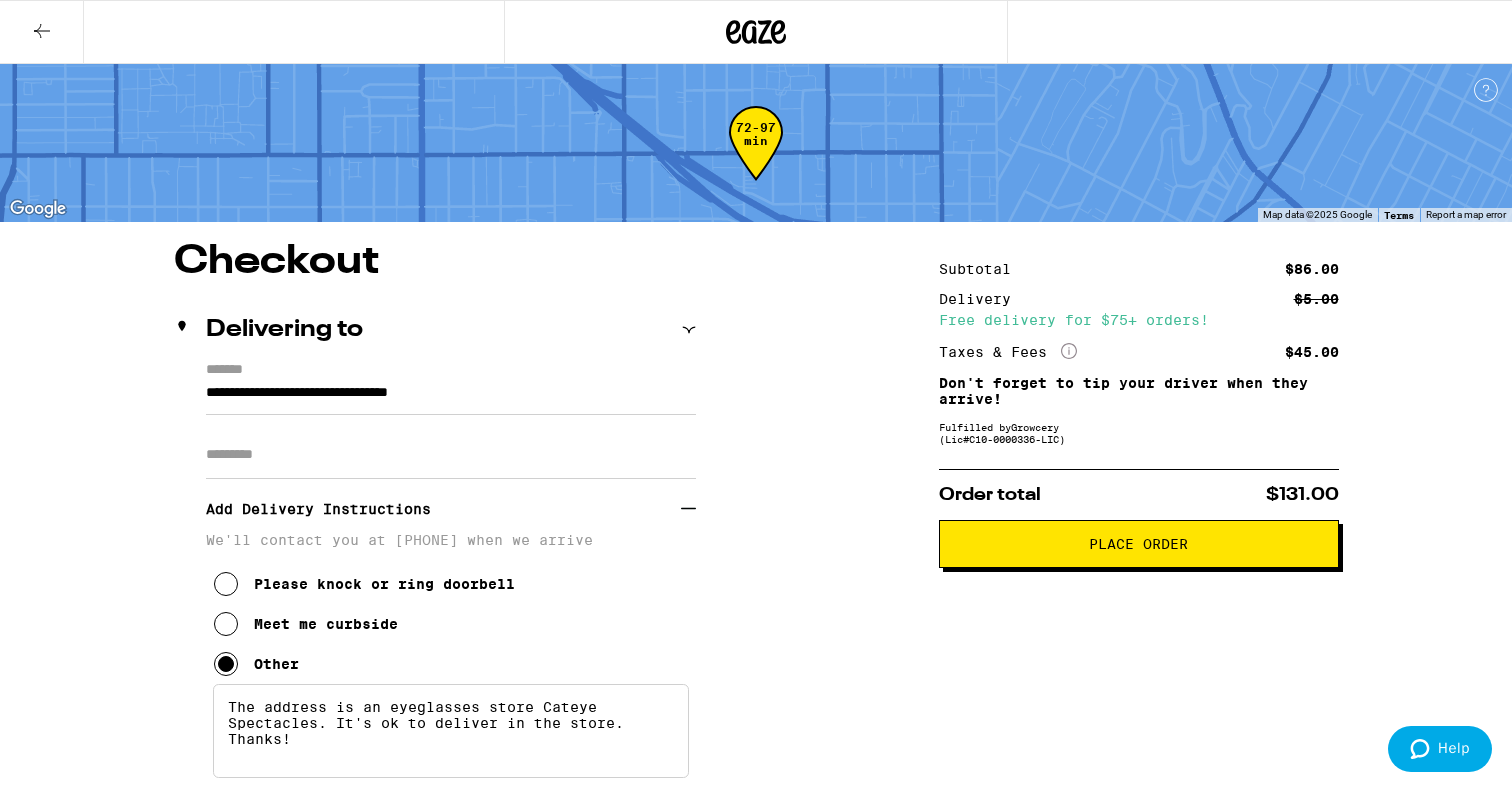 type on "The address is an eyeglasses store Cateye Spectacles. It's ok to deliver in the store. Thanks!" 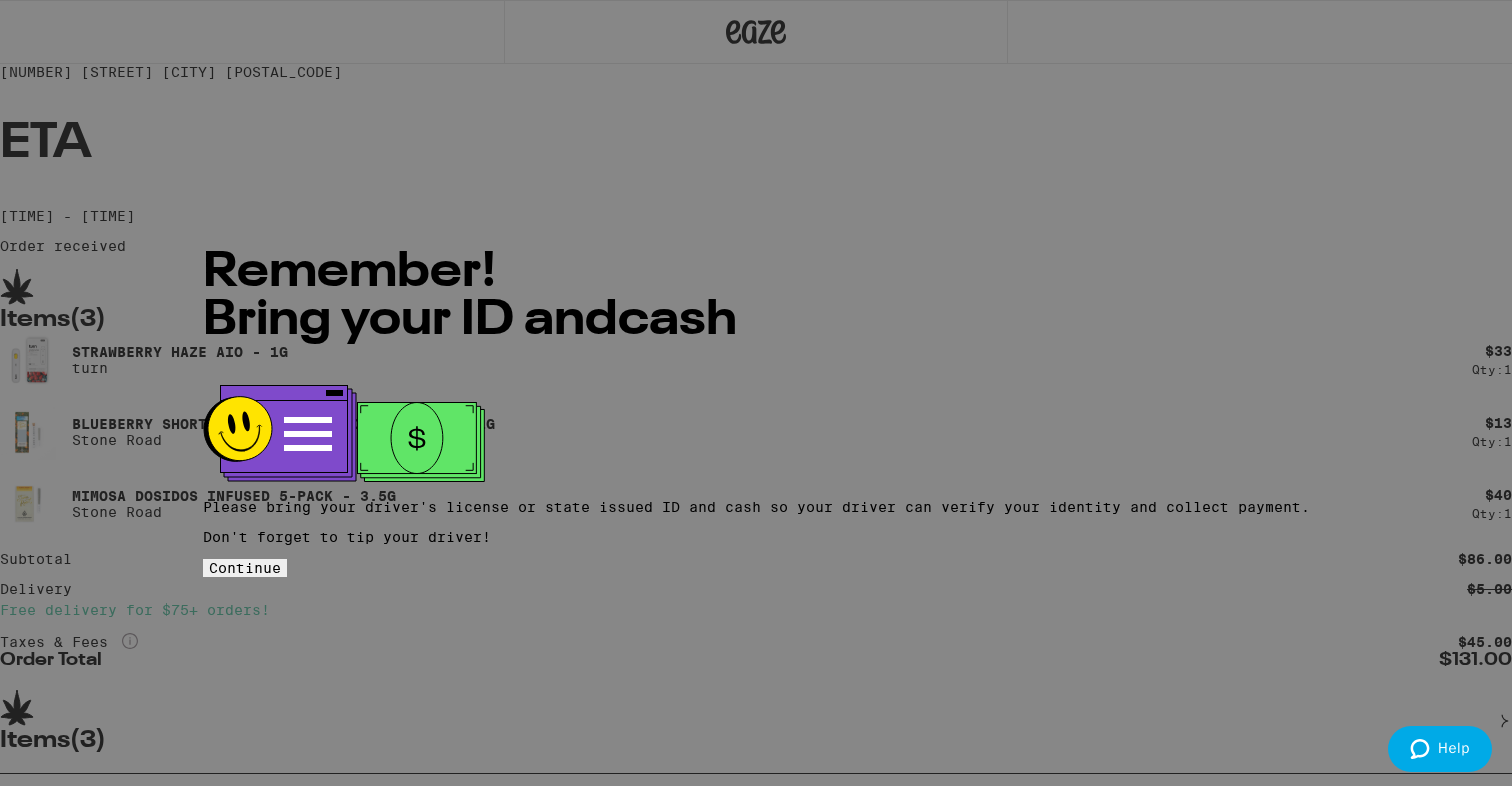 click on "Continue" at bounding box center (245, 568) 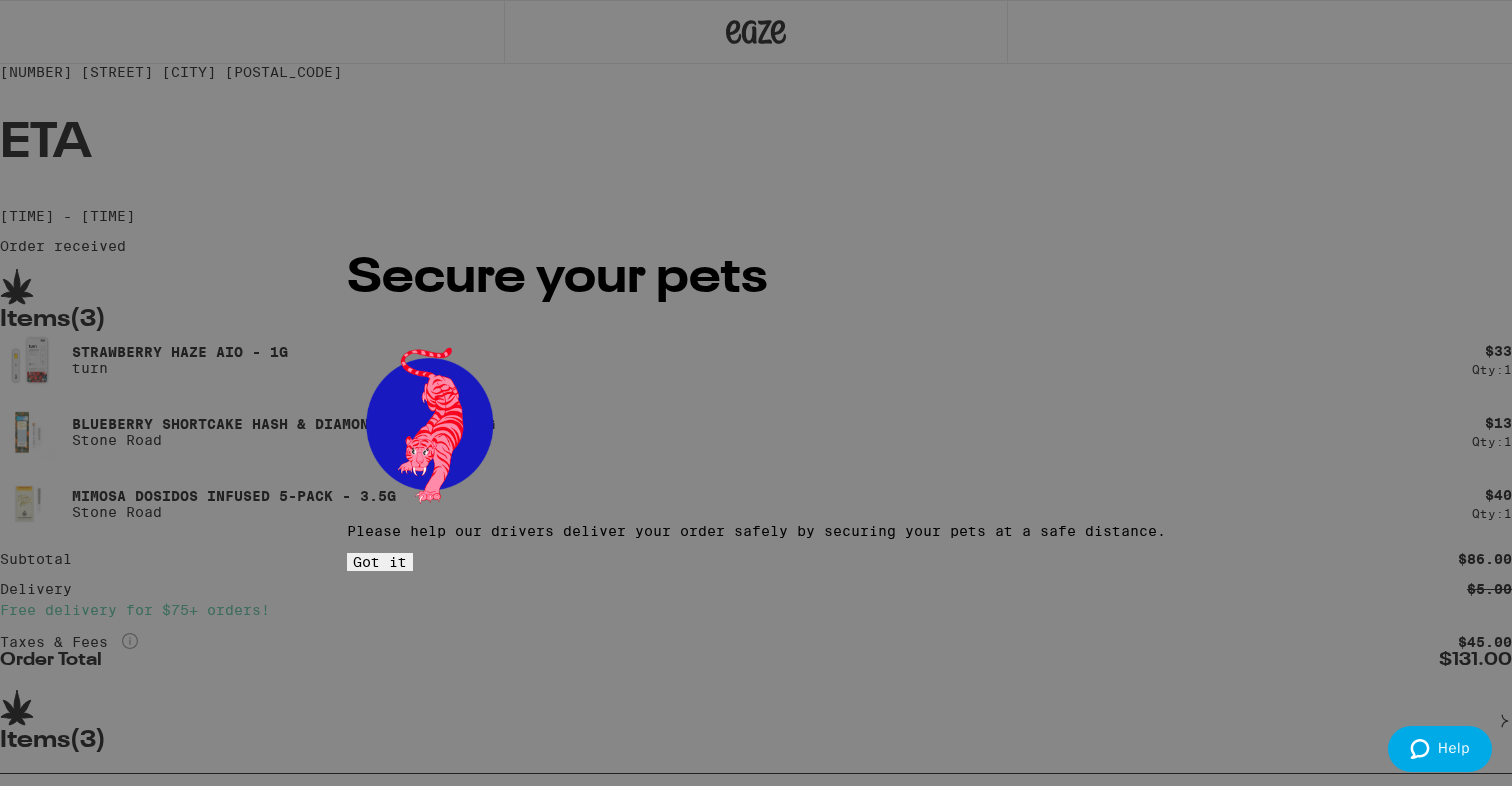 click on "Got it" at bounding box center (380, 562) 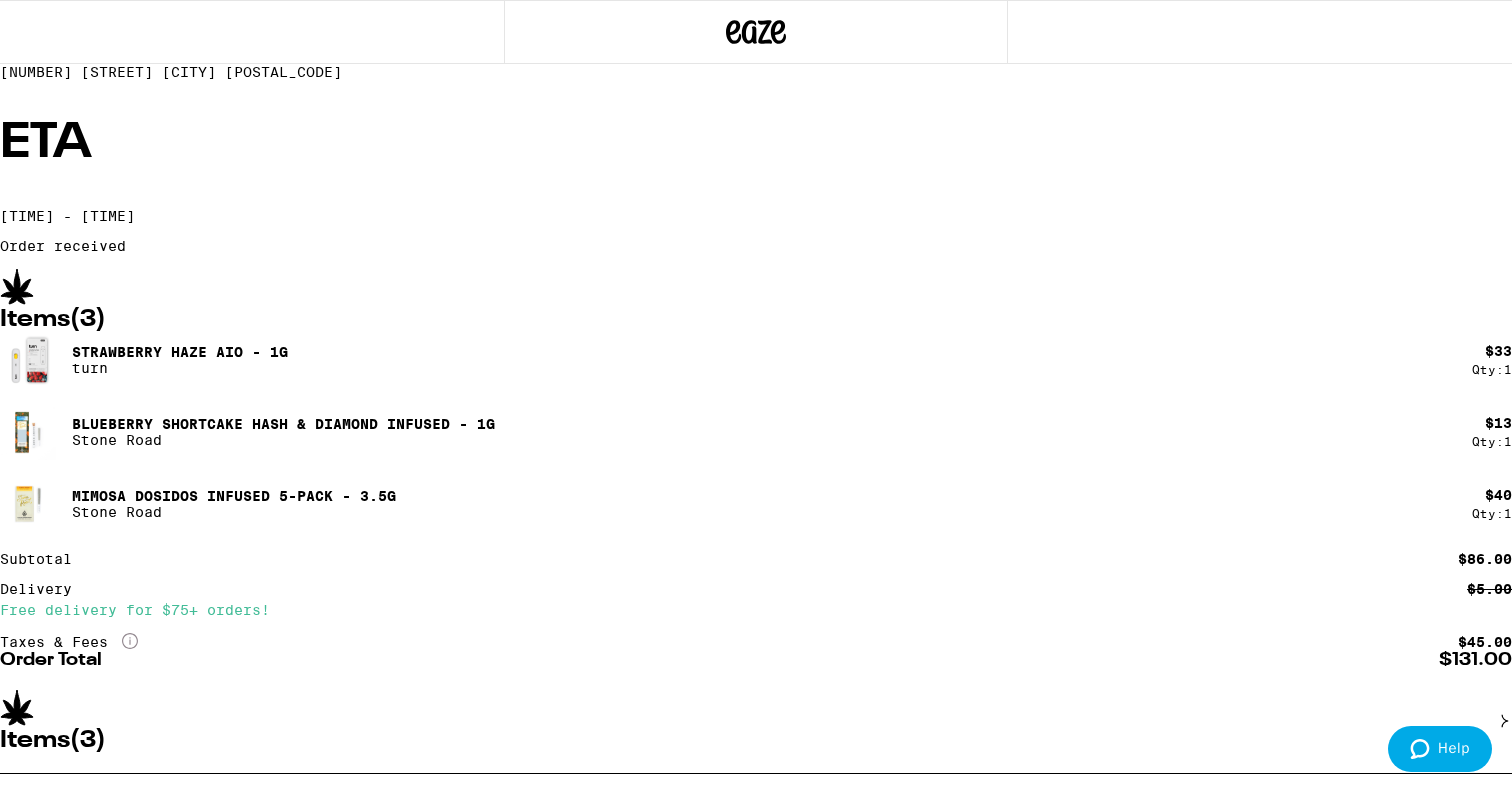 scroll, scrollTop: 309, scrollLeft: 0, axis: vertical 